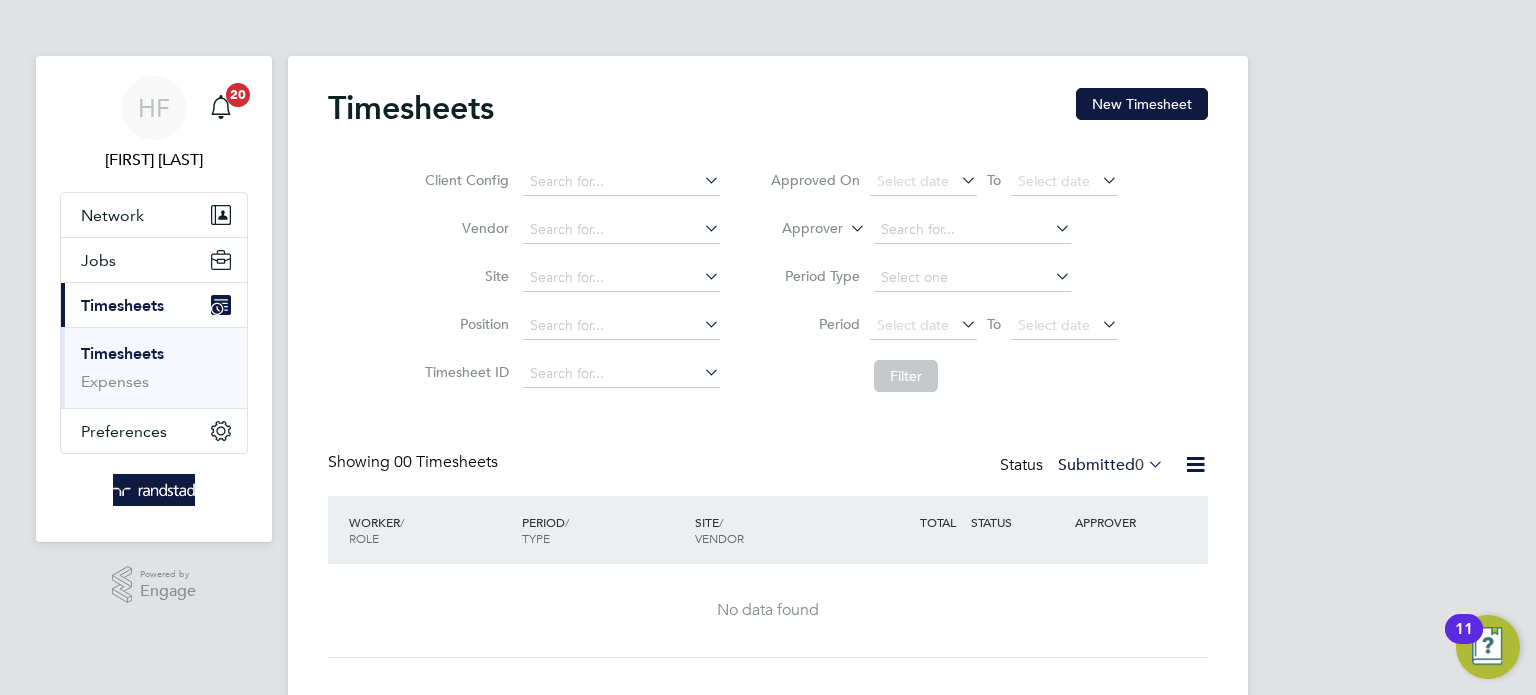 scroll, scrollTop: 0, scrollLeft: 0, axis: both 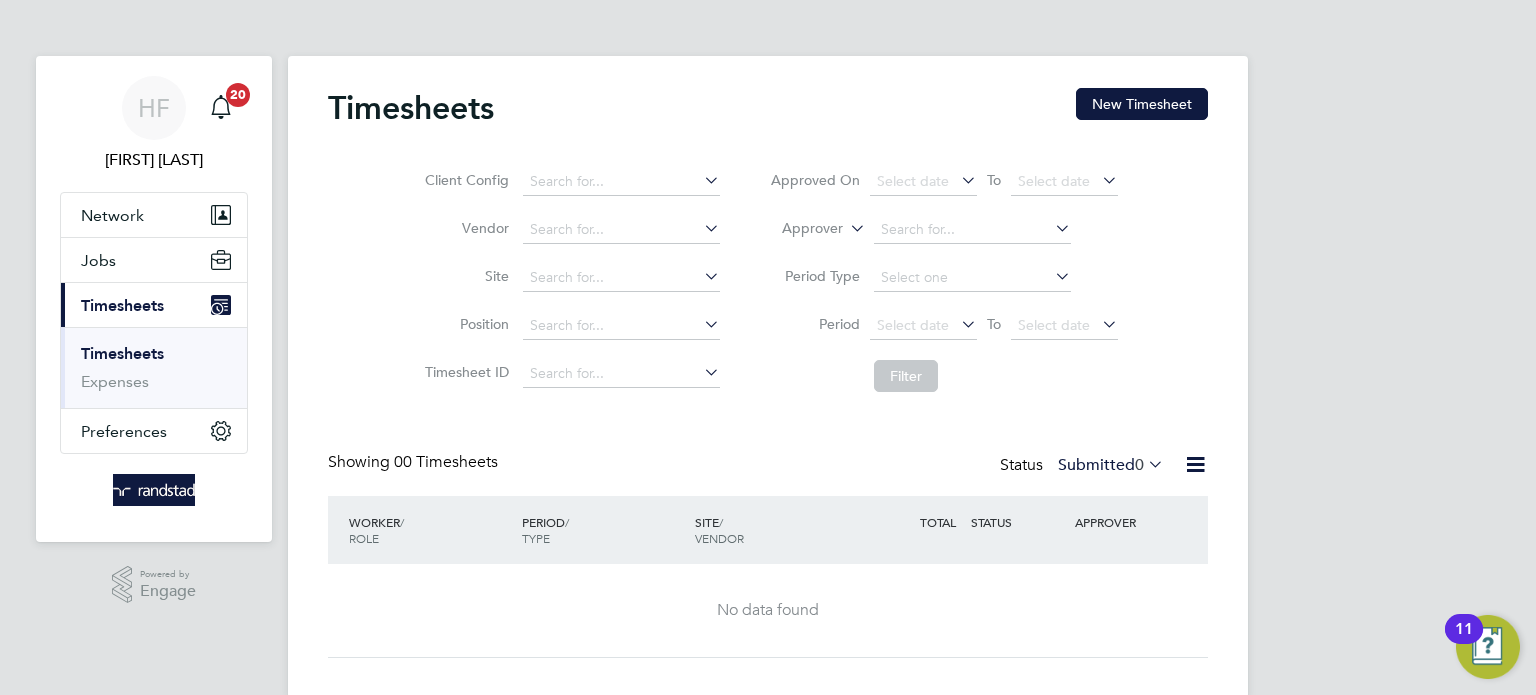 click on "Timesheets" at bounding box center (122, 353) 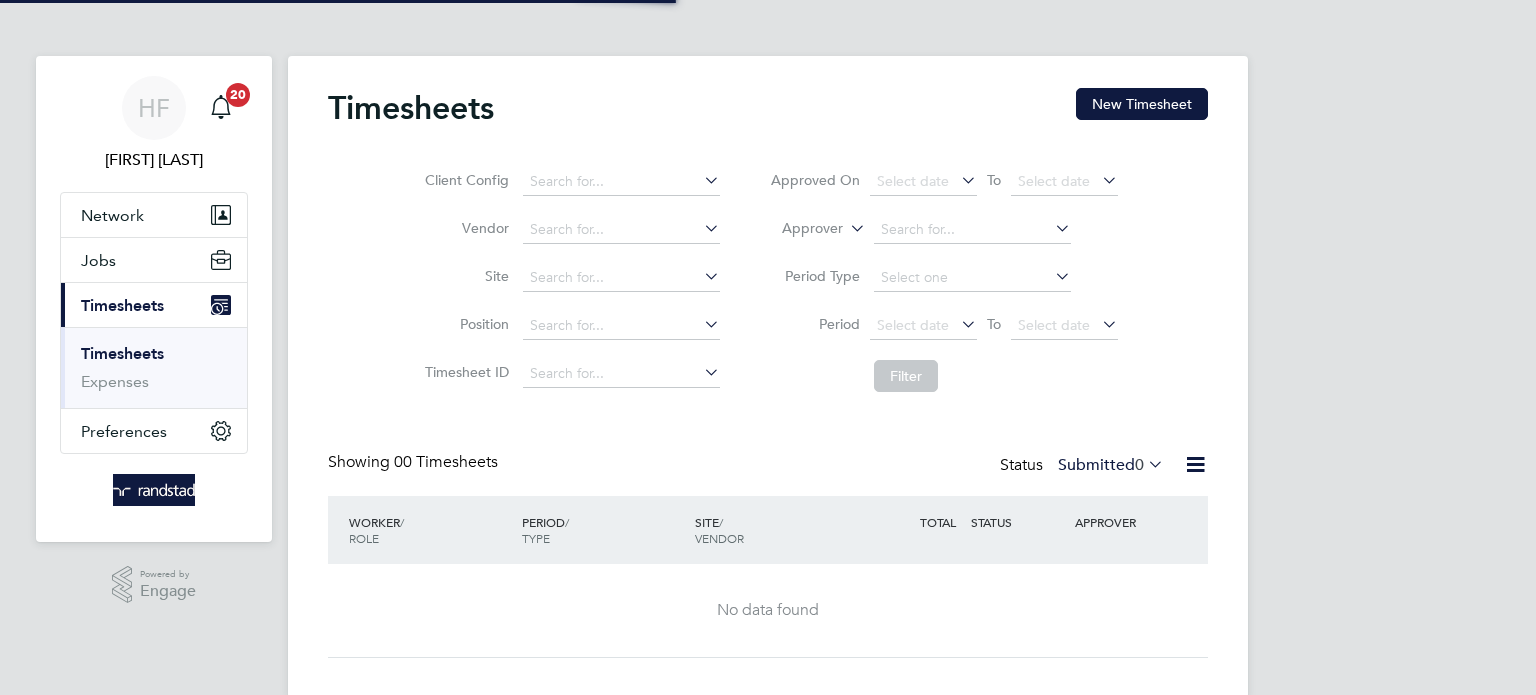 scroll, scrollTop: 34, scrollLeft: 0, axis: vertical 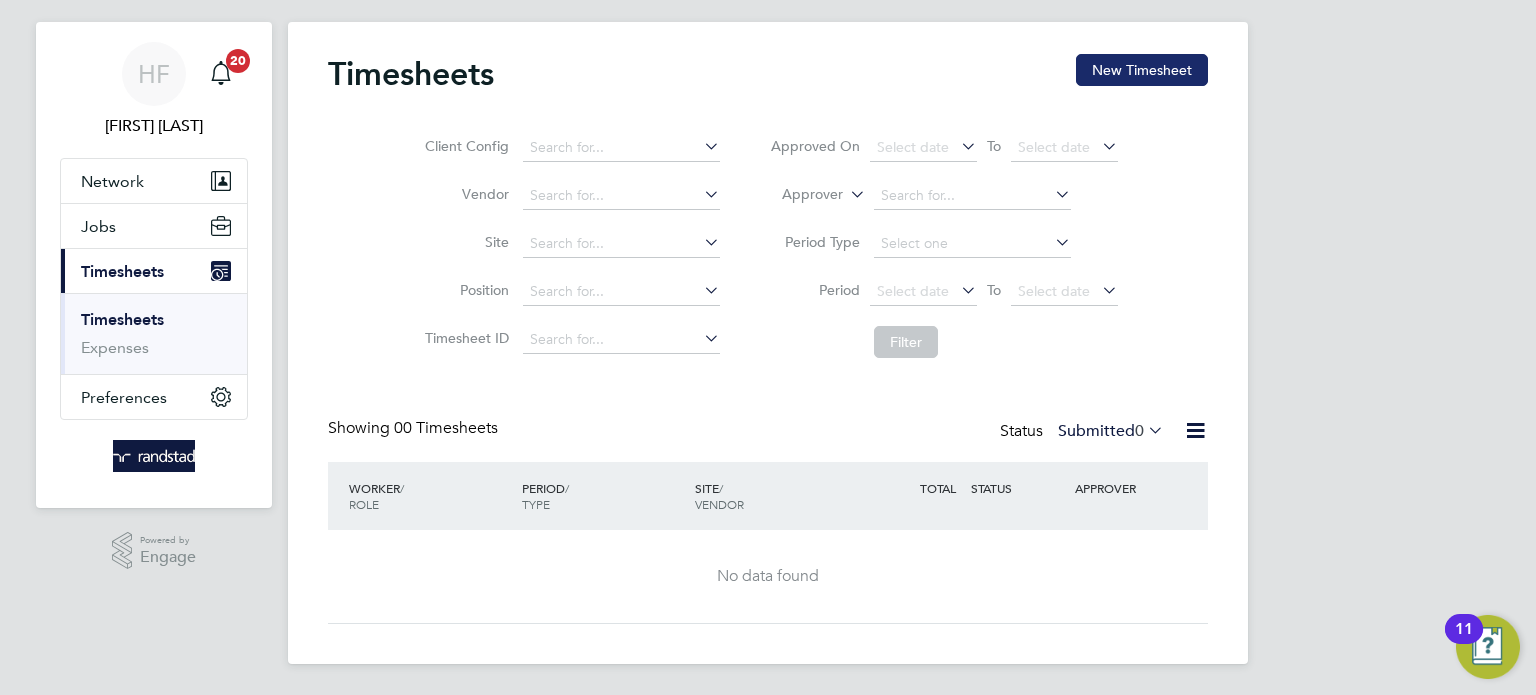 click on "New Timesheet" 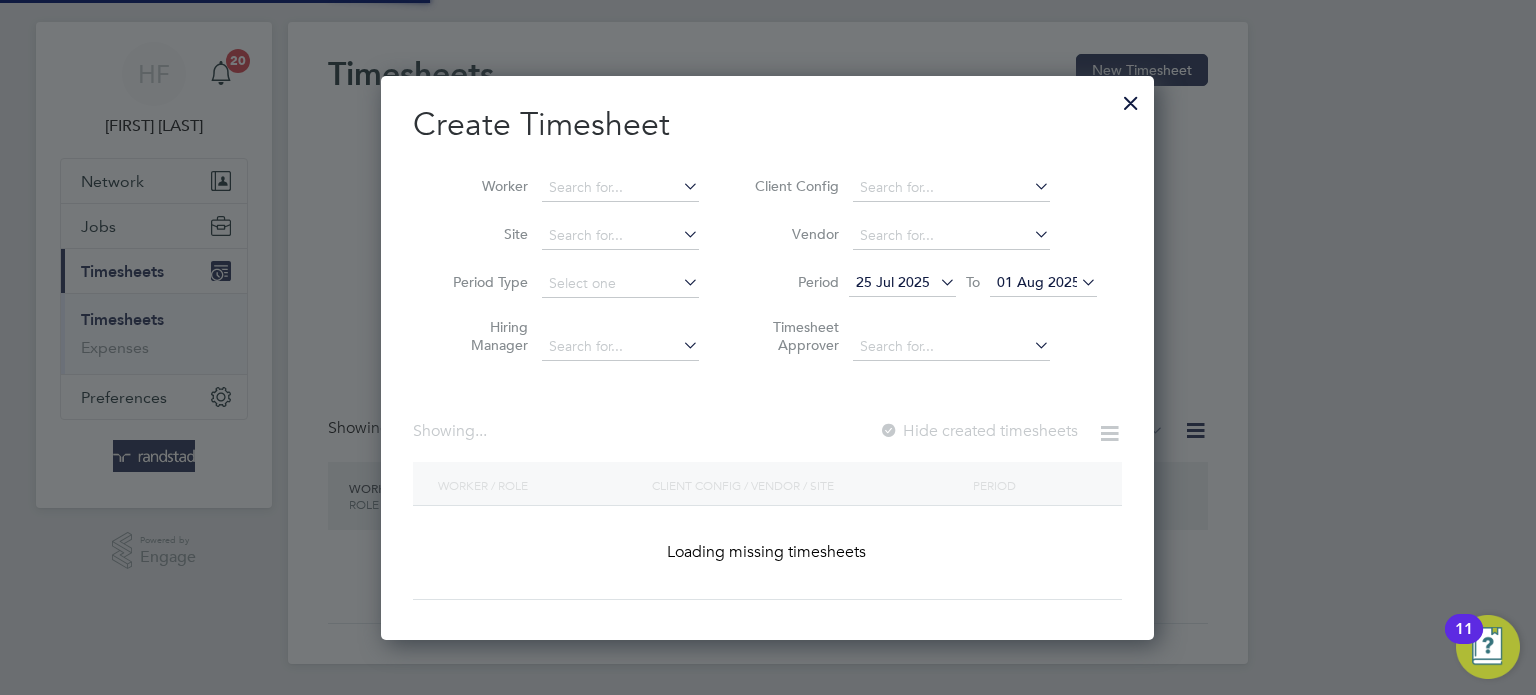 scroll, scrollTop: 10, scrollLeft: 10, axis: both 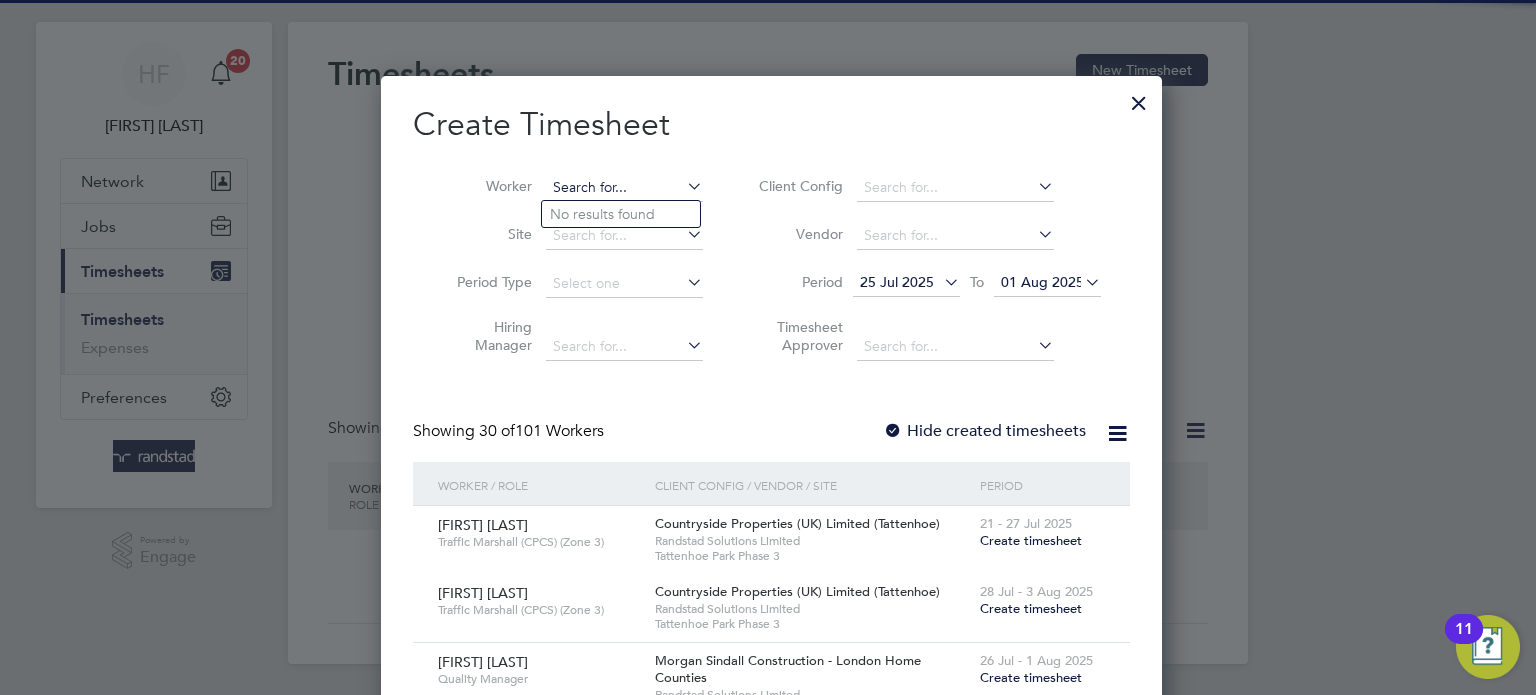 click at bounding box center (624, 188) 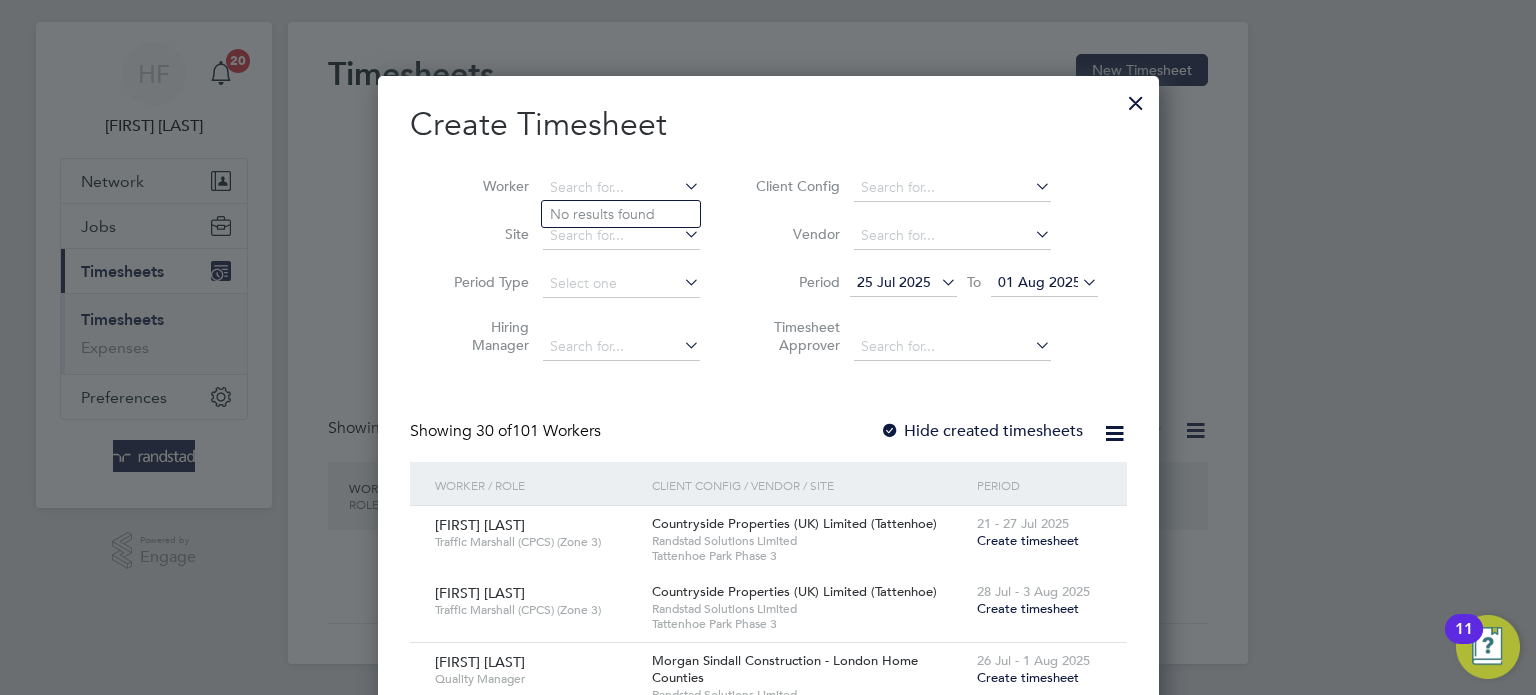 scroll, scrollTop: 3888, scrollLeft: 780, axis: both 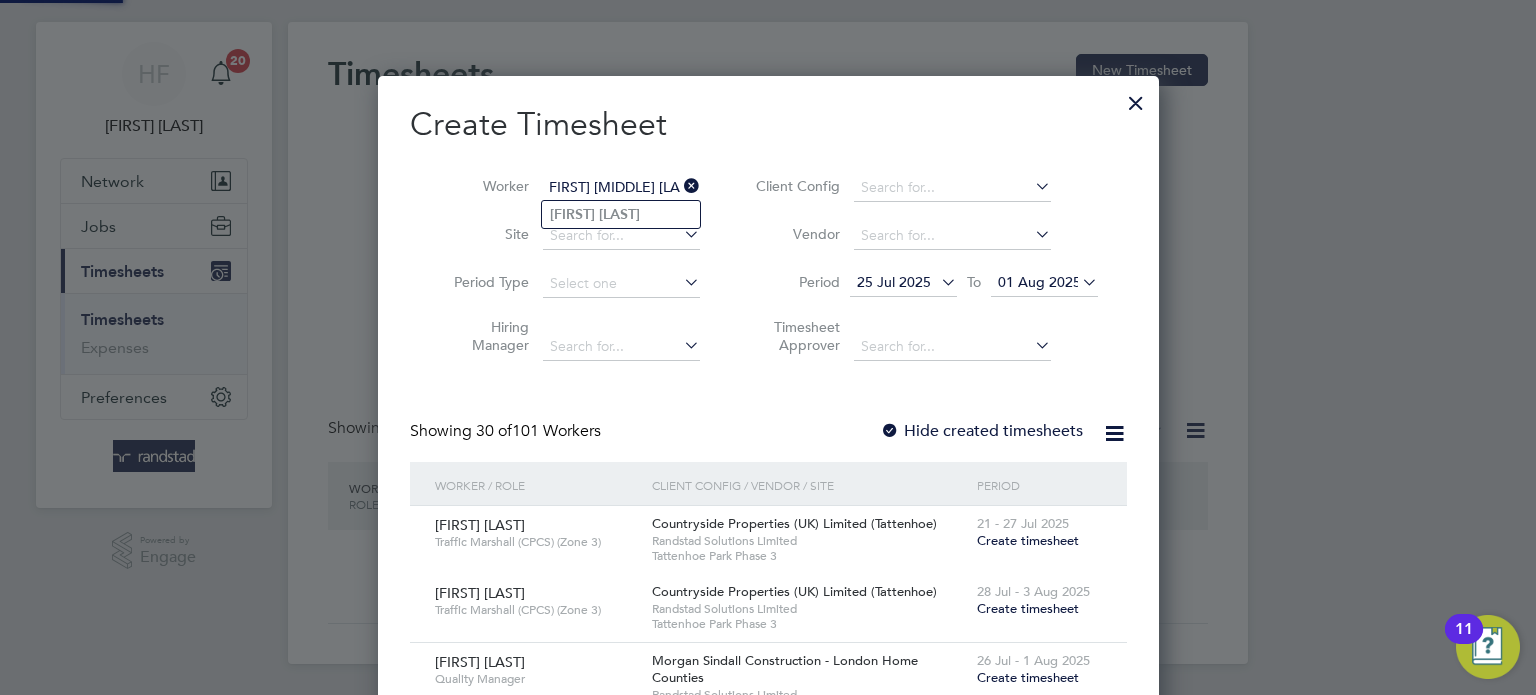 drag, startPoint x: 623, startPoint y: 215, endPoint x: 686, endPoint y: 243, distance: 68.942 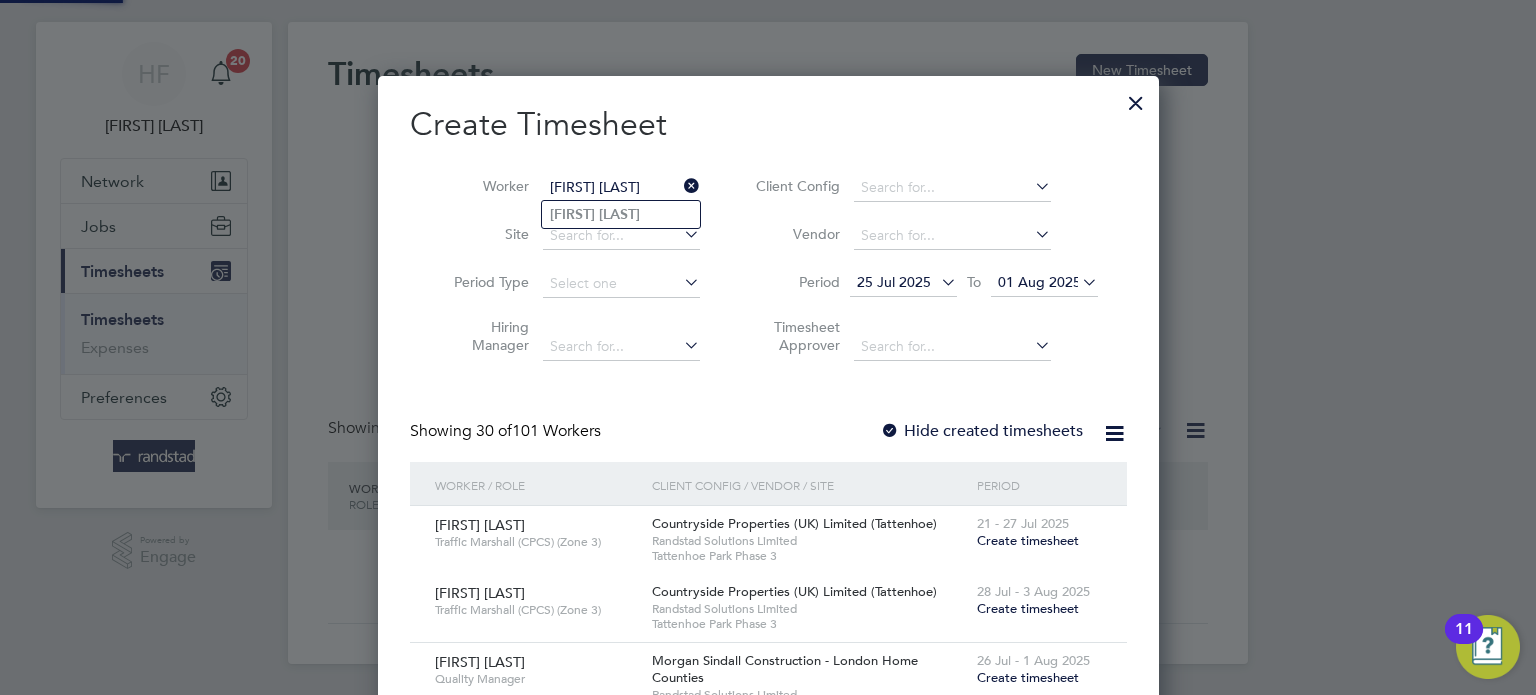 scroll, scrollTop: 0, scrollLeft: 0, axis: both 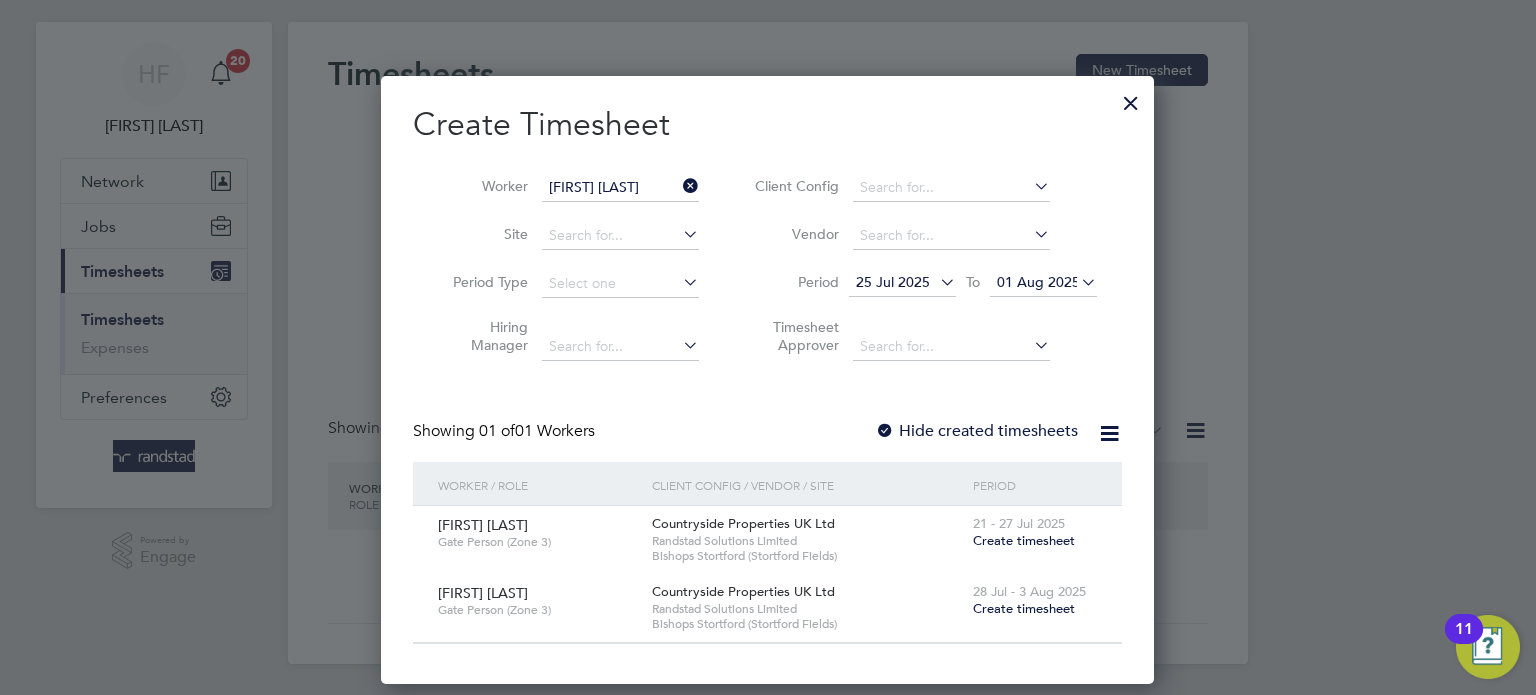 click on "Hide created timesheets" at bounding box center (976, 431) 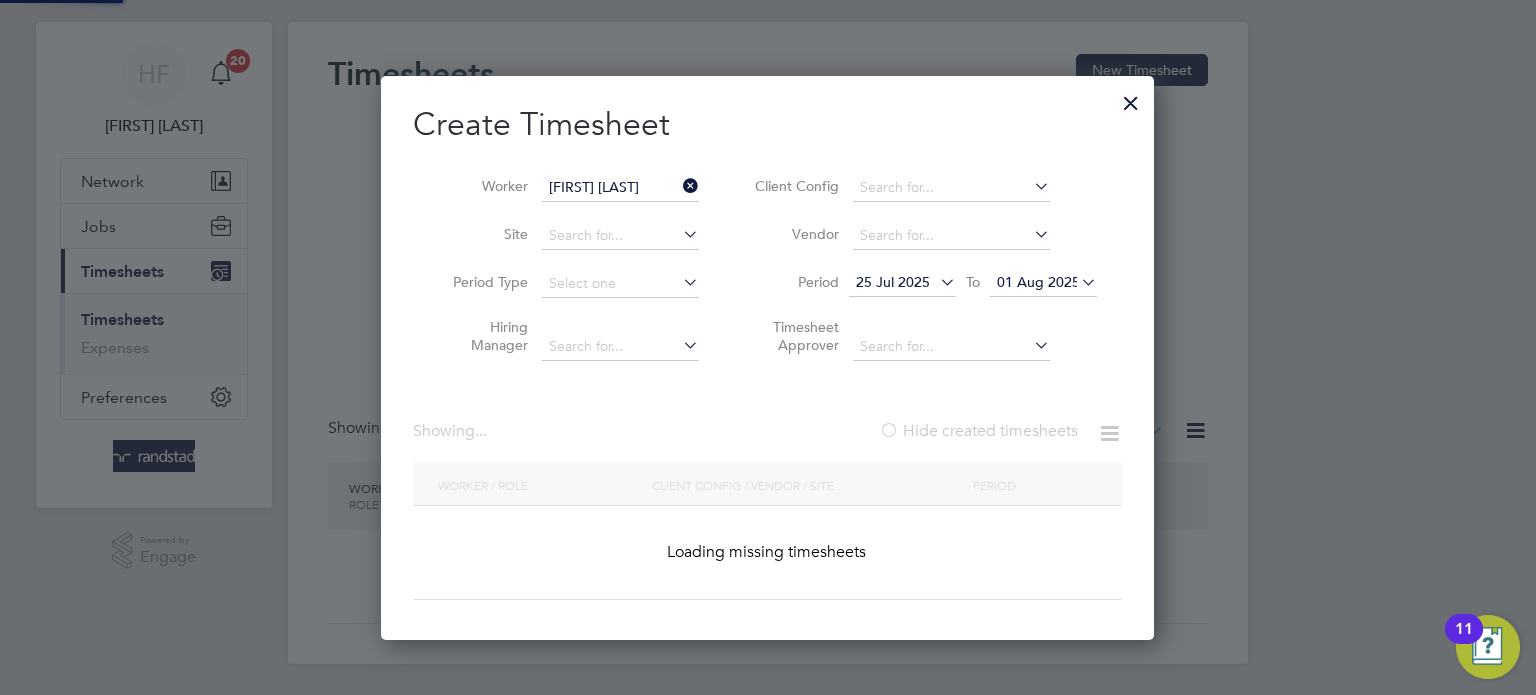 scroll, scrollTop: 10, scrollLeft: 10, axis: both 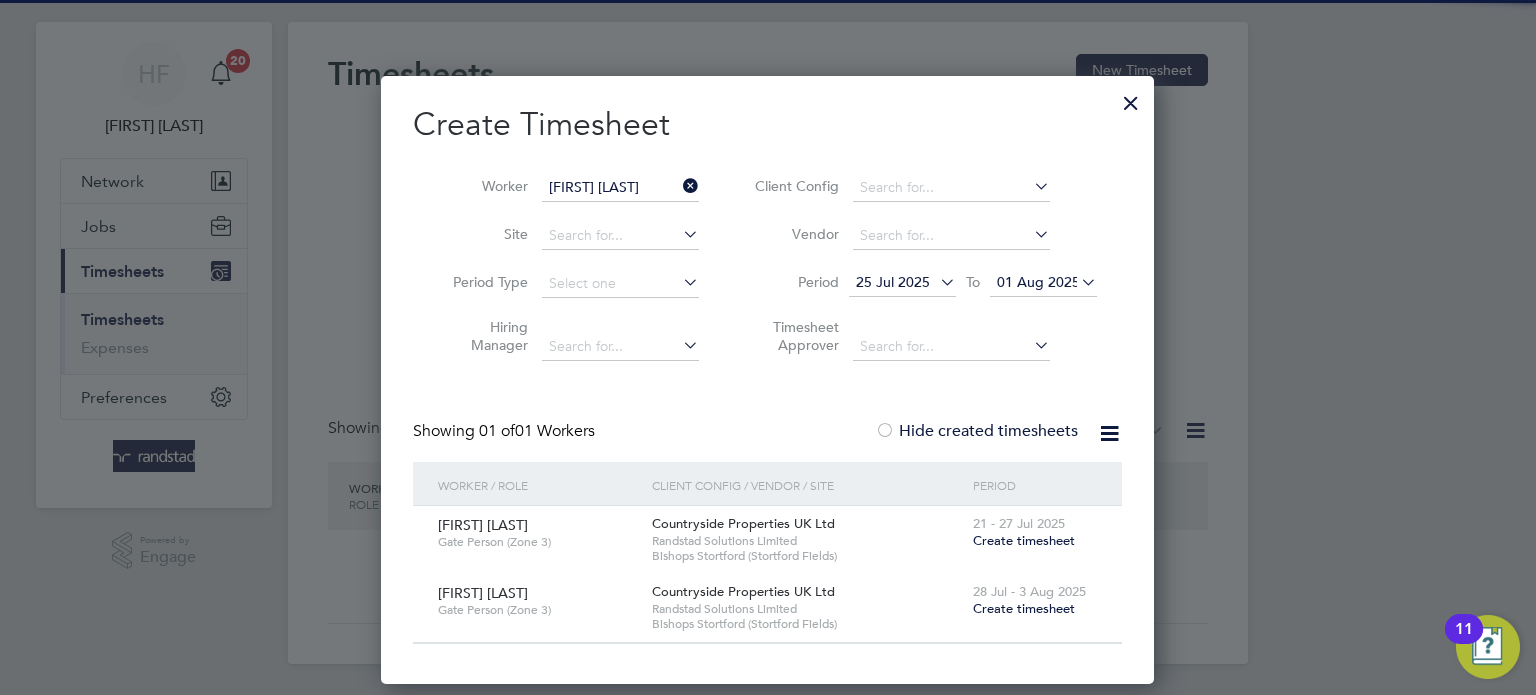 click on "Hide created timesheets" at bounding box center (976, 431) 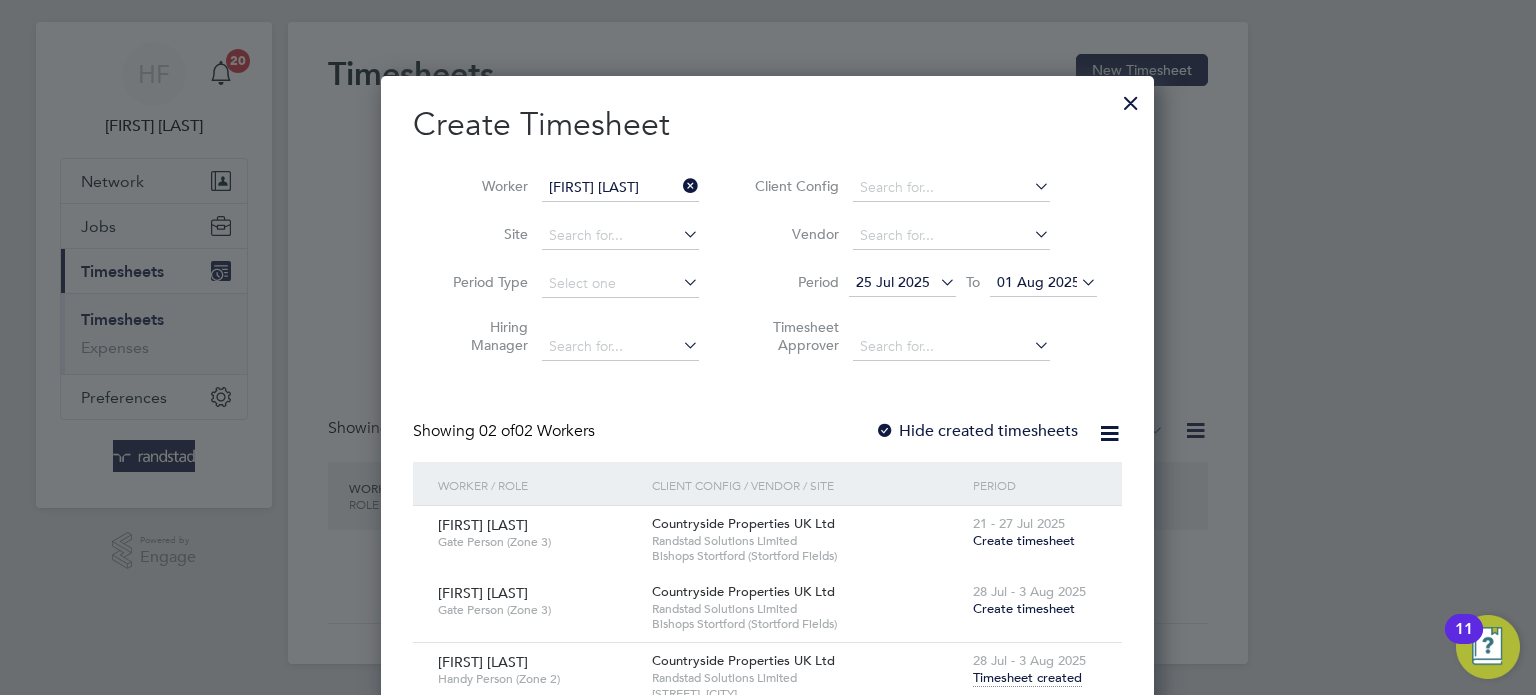 scroll, scrollTop: 10, scrollLeft: 10, axis: both 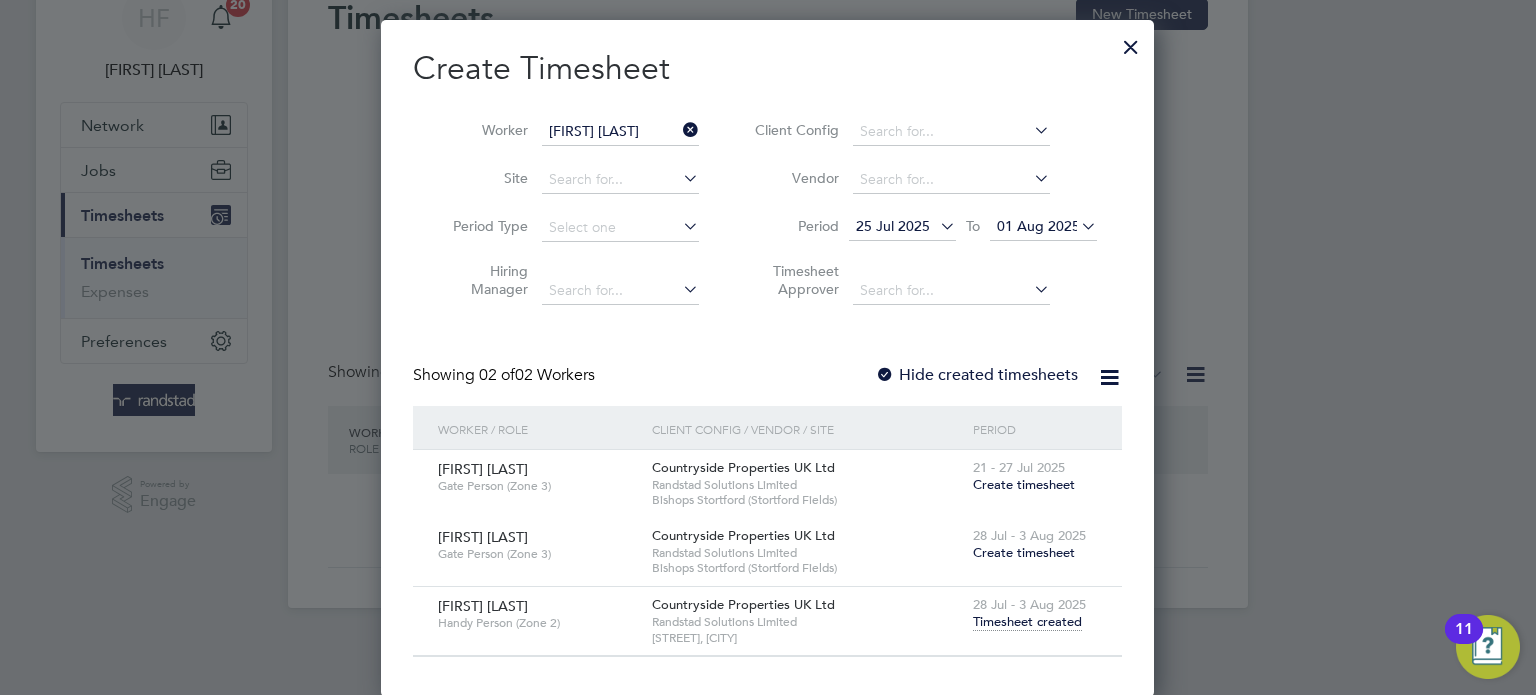 click on "Timesheet created" at bounding box center (1027, 622) 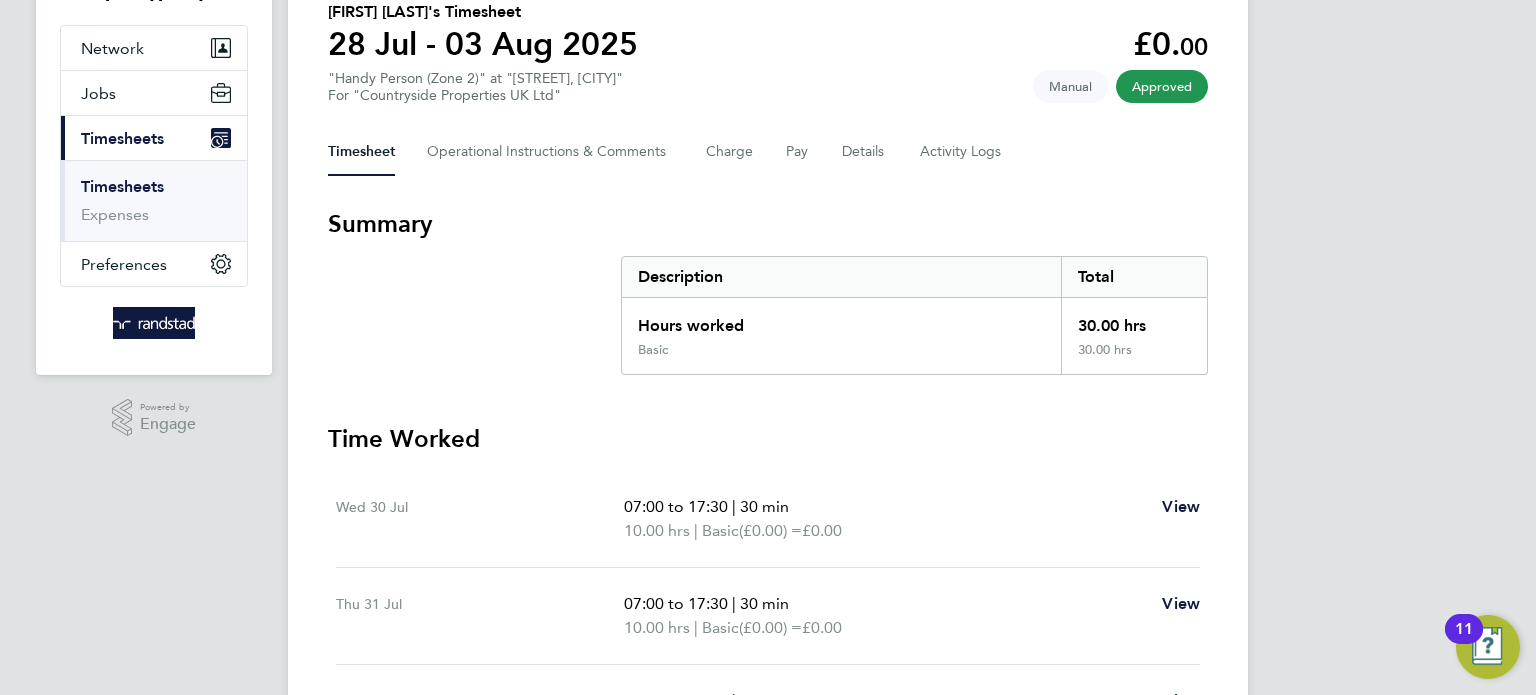 scroll, scrollTop: 142, scrollLeft: 0, axis: vertical 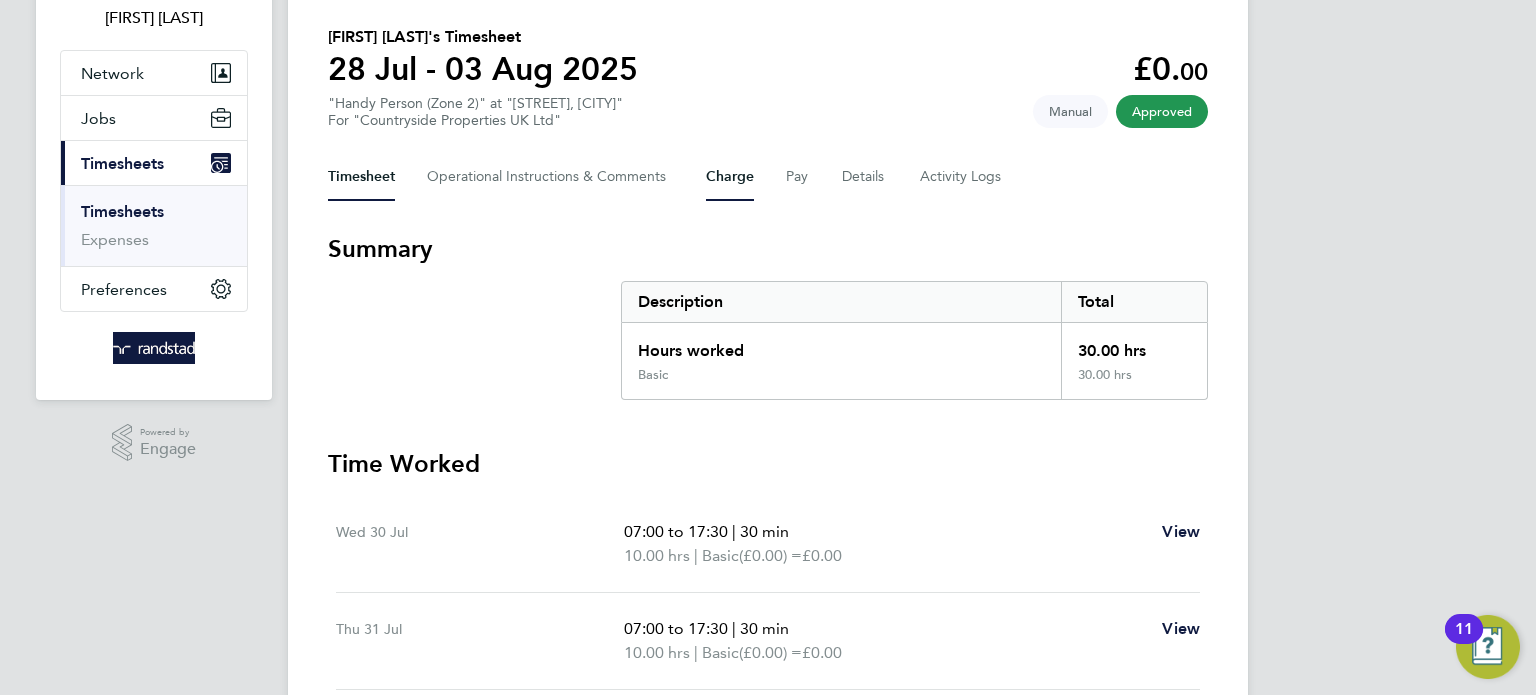 click on "Charge" at bounding box center (730, 177) 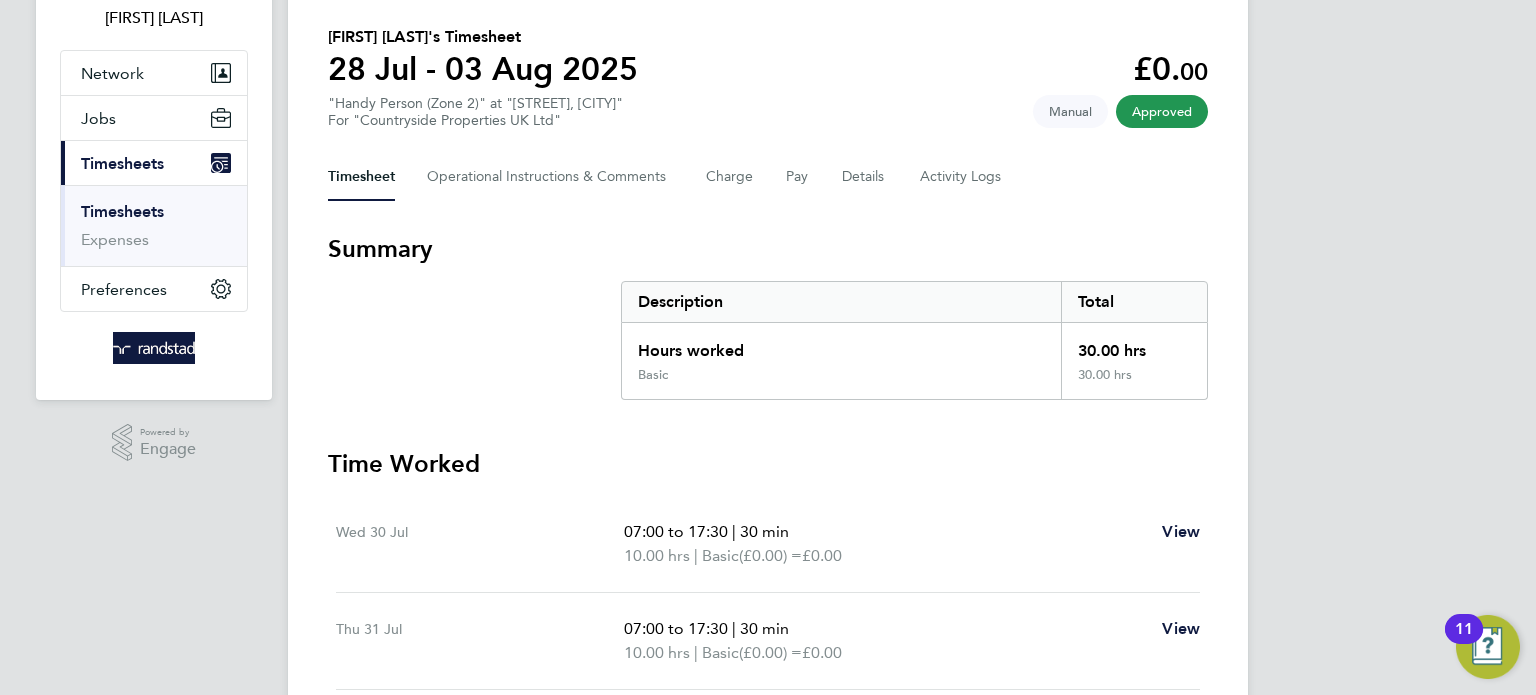 scroll, scrollTop: 0, scrollLeft: 0, axis: both 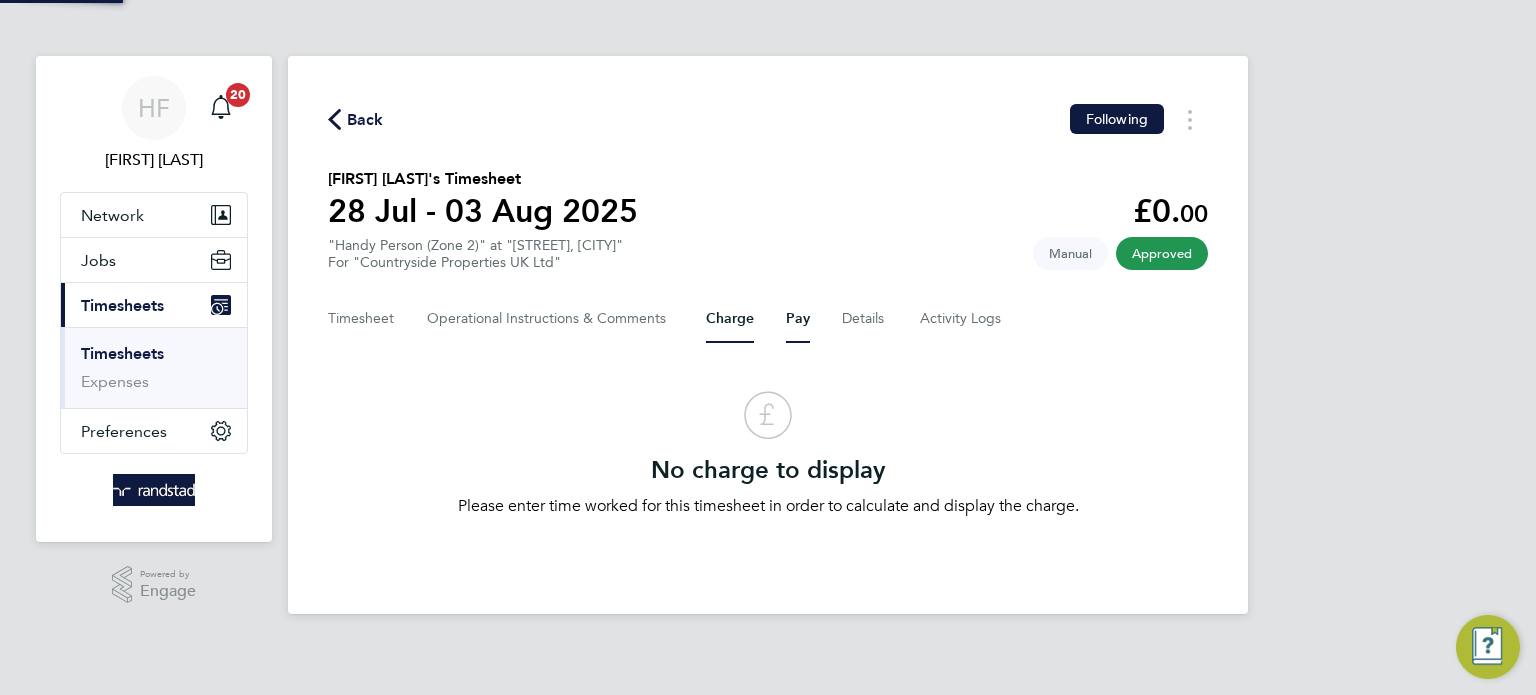 click on "Pay" at bounding box center [798, 319] 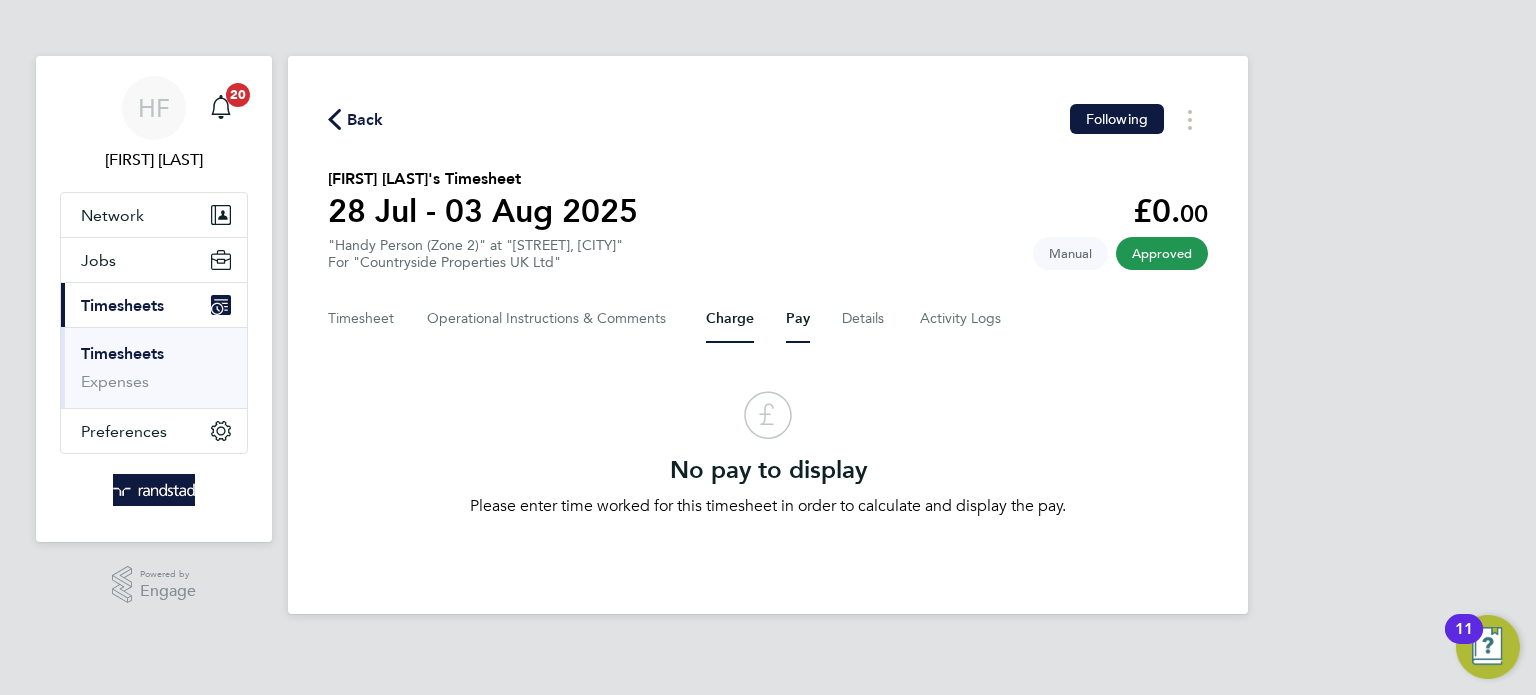 click on "Charge" at bounding box center [730, 319] 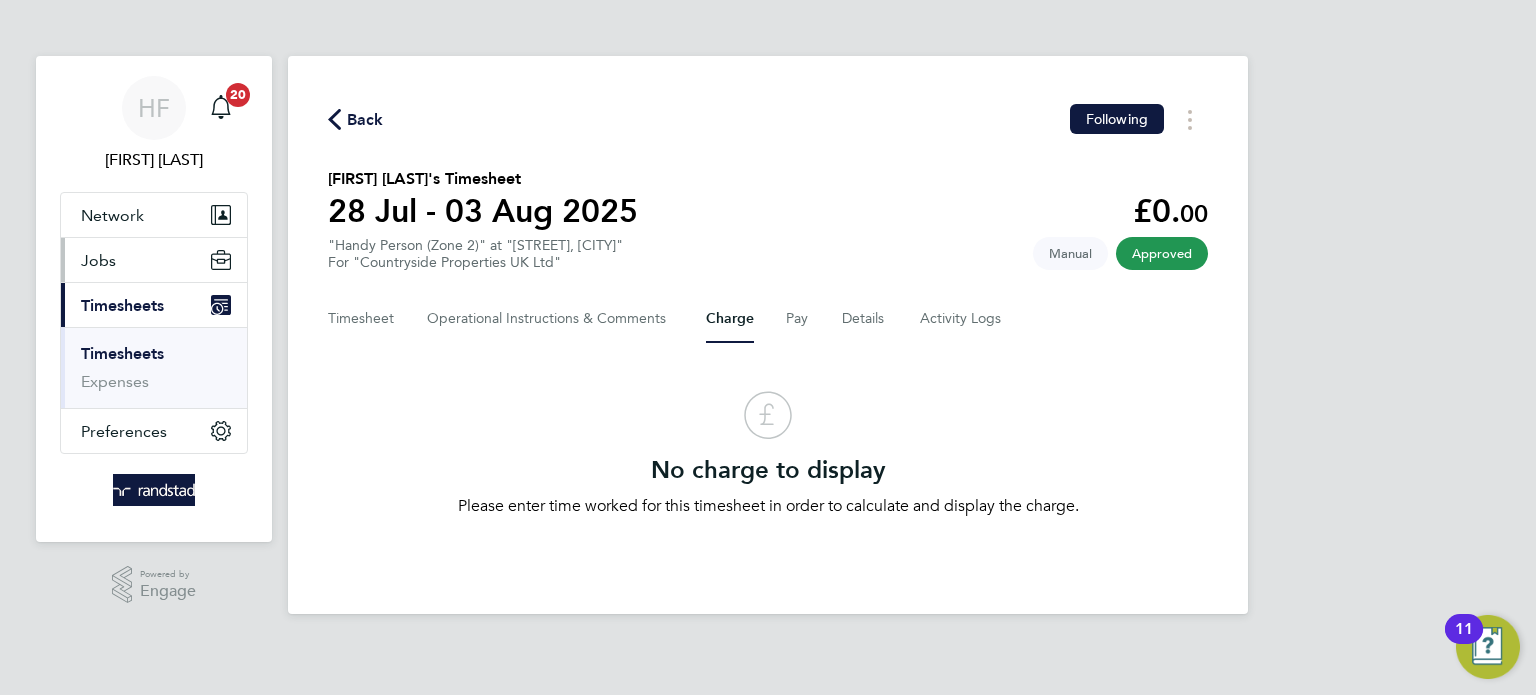 click on "Jobs" at bounding box center (154, 260) 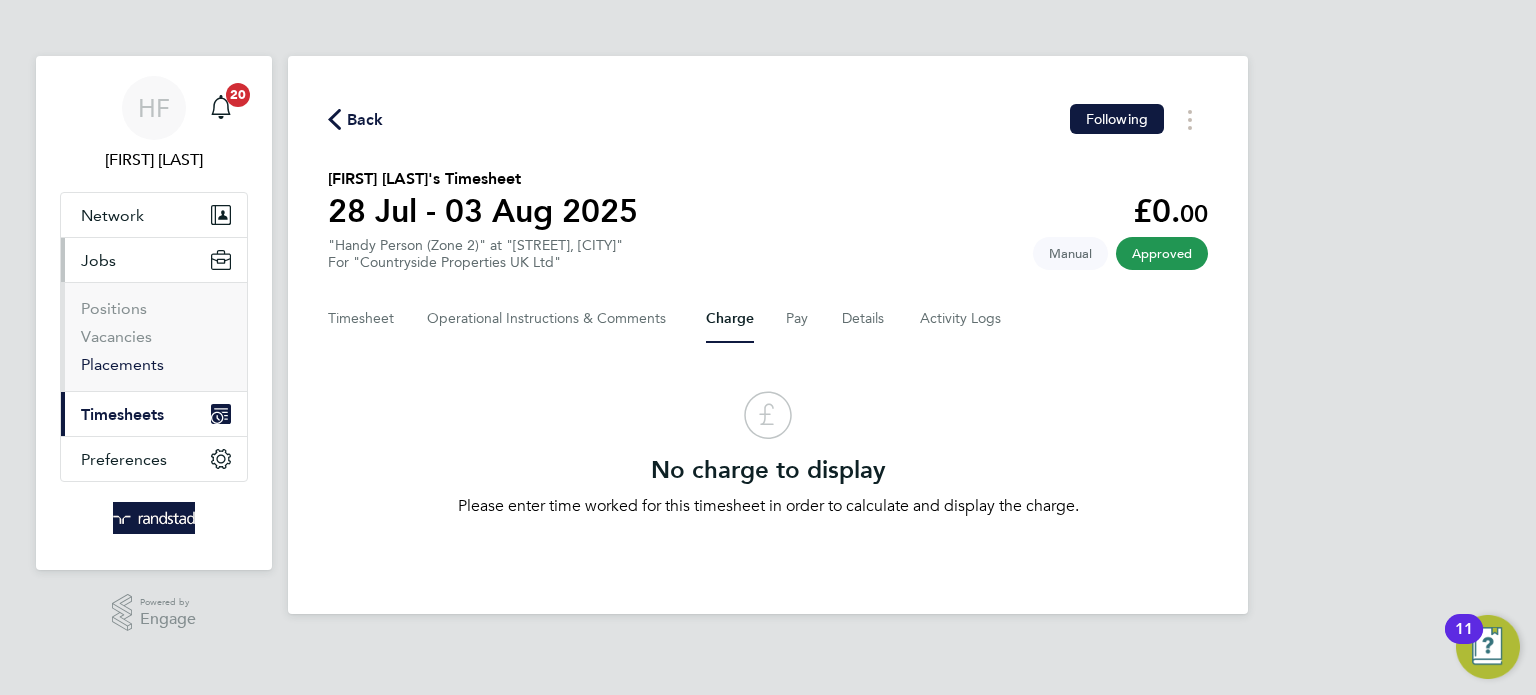 click on "Placements" at bounding box center [122, 364] 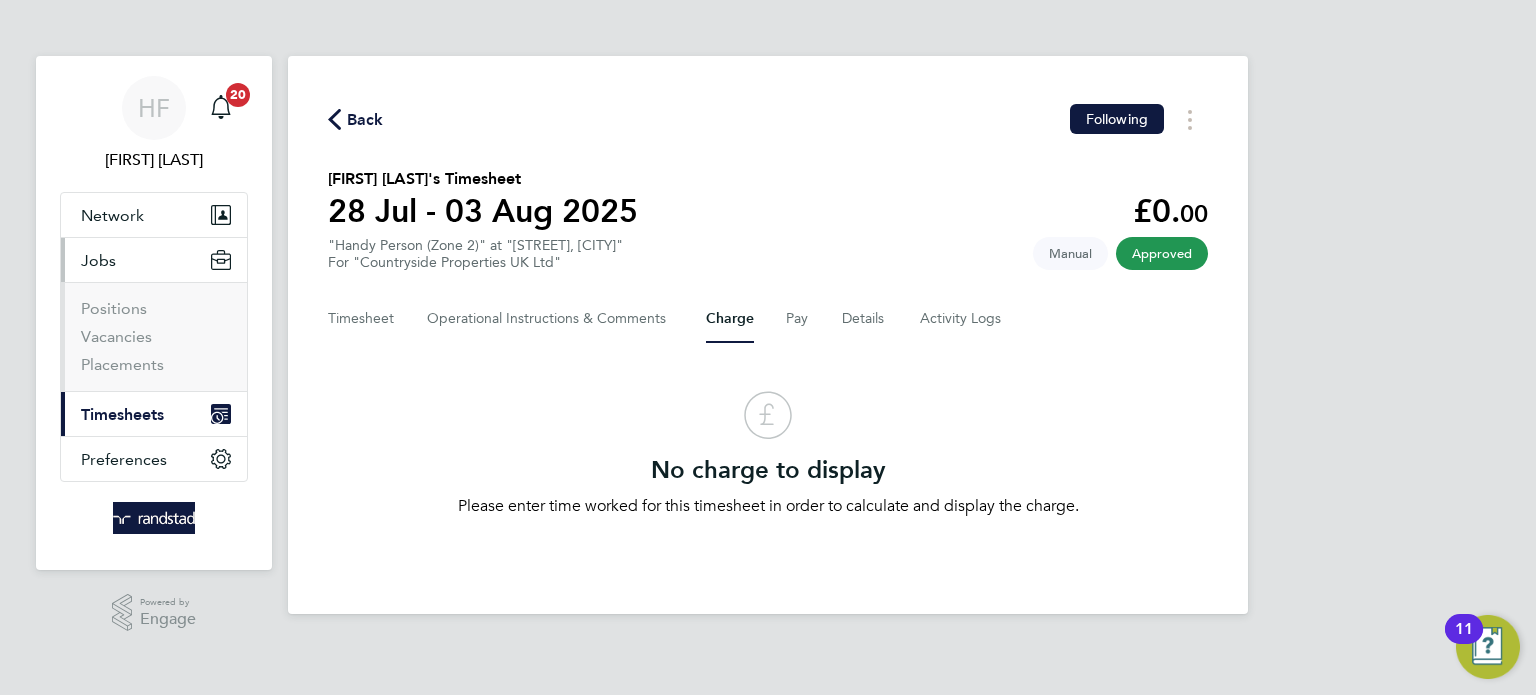 scroll, scrollTop: 10, scrollLeft: 10, axis: both 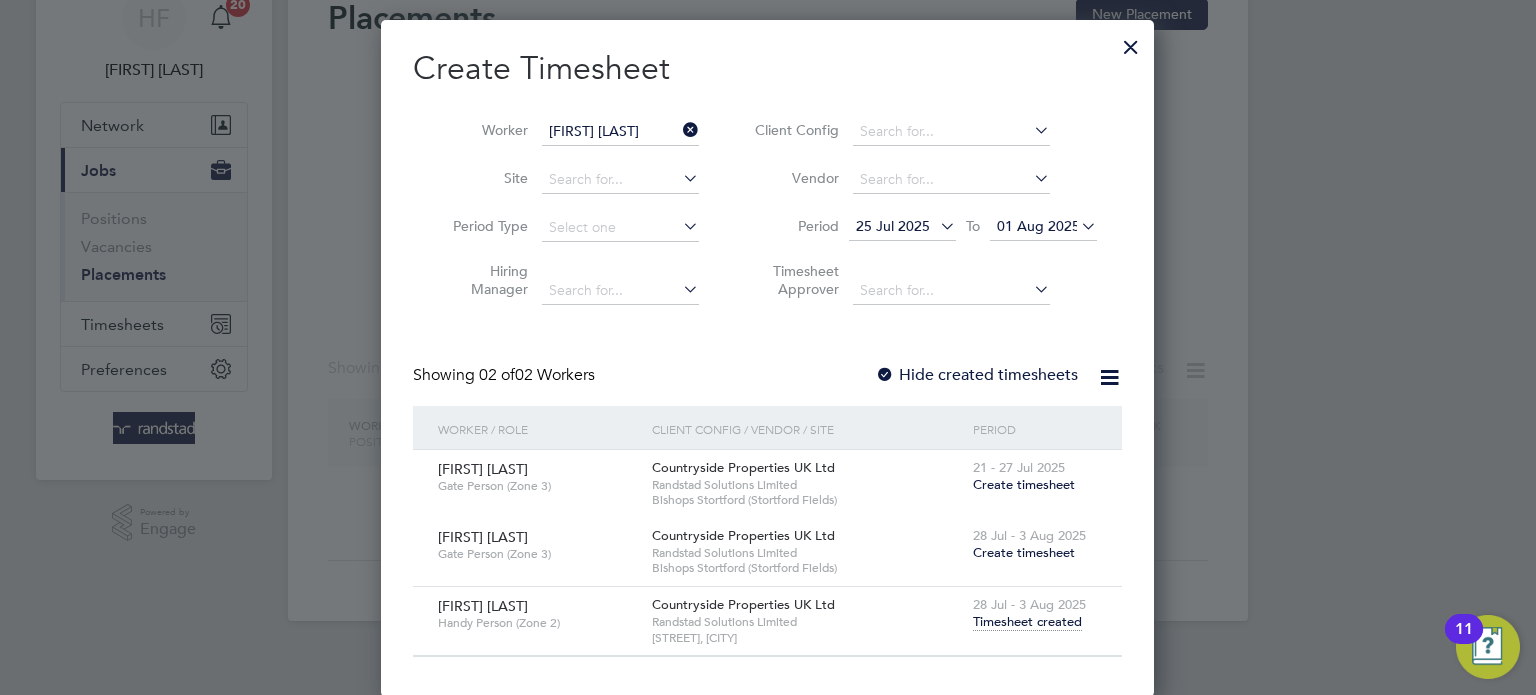 click at bounding box center [1131, 42] 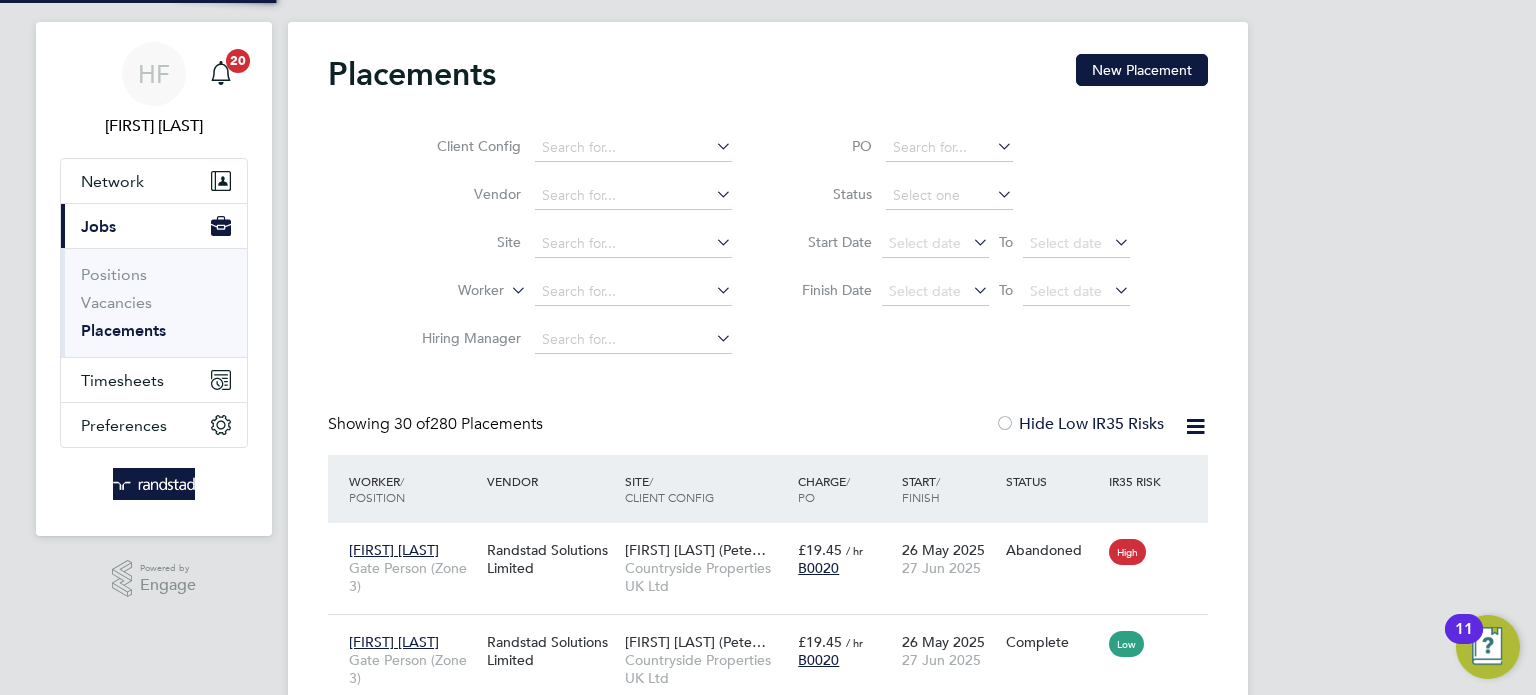 scroll, scrollTop: 36, scrollLeft: 0, axis: vertical 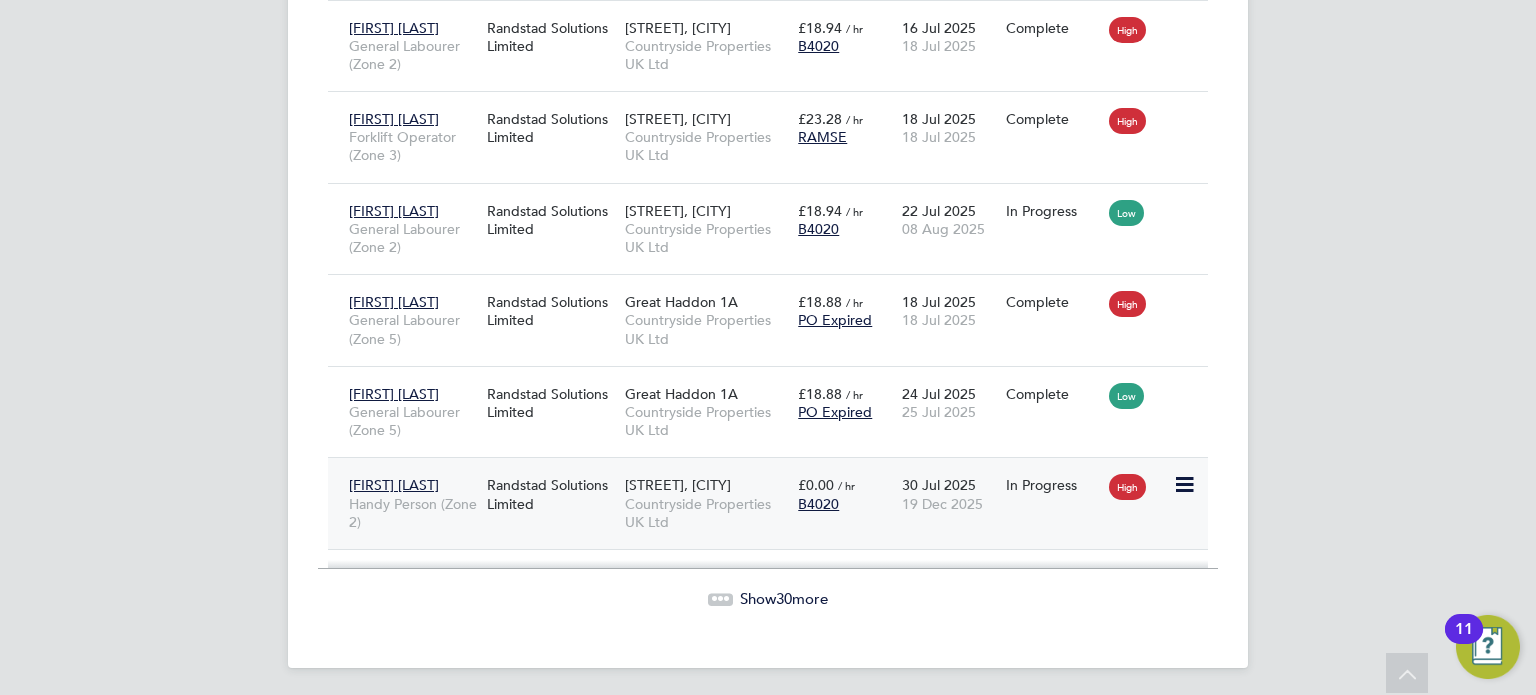click 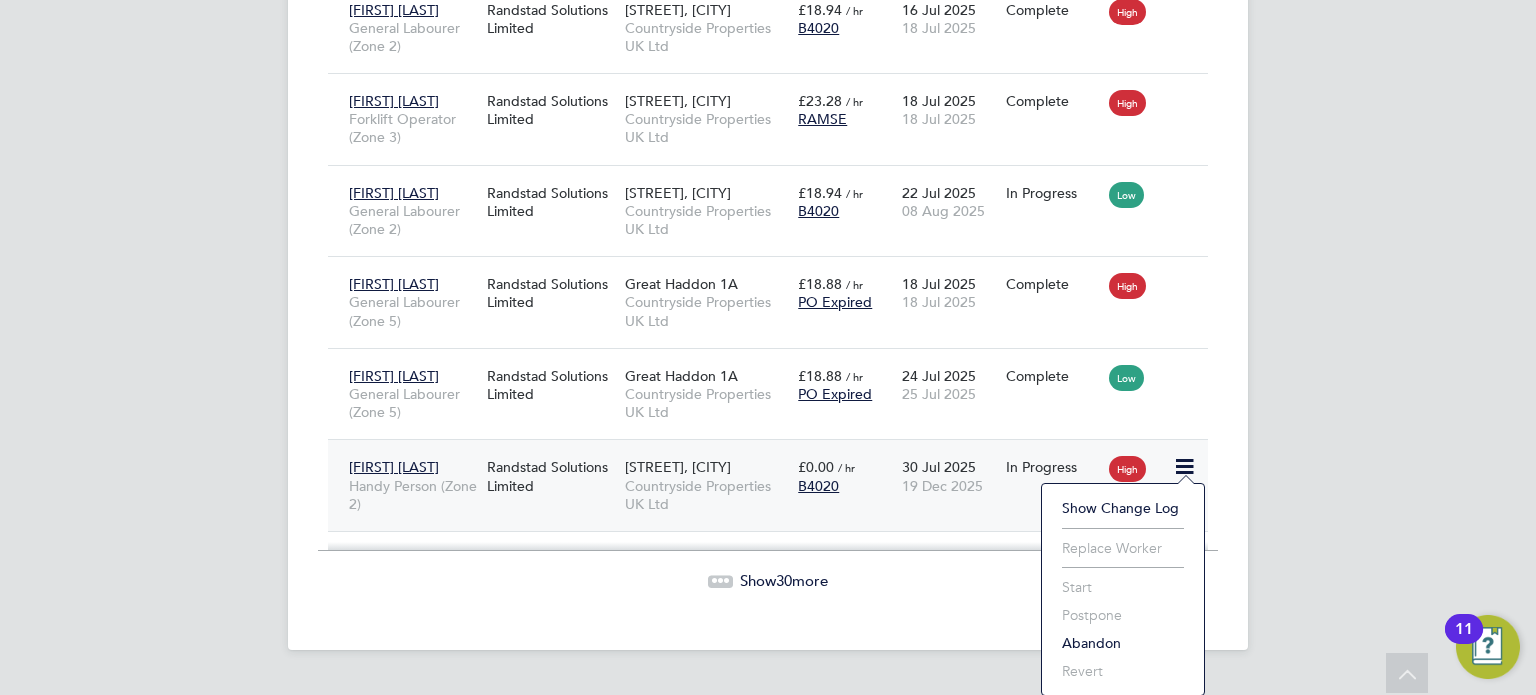 click on "Marcel Potoceanu Handy Person (Zone 2) Randstad Solutions Limited Coggeshall Mill, Cogg… Countryside Properties UK Ltd £0.00   / hr B4020 30 Jul 2025 19 Dec 2025 In Progress High" 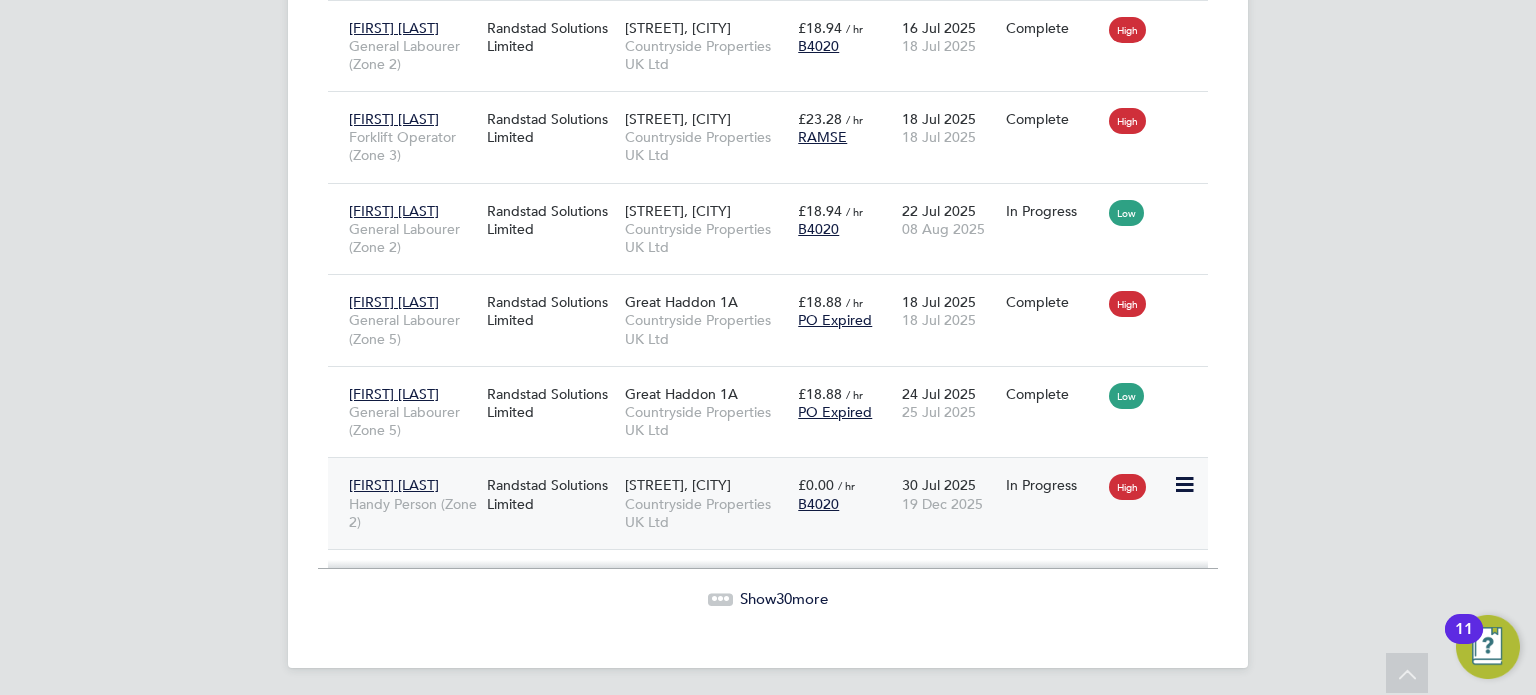 click on "19 Dec 2025" 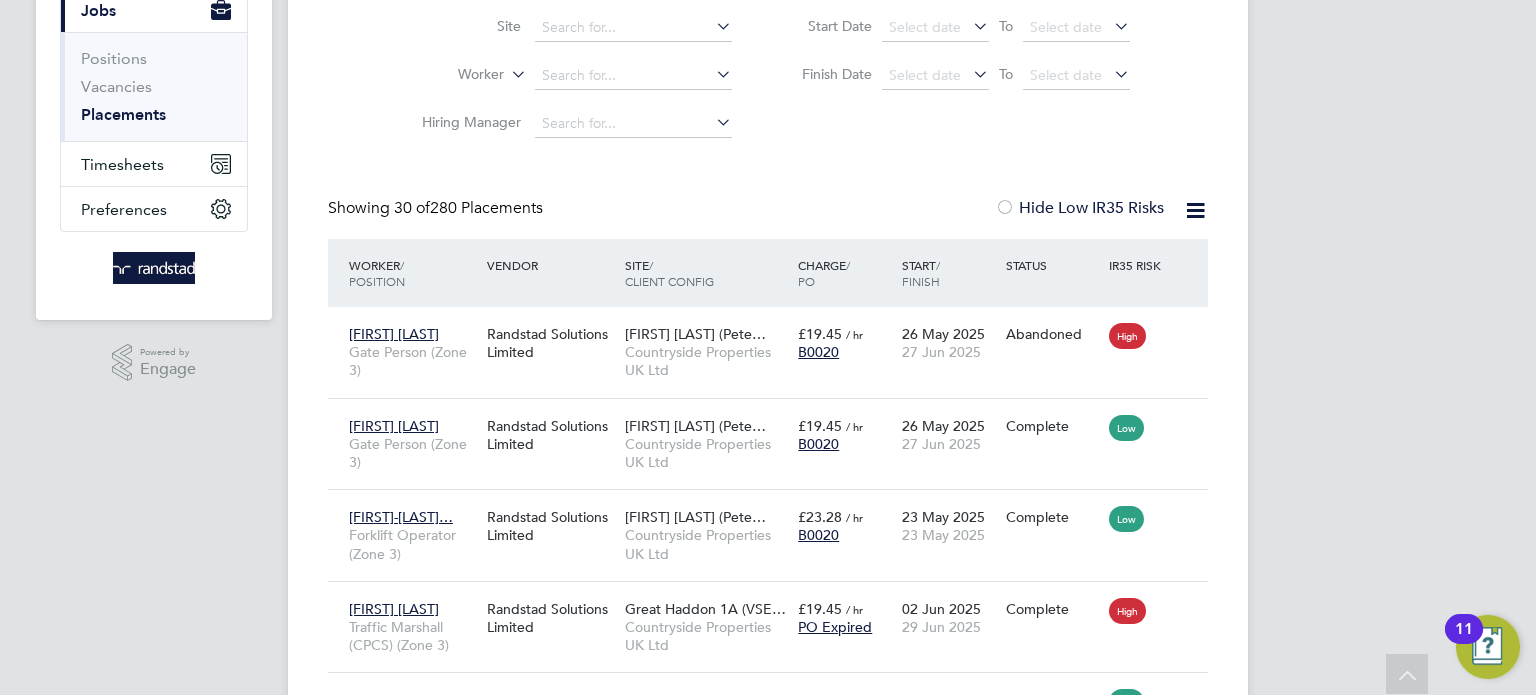 scroll, scrollTop: 0, scrollLeft: 0, axis: both 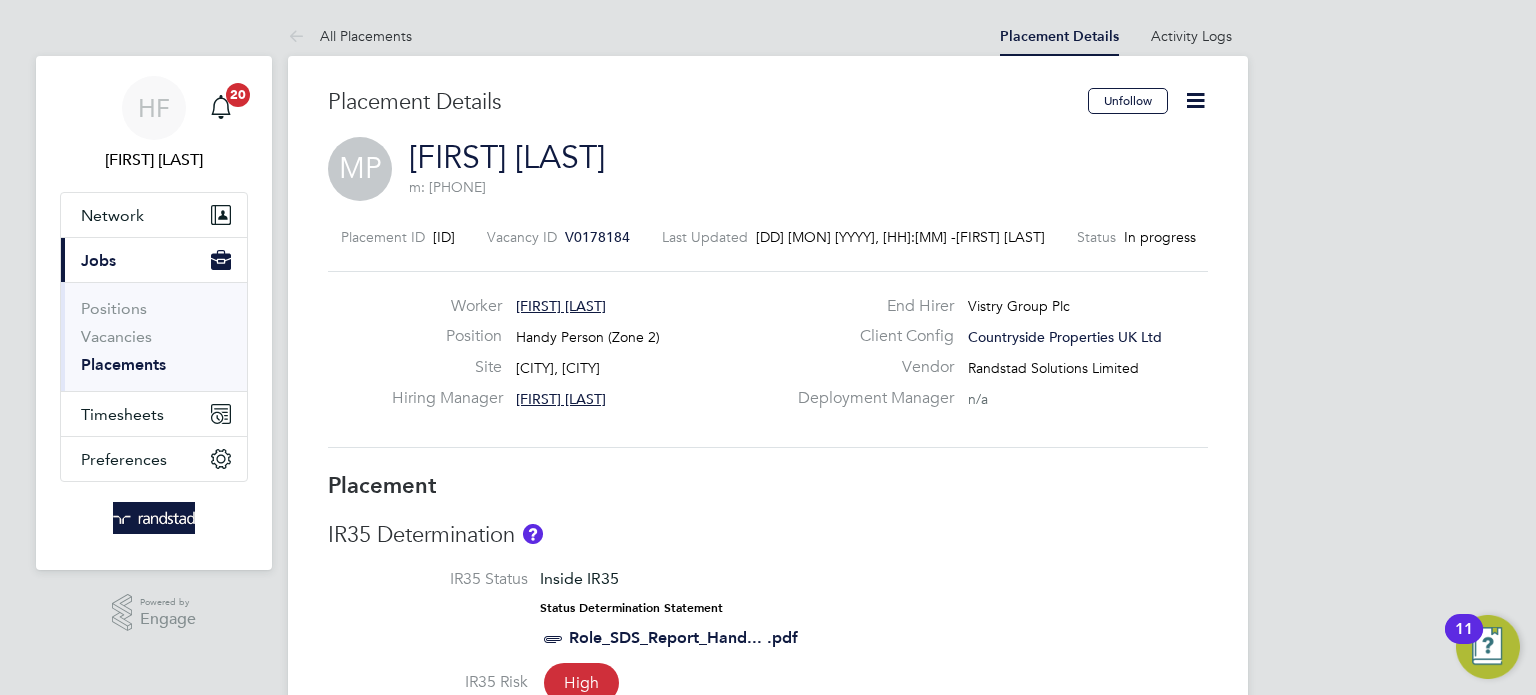 click 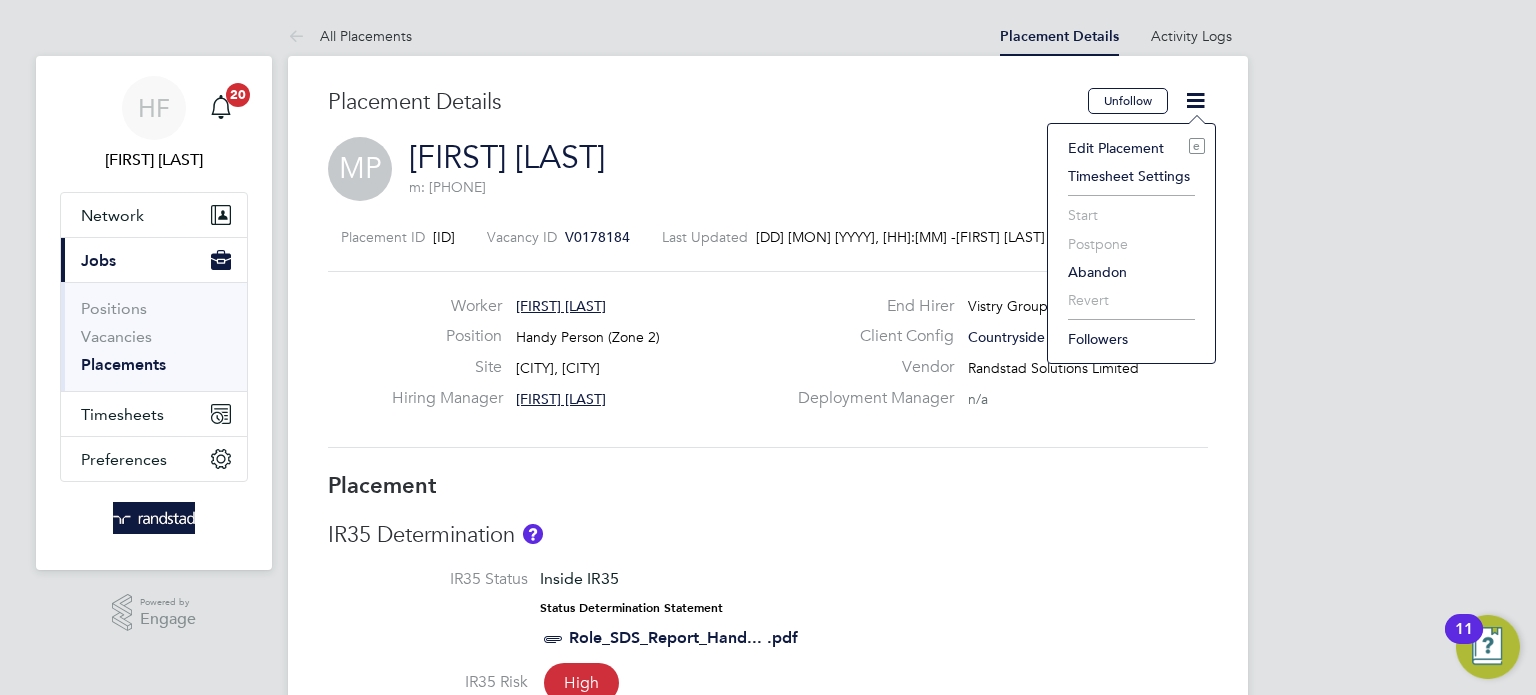 click on "Edit Placement e" 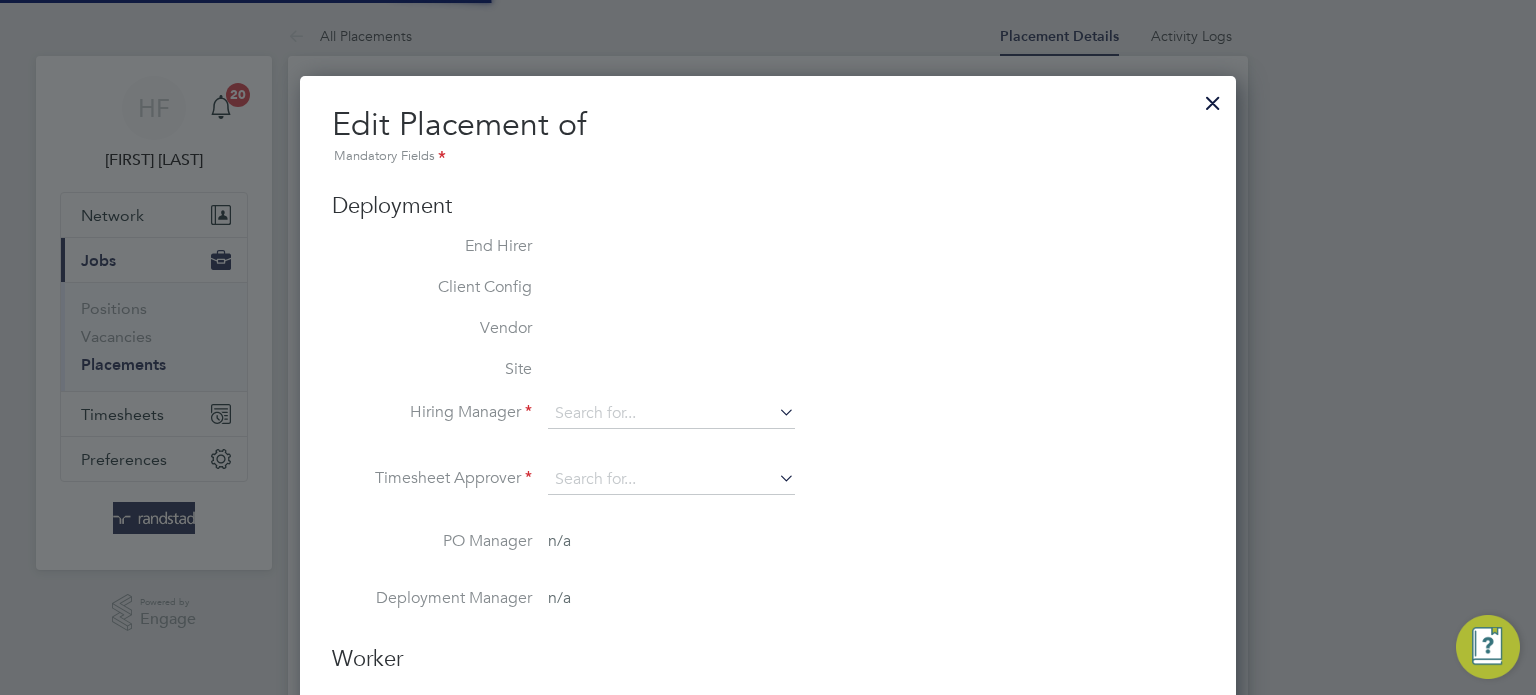 type on "[FIRST] [LAST]" 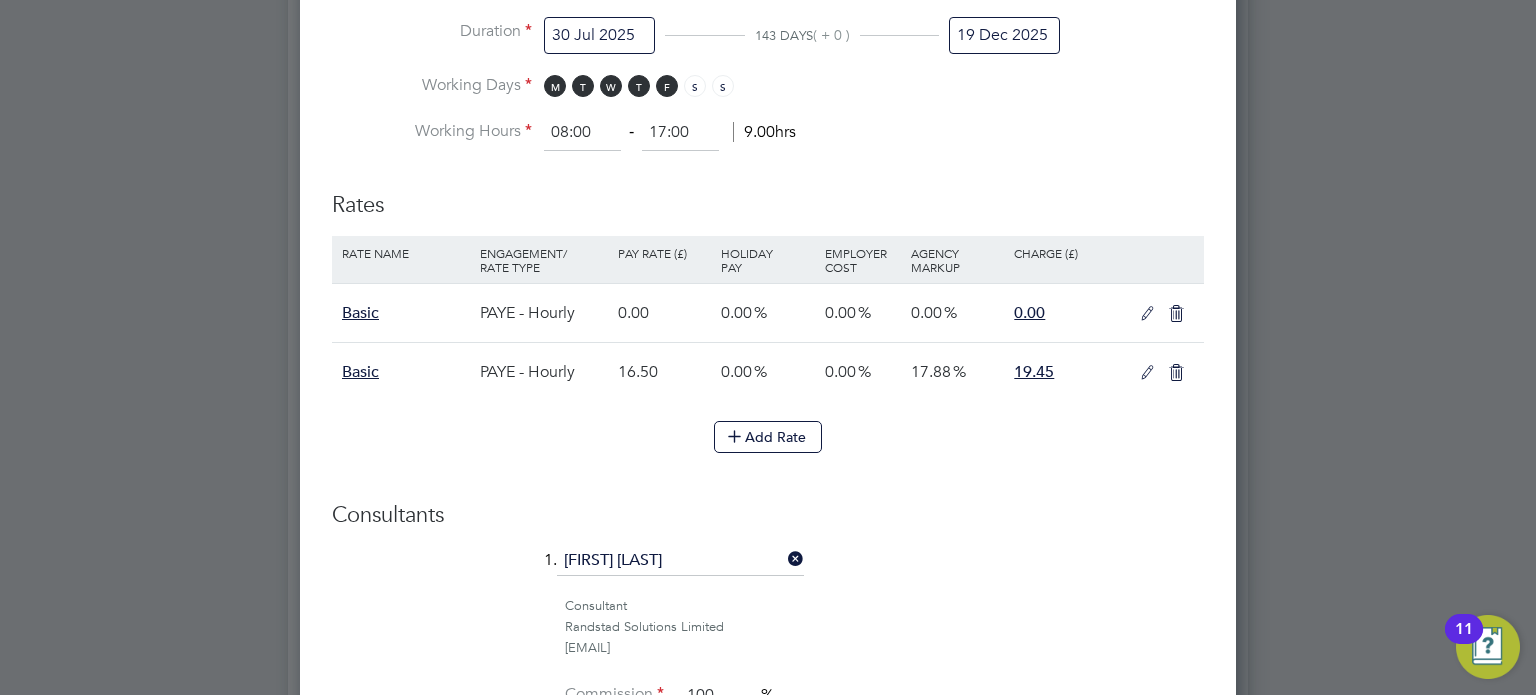 click at bounding box center (1147, 314) 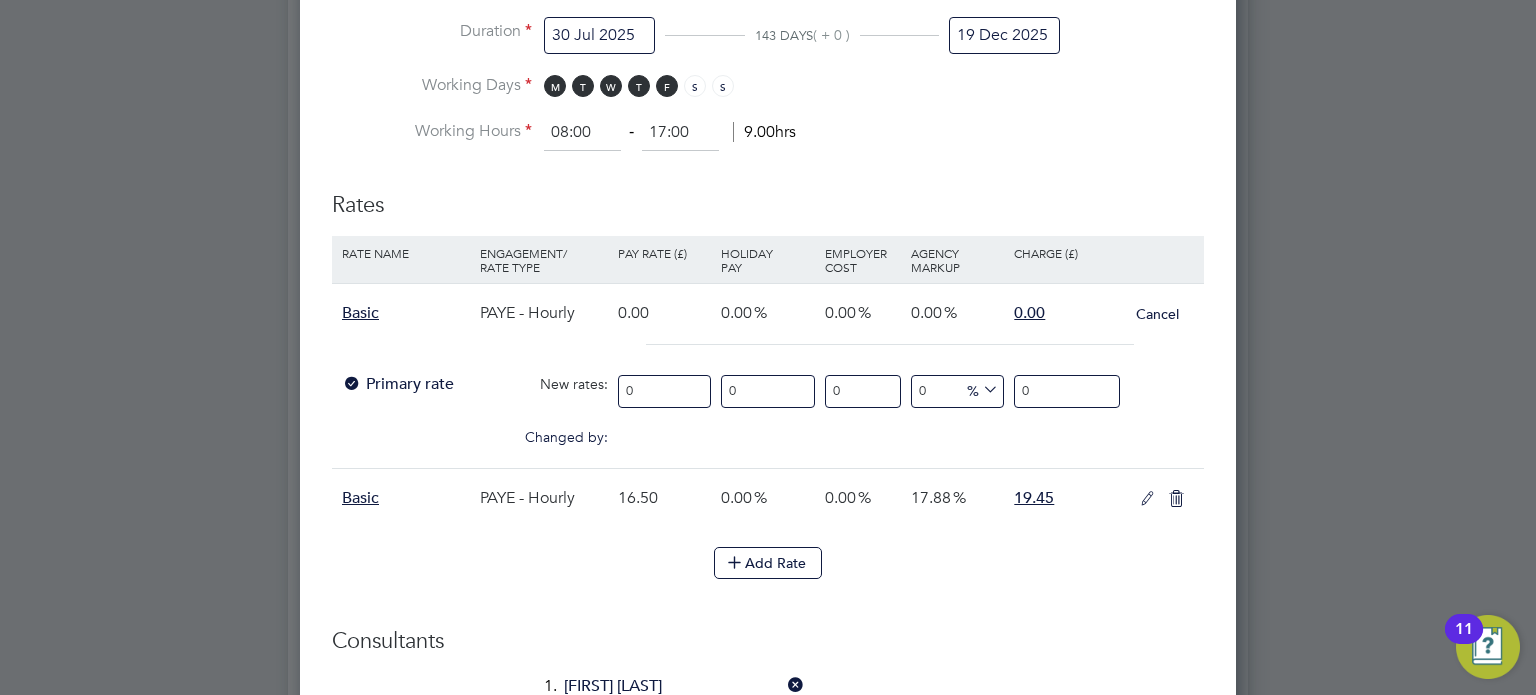 click on "0" at bounding box center (664, 391) 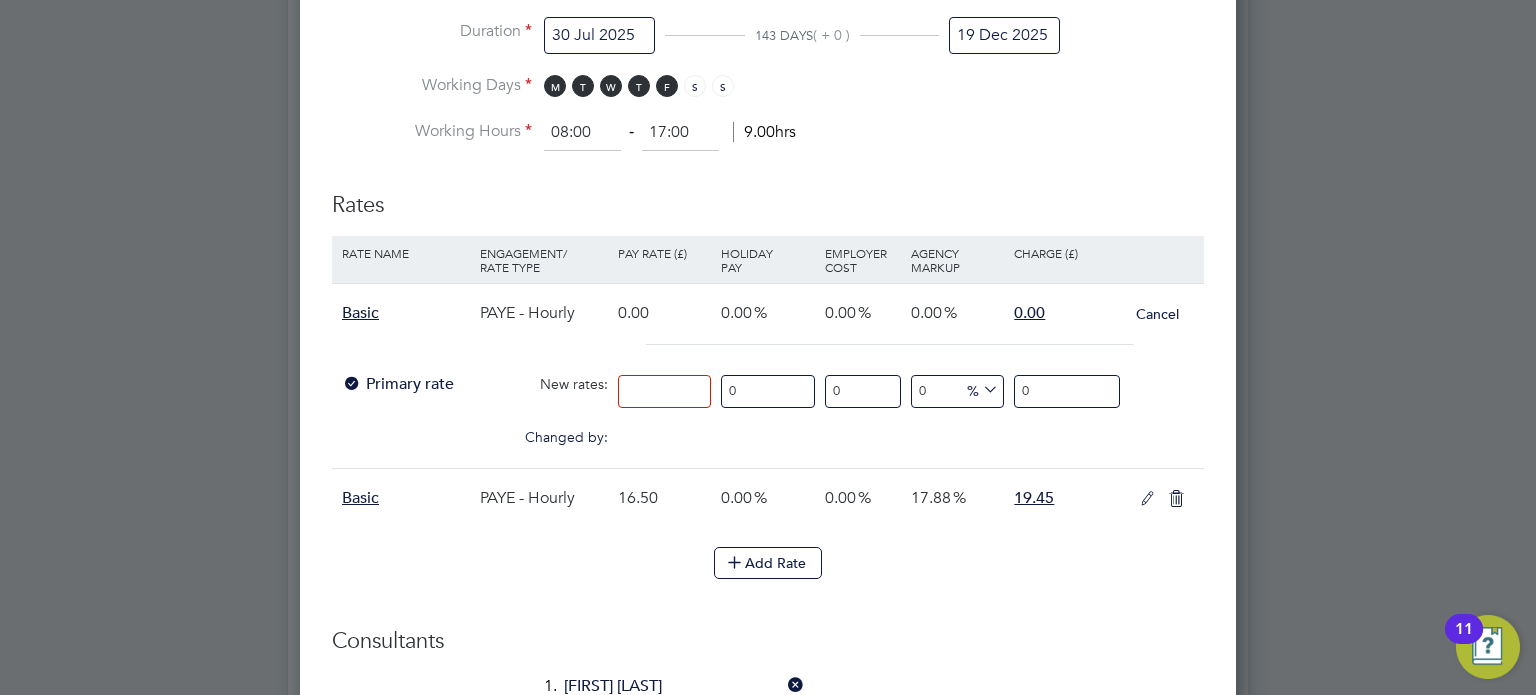 type on "1" 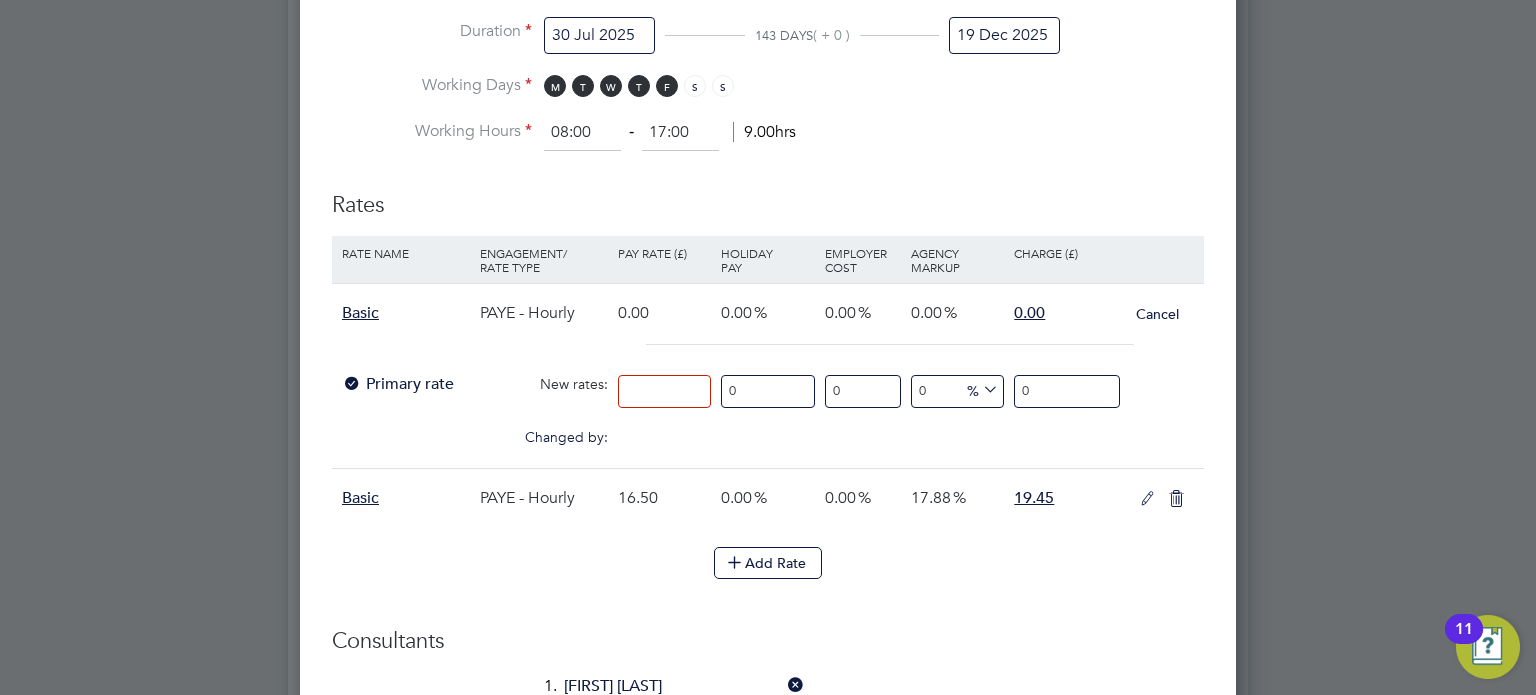 type on "1" 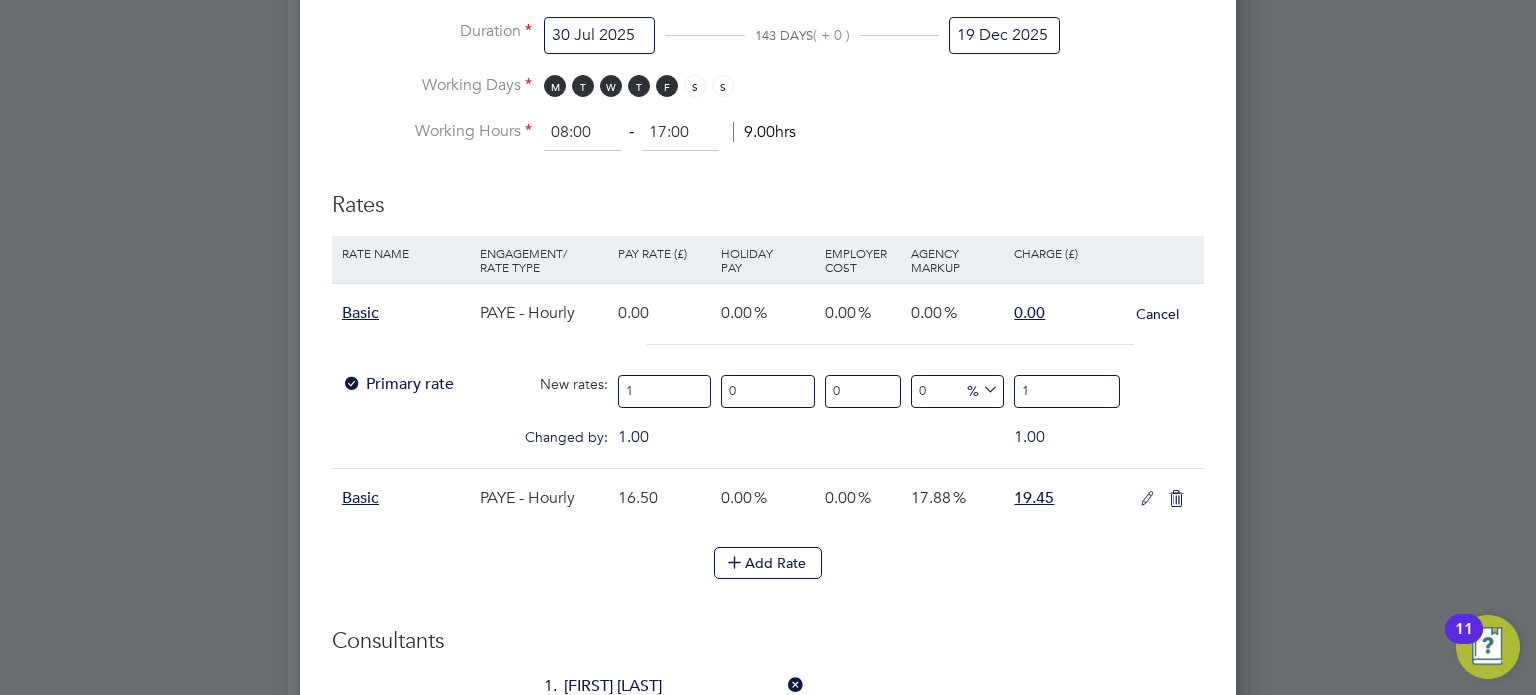 type on "16" 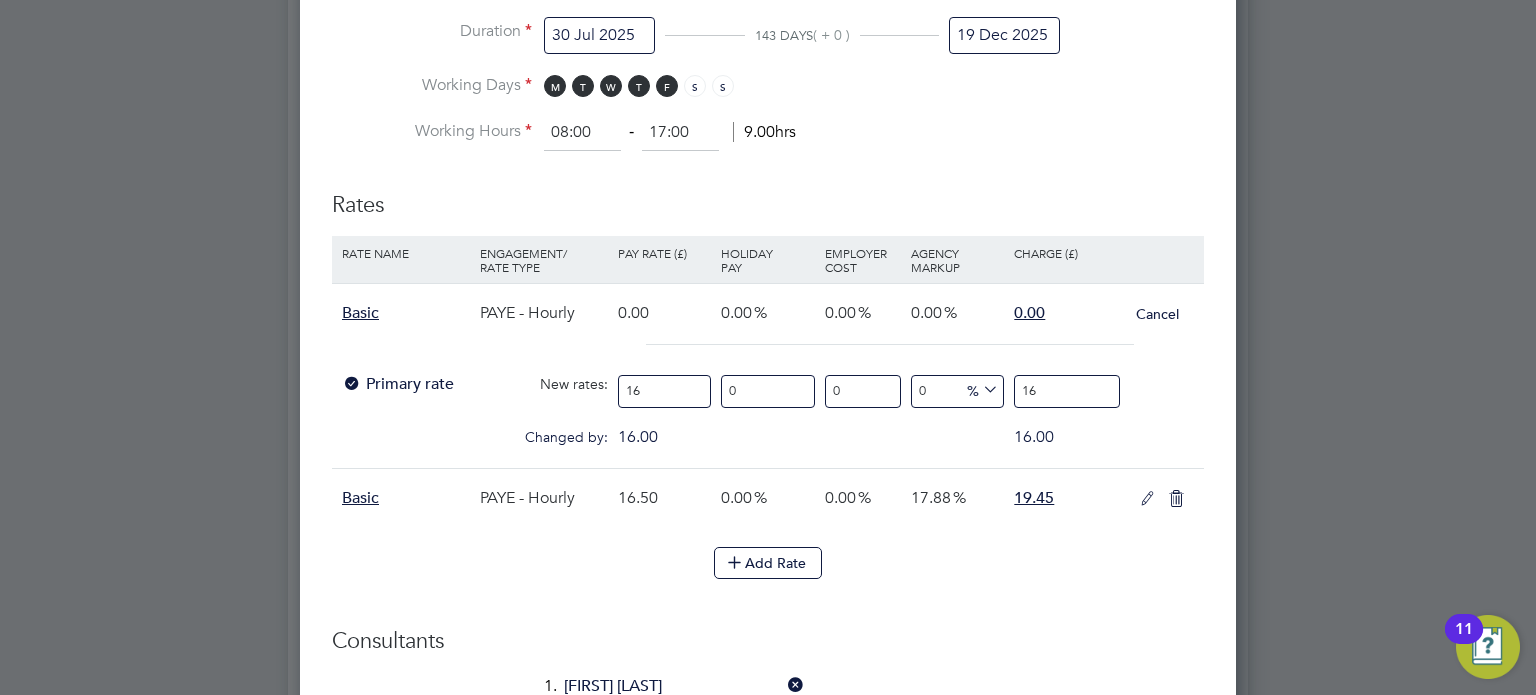 type on "16.5" 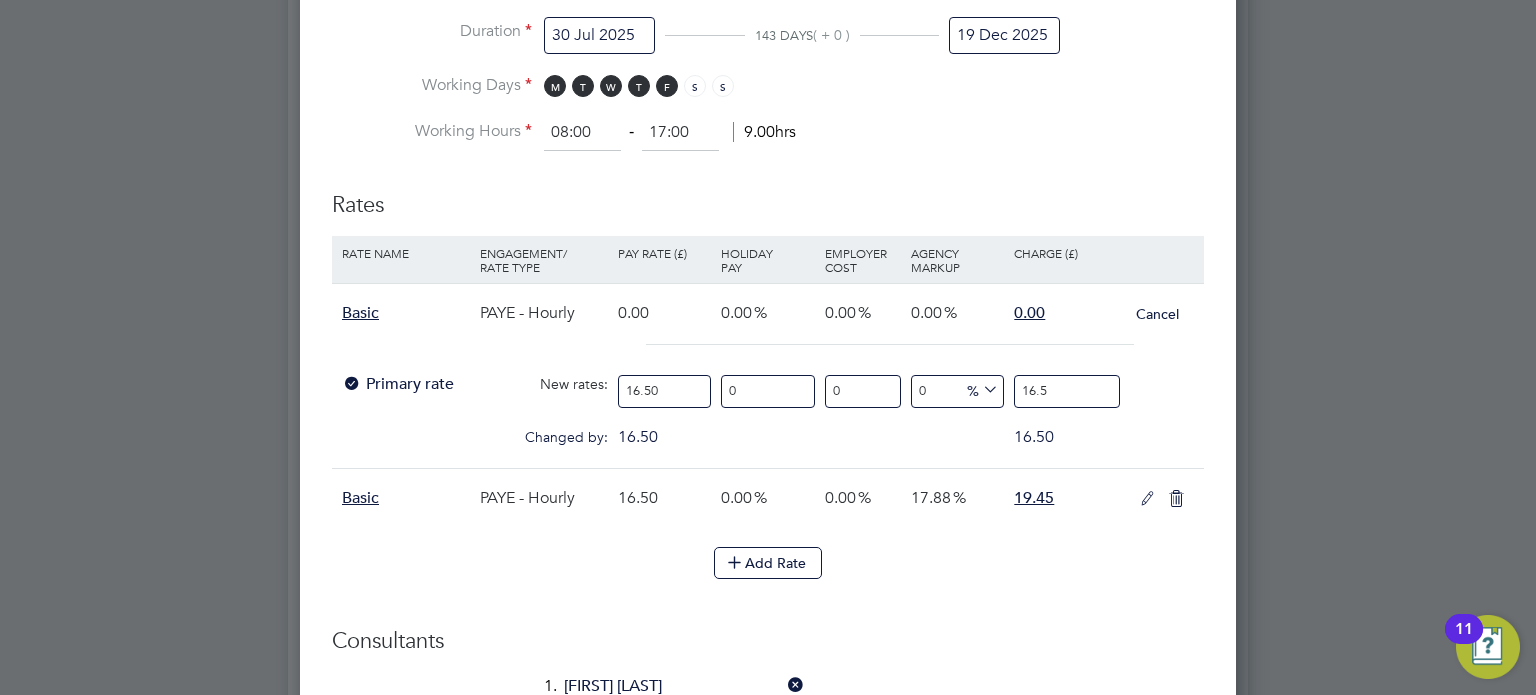 type on "16.50" 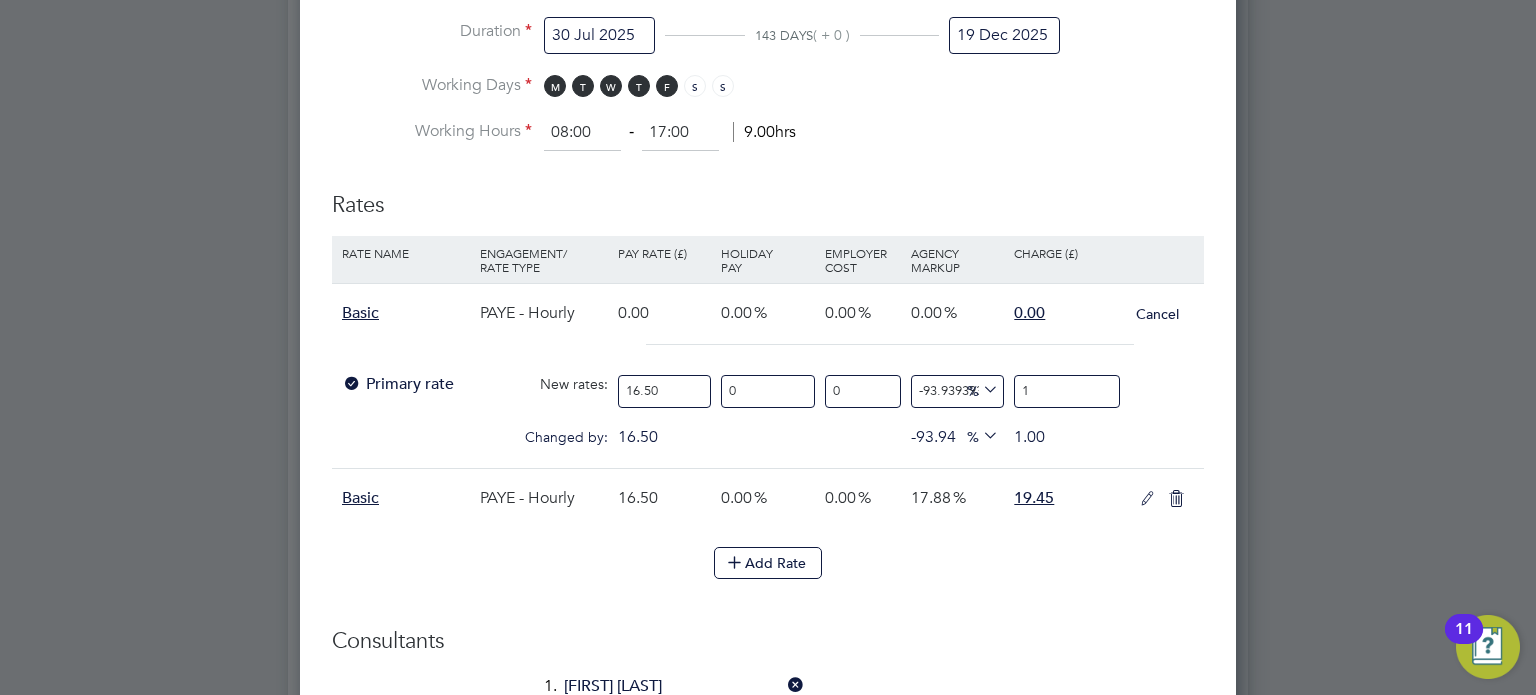 type on "15.151515151515152" 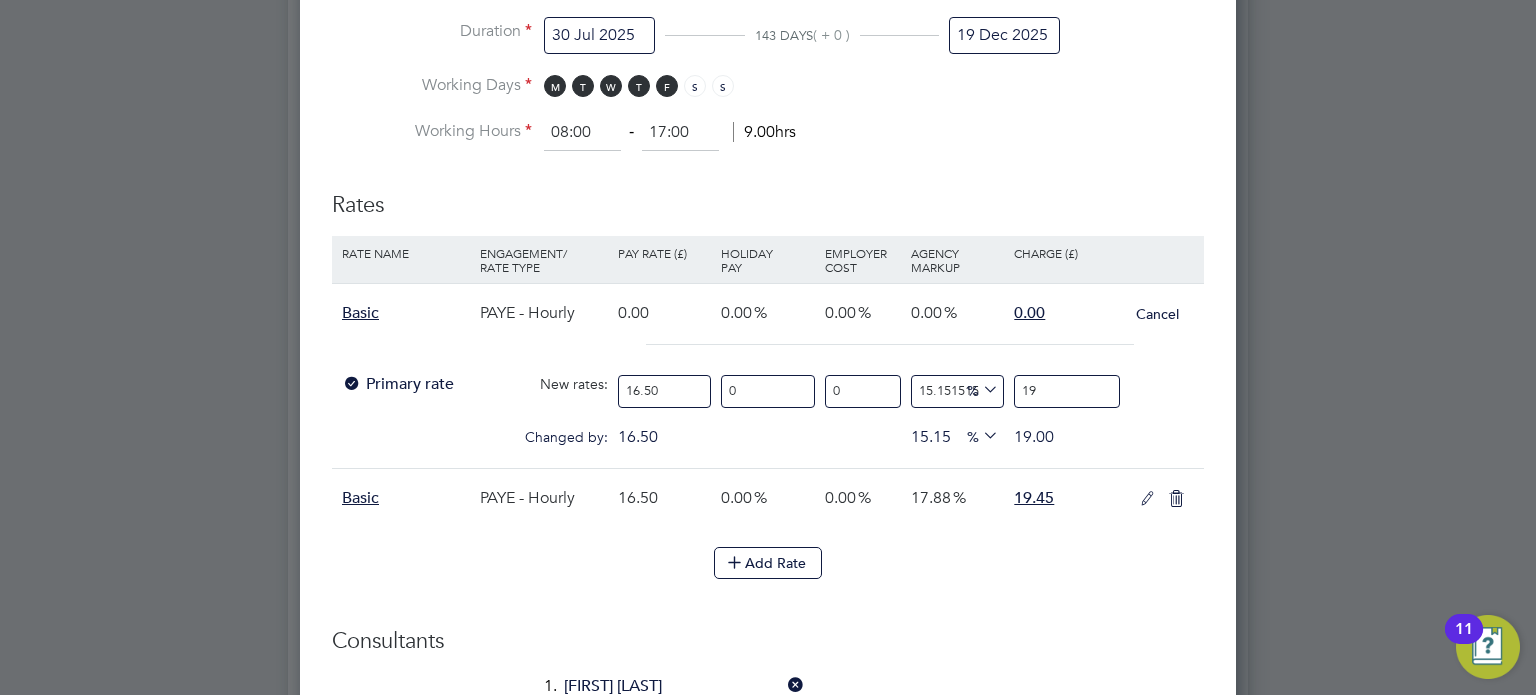 type on "17.575757575757574" 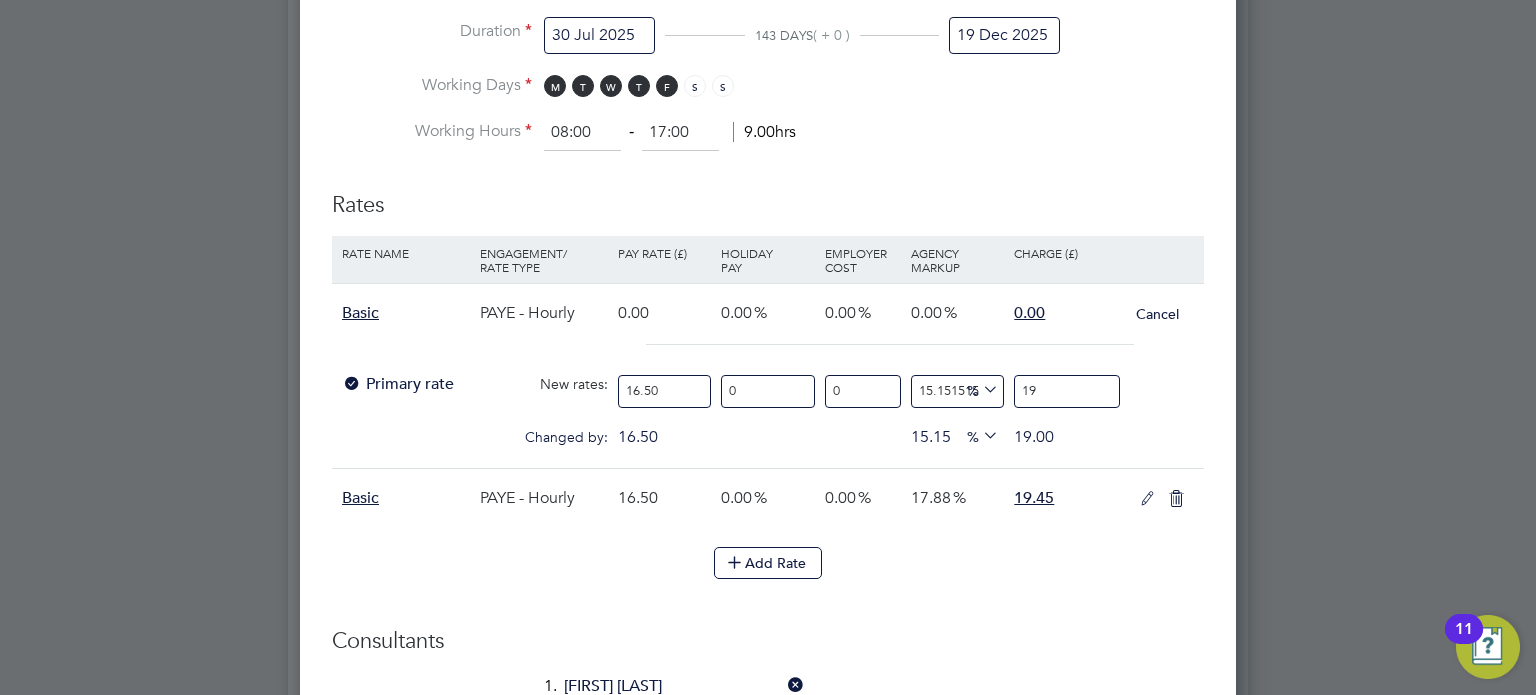 type on "19.4" 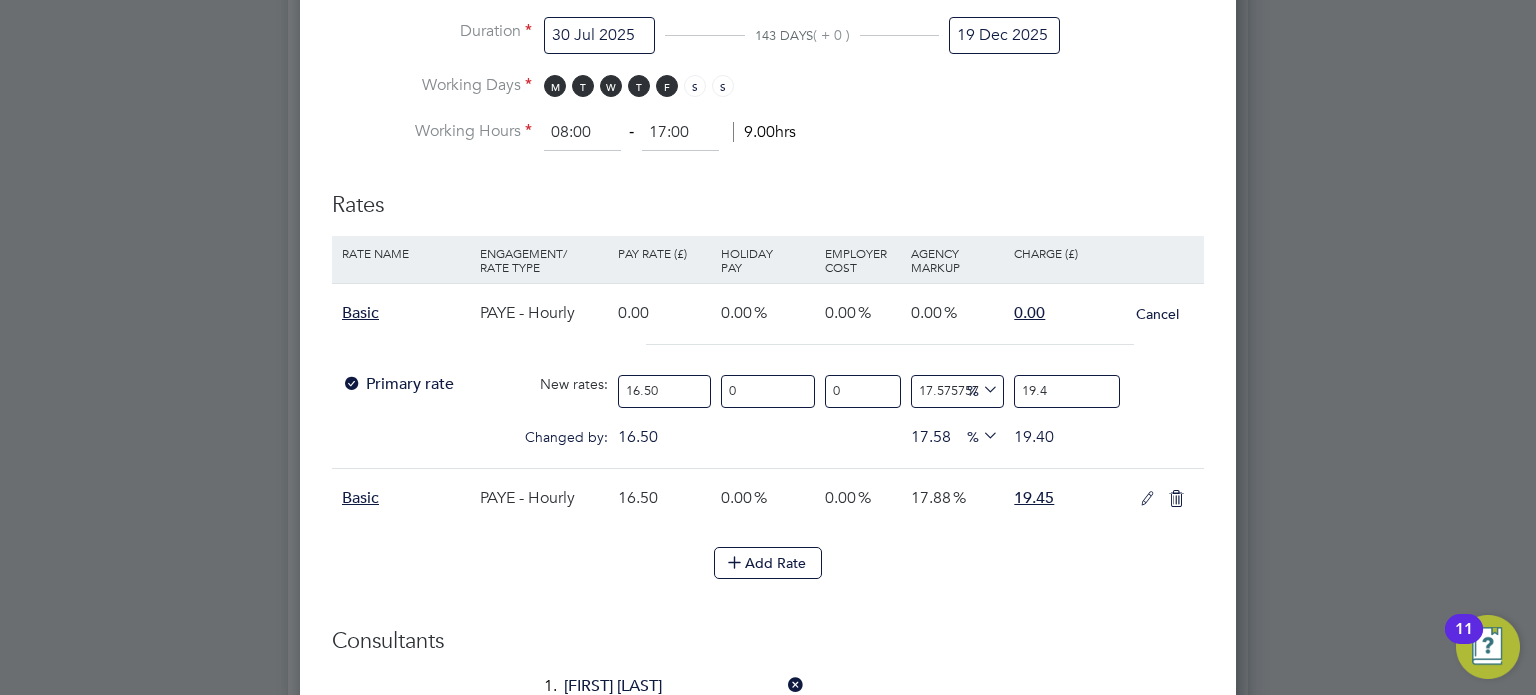 type on "17.87878787878788" 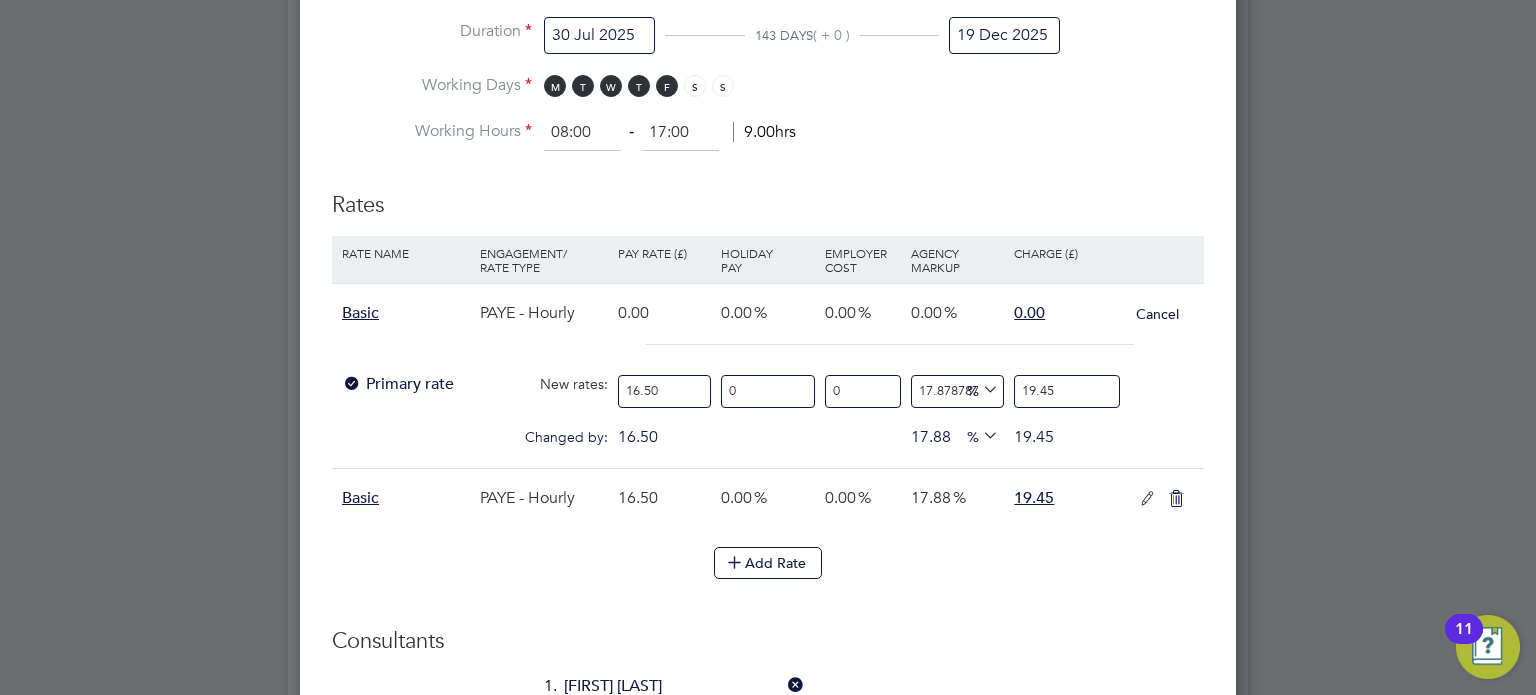 type on "19.45" 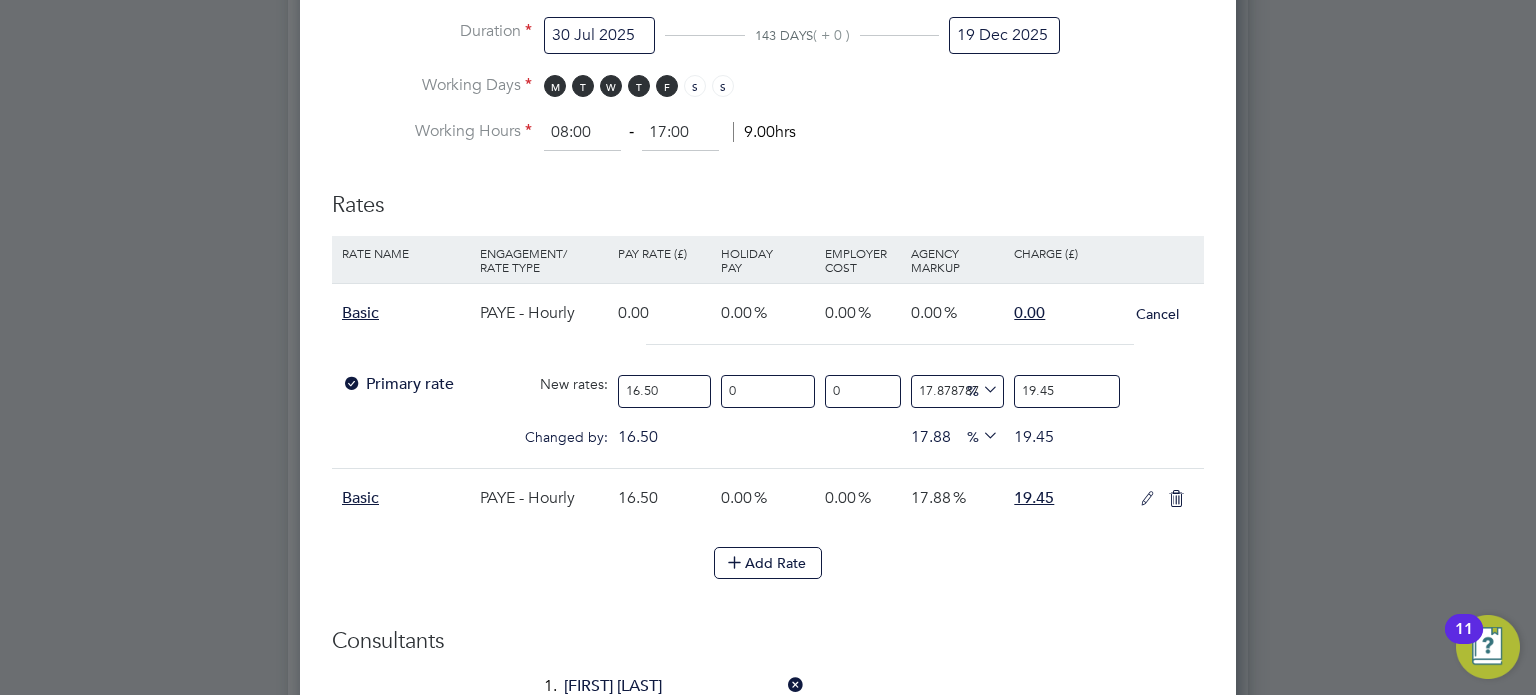 click on "Add Rate" at bounding box center (768, 573) 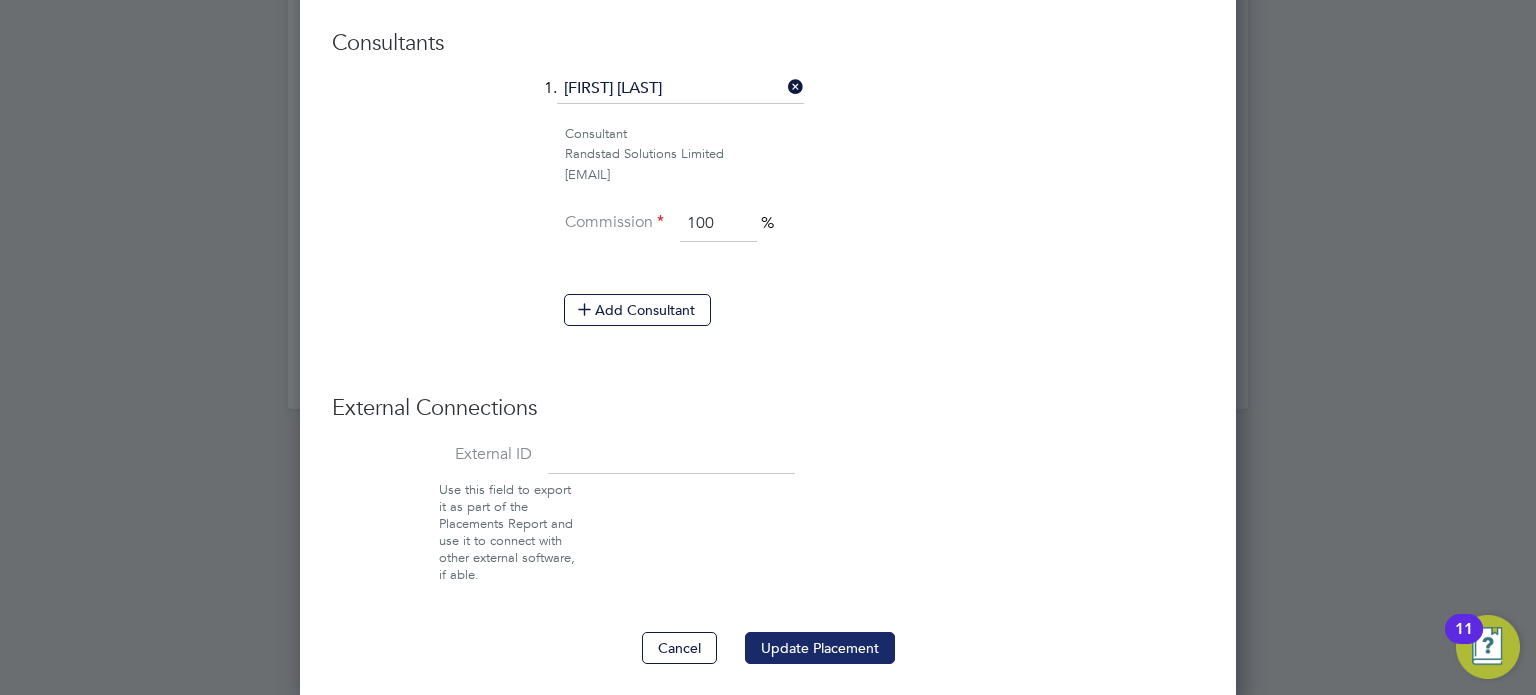 click on "Update Placement" at bounding box center (820, 648) 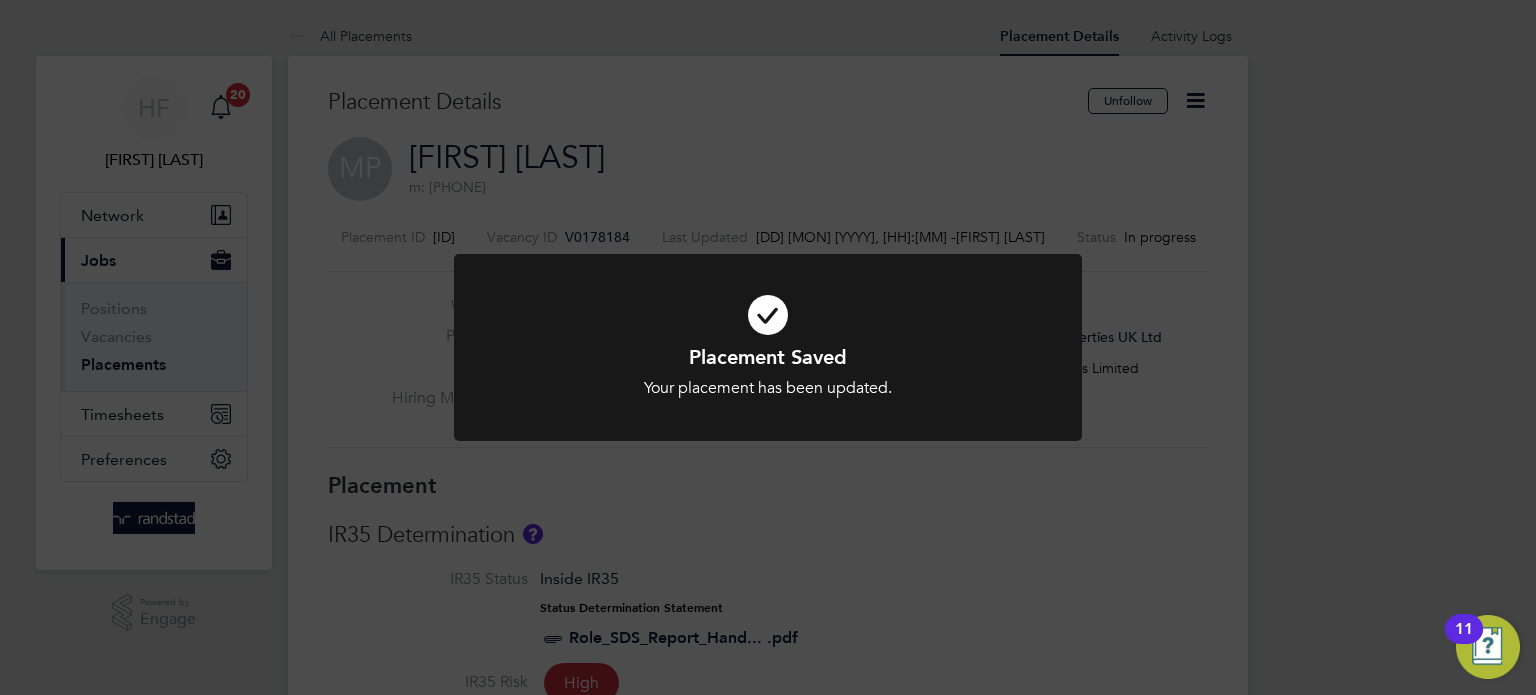 click on "Placement Saved Your placement has been updated. Cancel Okay" 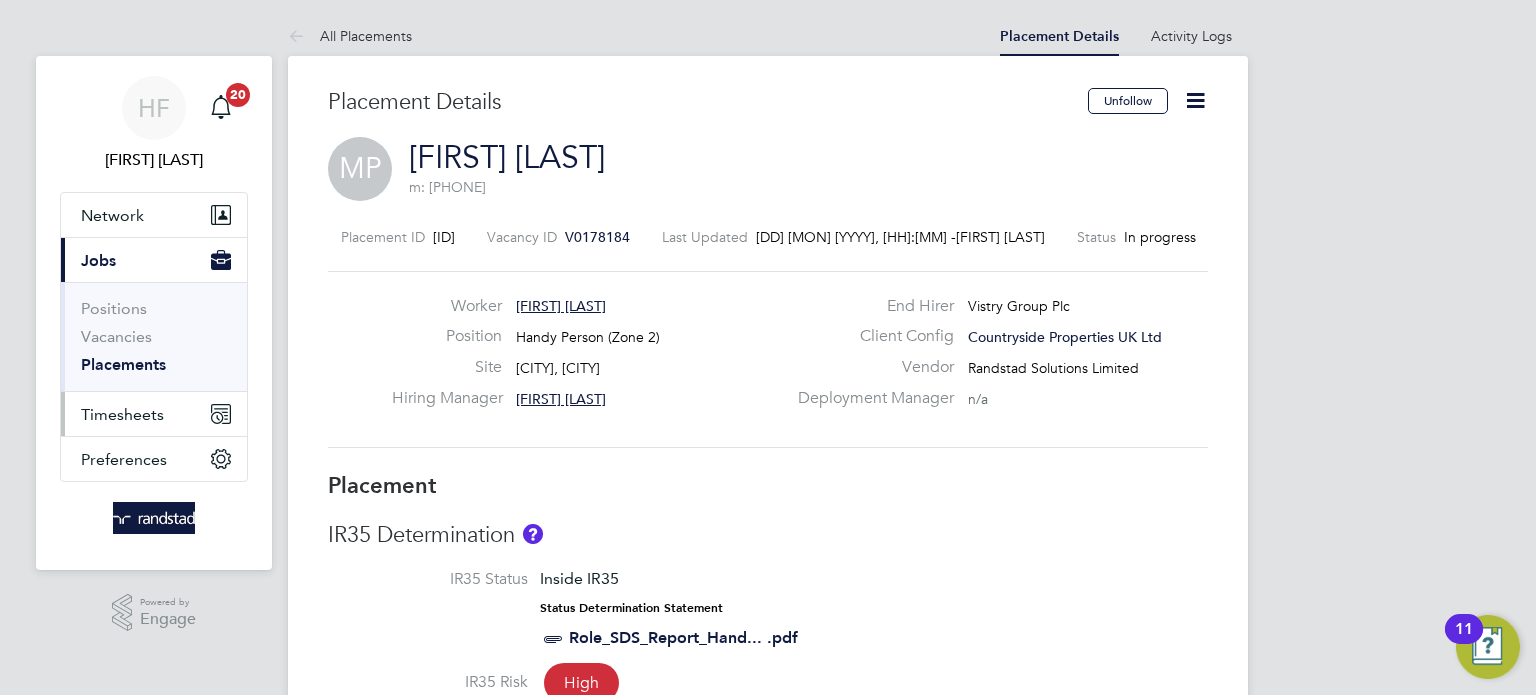 click on "Timesheets" at bounding box center [122, 414] 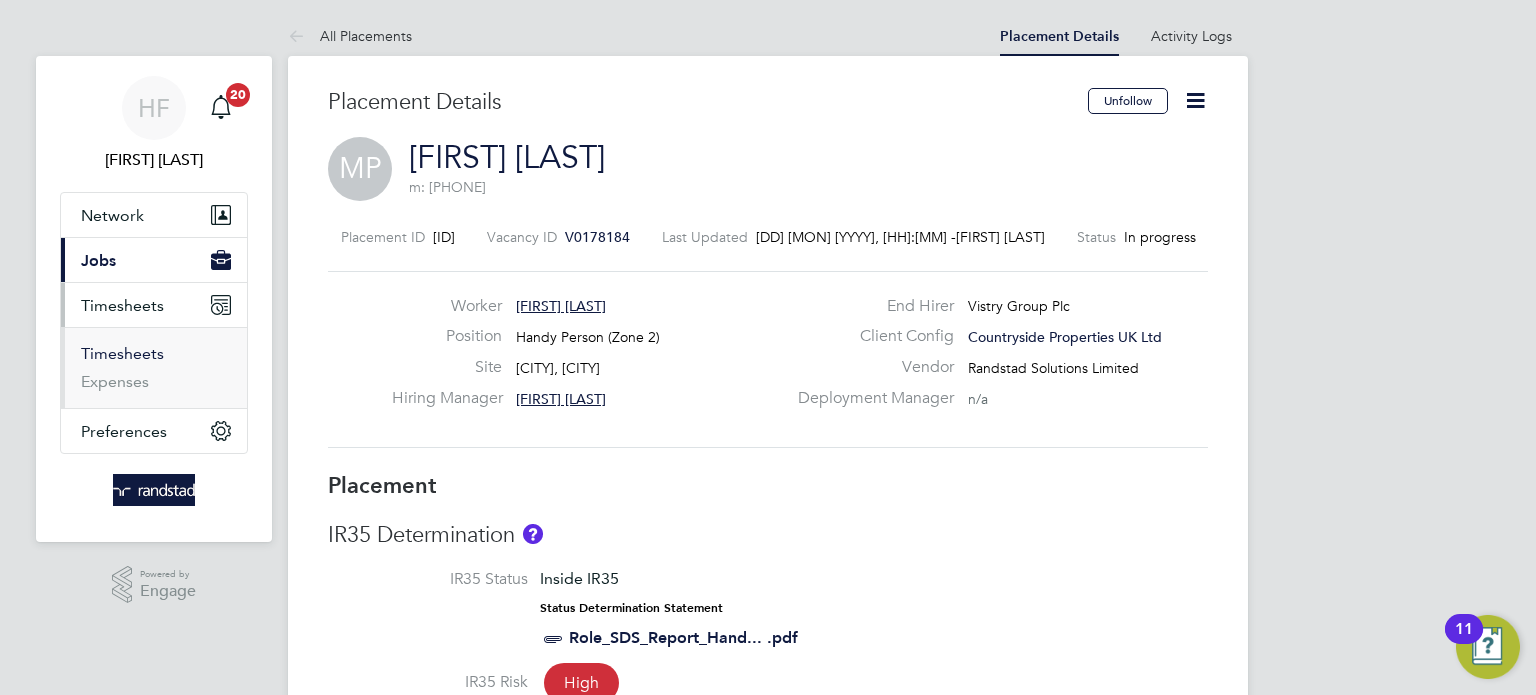 click on "Timesheets" at bounding box center [122, 353] 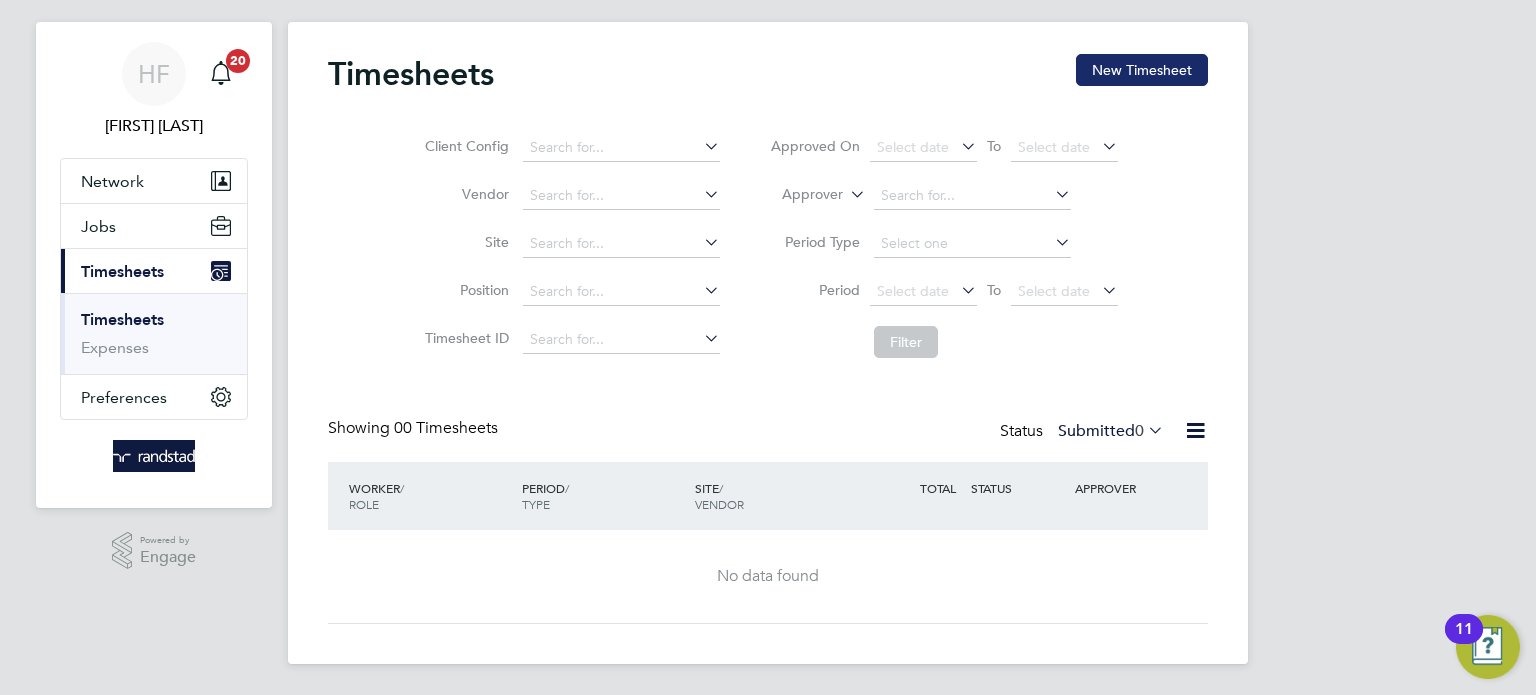 click on "New Timesheet" 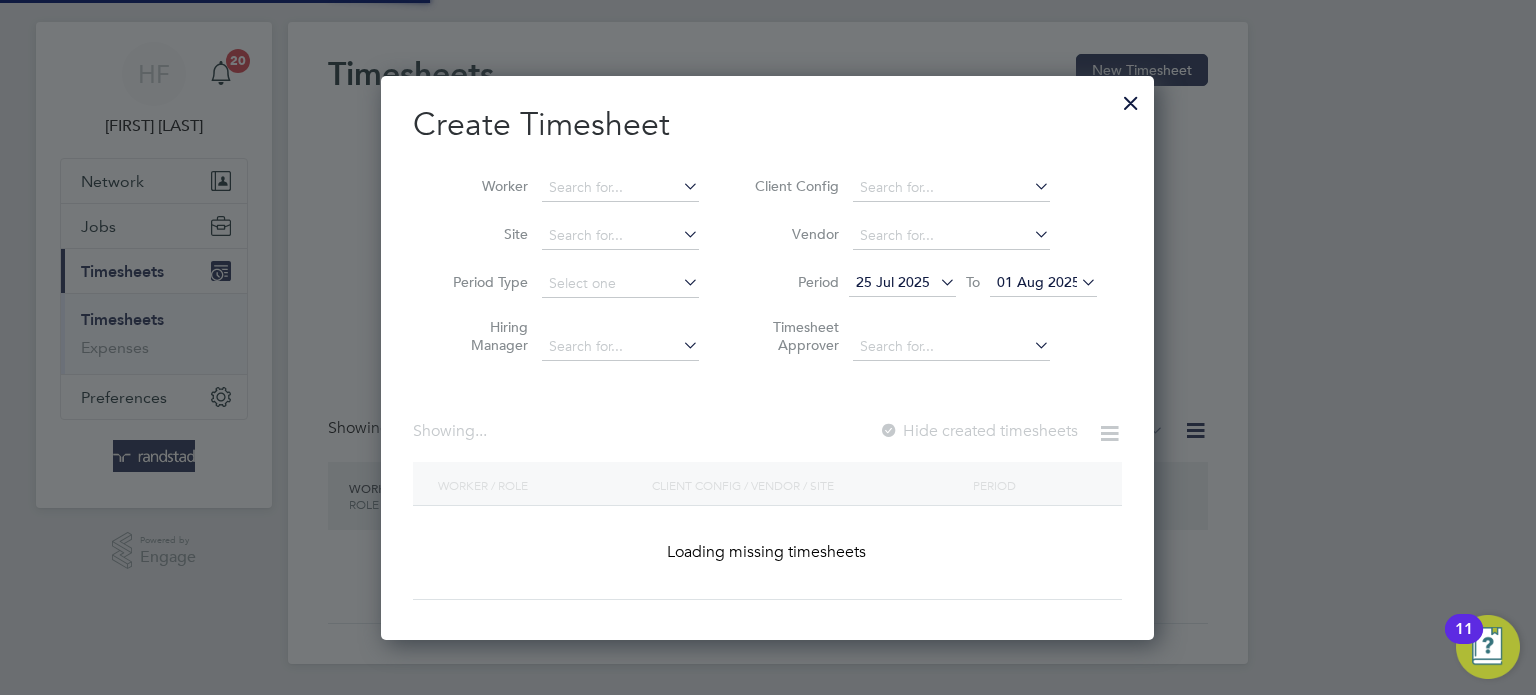 click on "Create Timesheet" at bounding box center [767, 125] 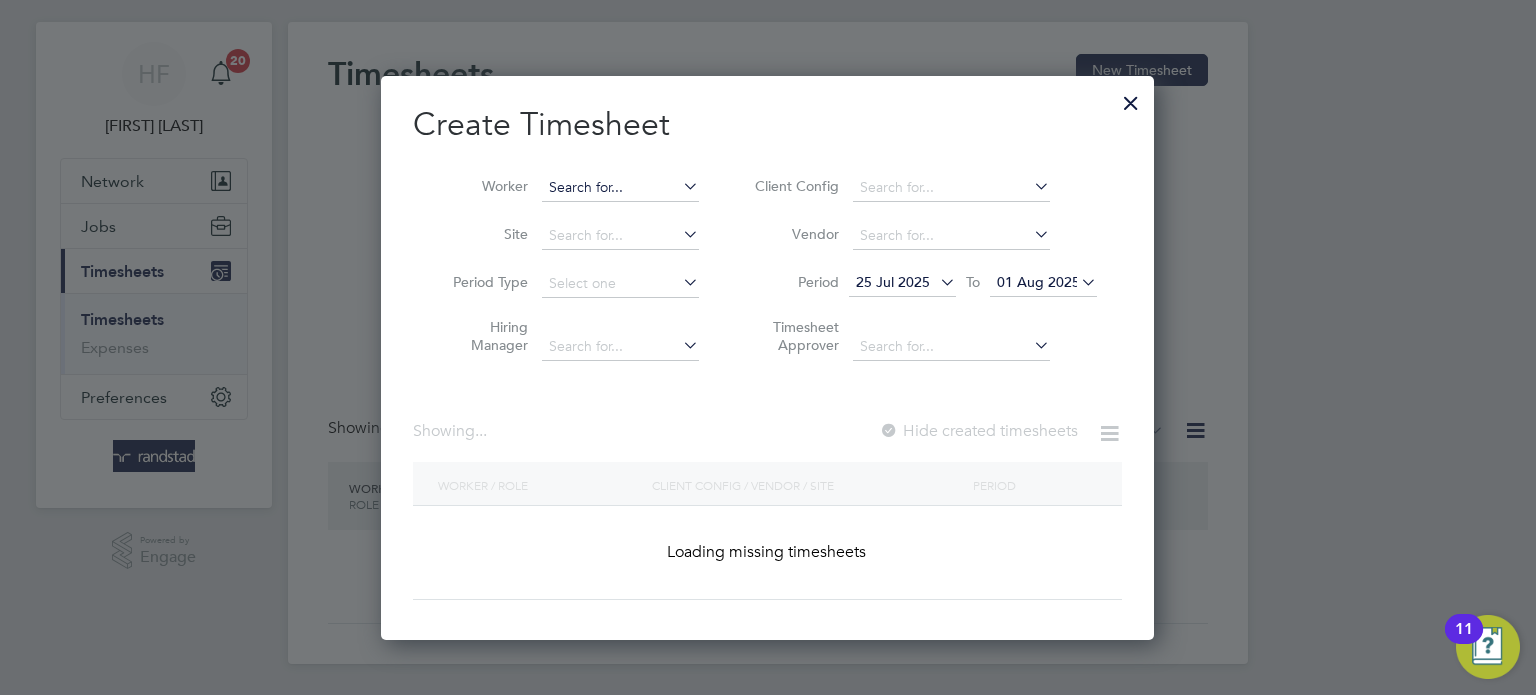 click at bounding box center (620, 188) 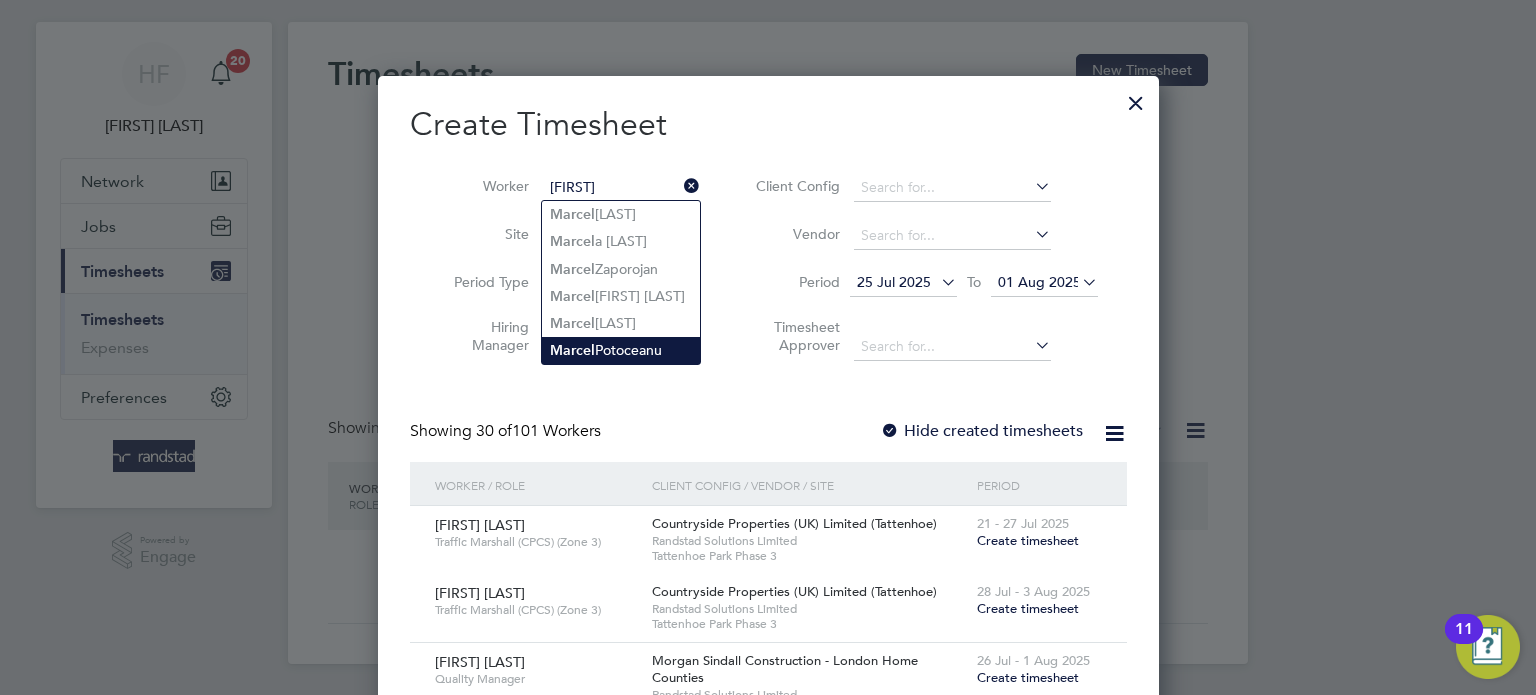 drag, startPoint x: 634, startPoint y: 336, endPoint x: 662, endPoint y: 334, distance: 28.071337 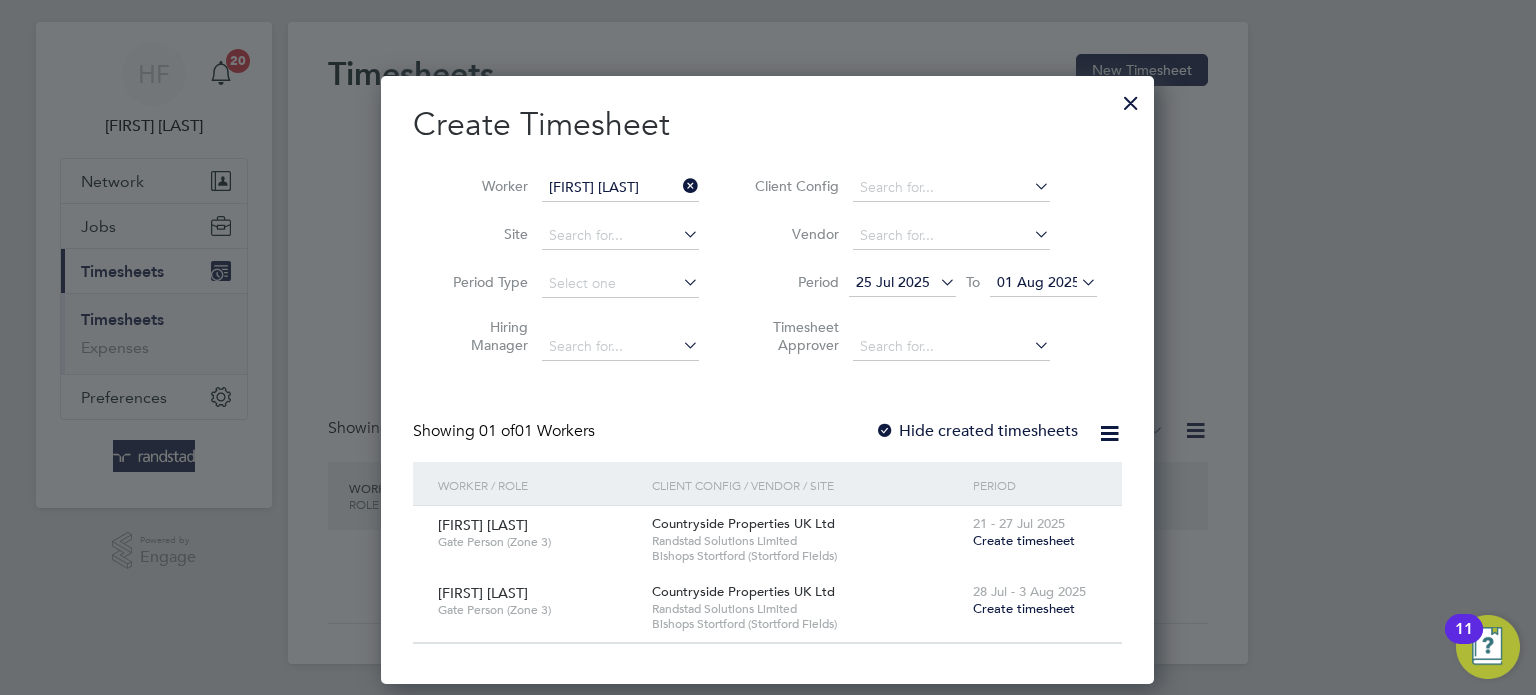 click on "Hide created timesheets" at bounding box center [976, 431] 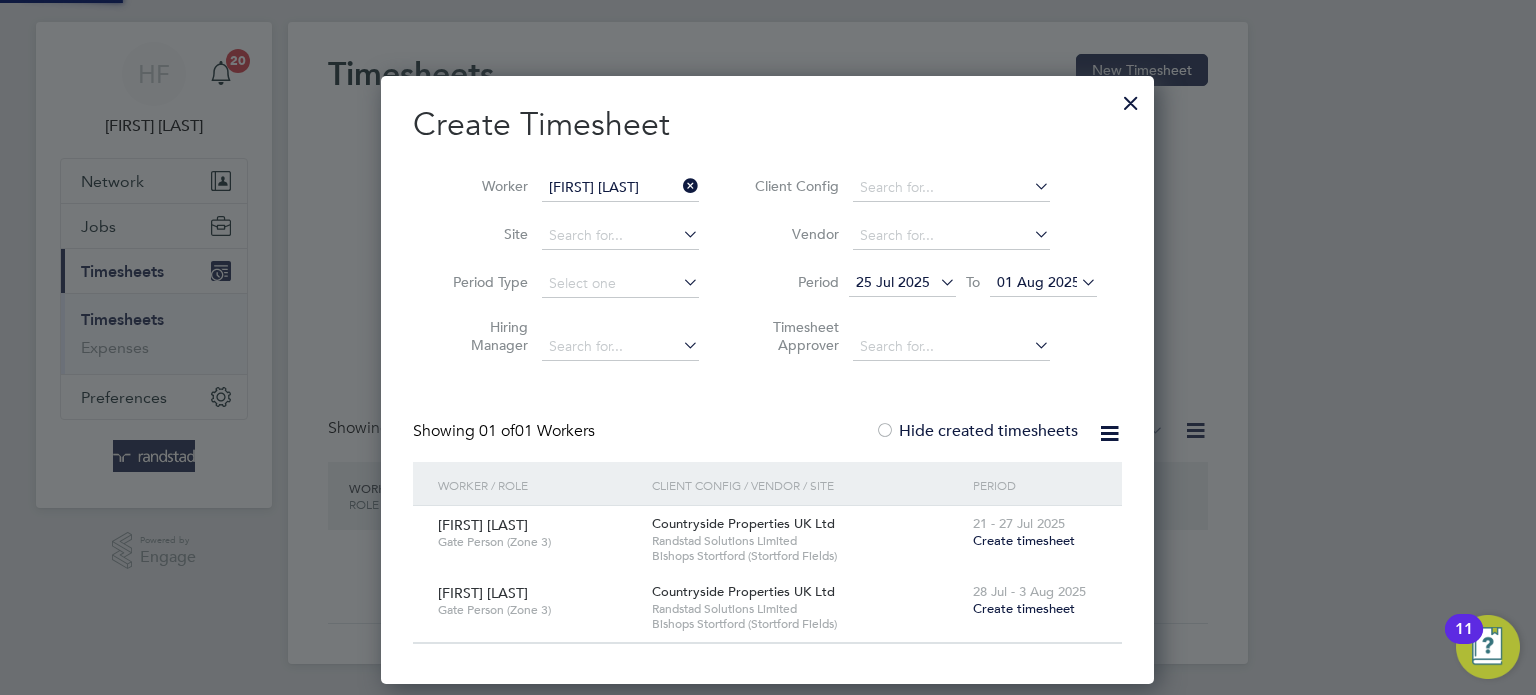 click on "Hide created timesheets" at bounding box center (976, 431) 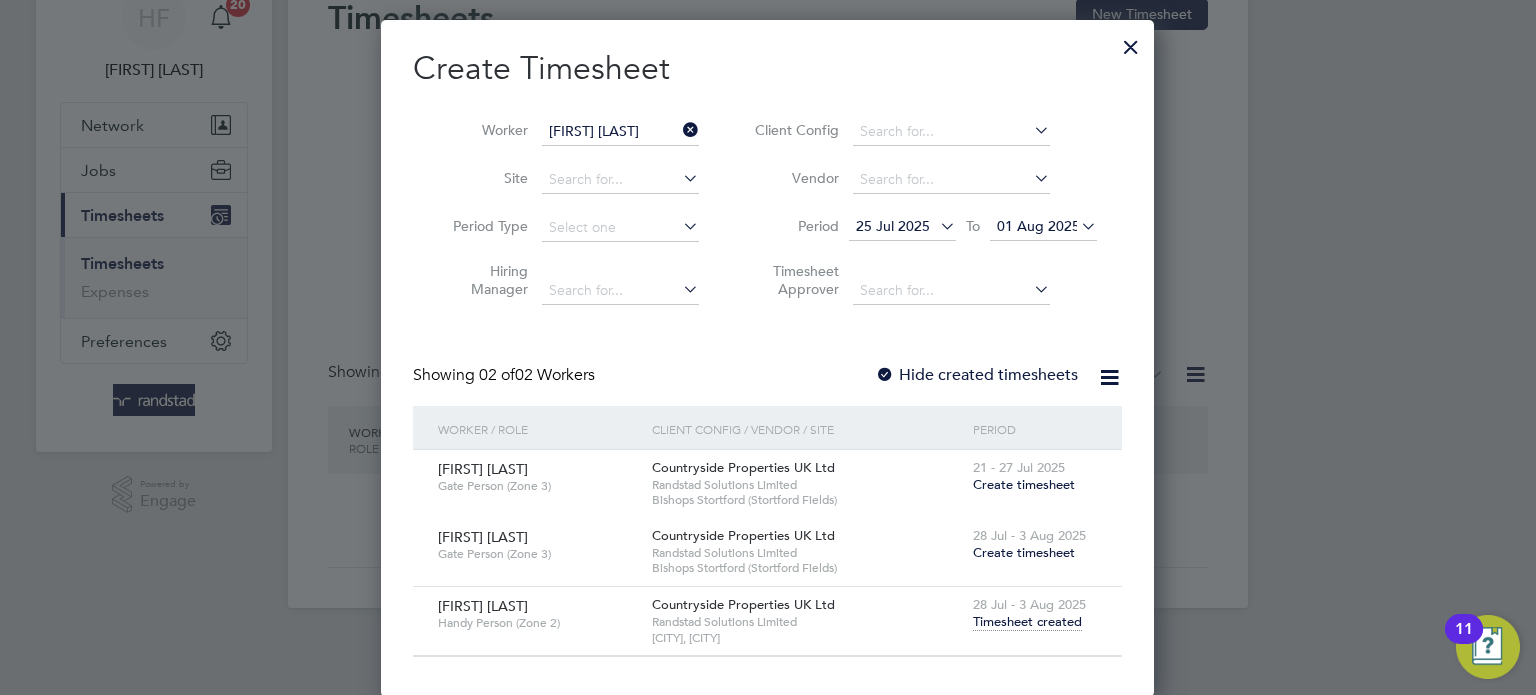 click on "Timesheet created" at bounding box center (1027, 622) 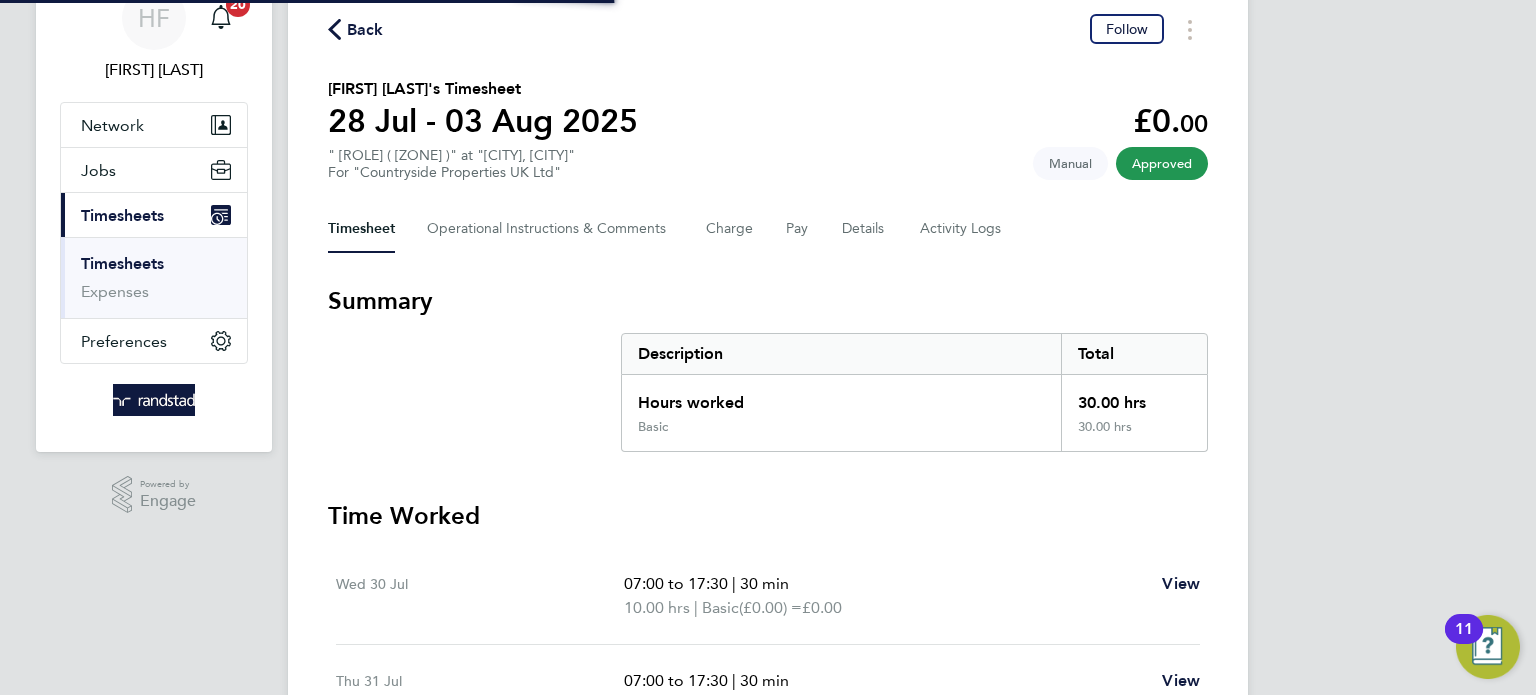 click on "Time Worked" at bounding box center (768, 516) 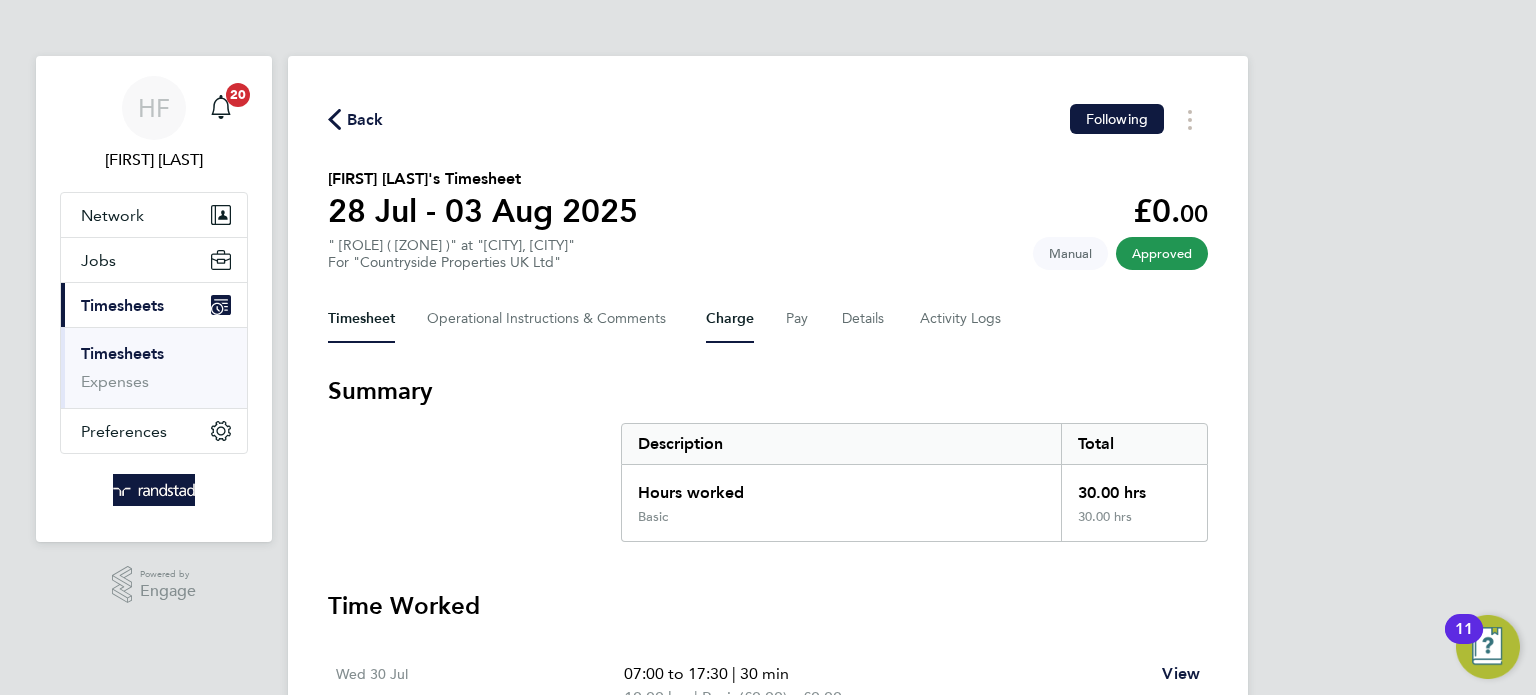 click on "Charge" at bounding box center (730, 319) 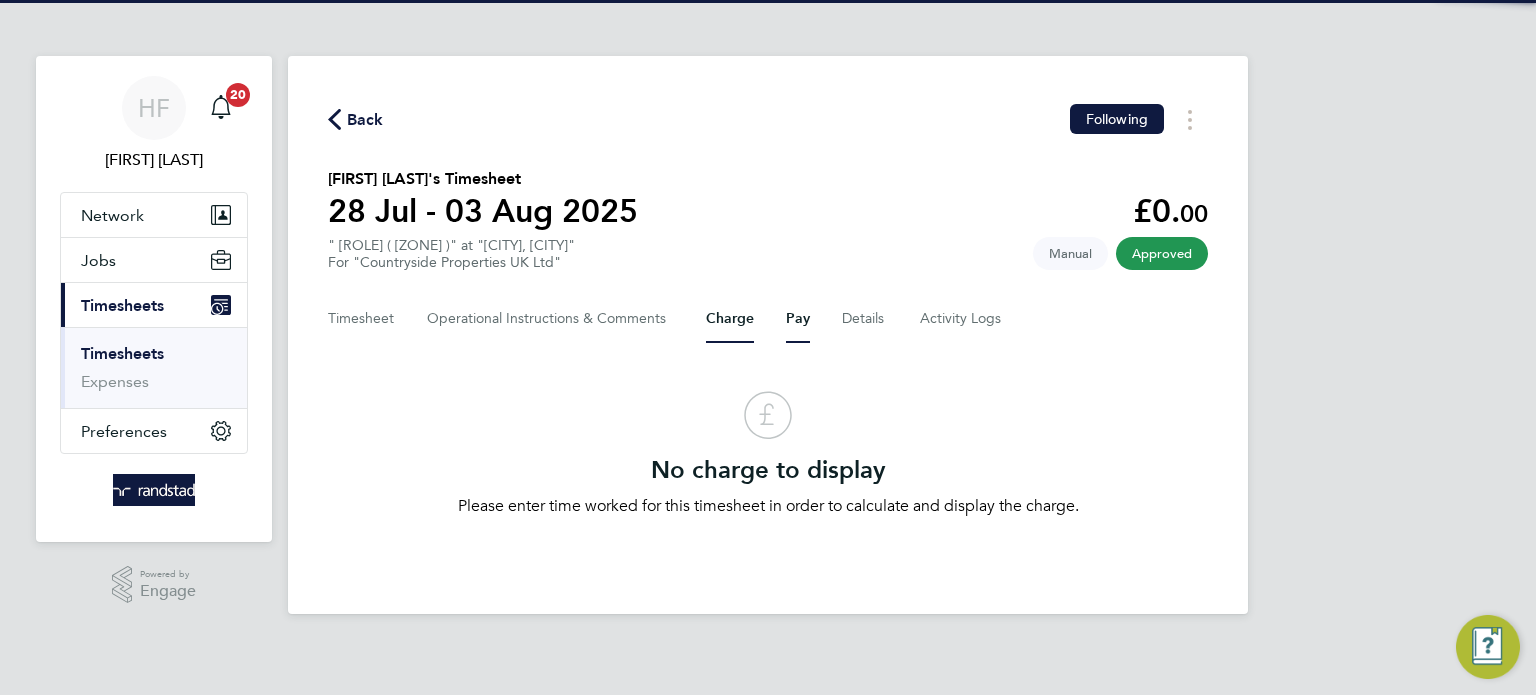 click on "Pay" at bounding box center [798, 319] 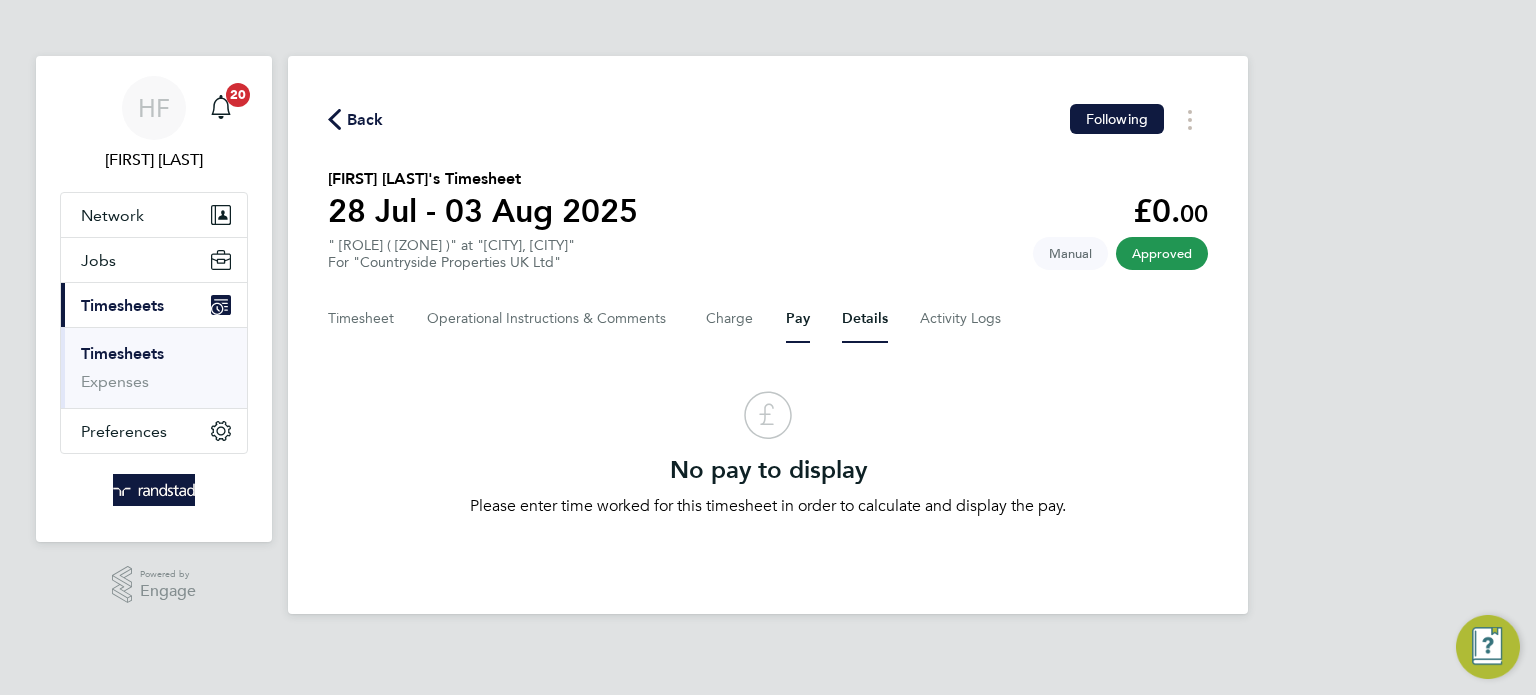 click on "Details" at bounding box center [865, 319] 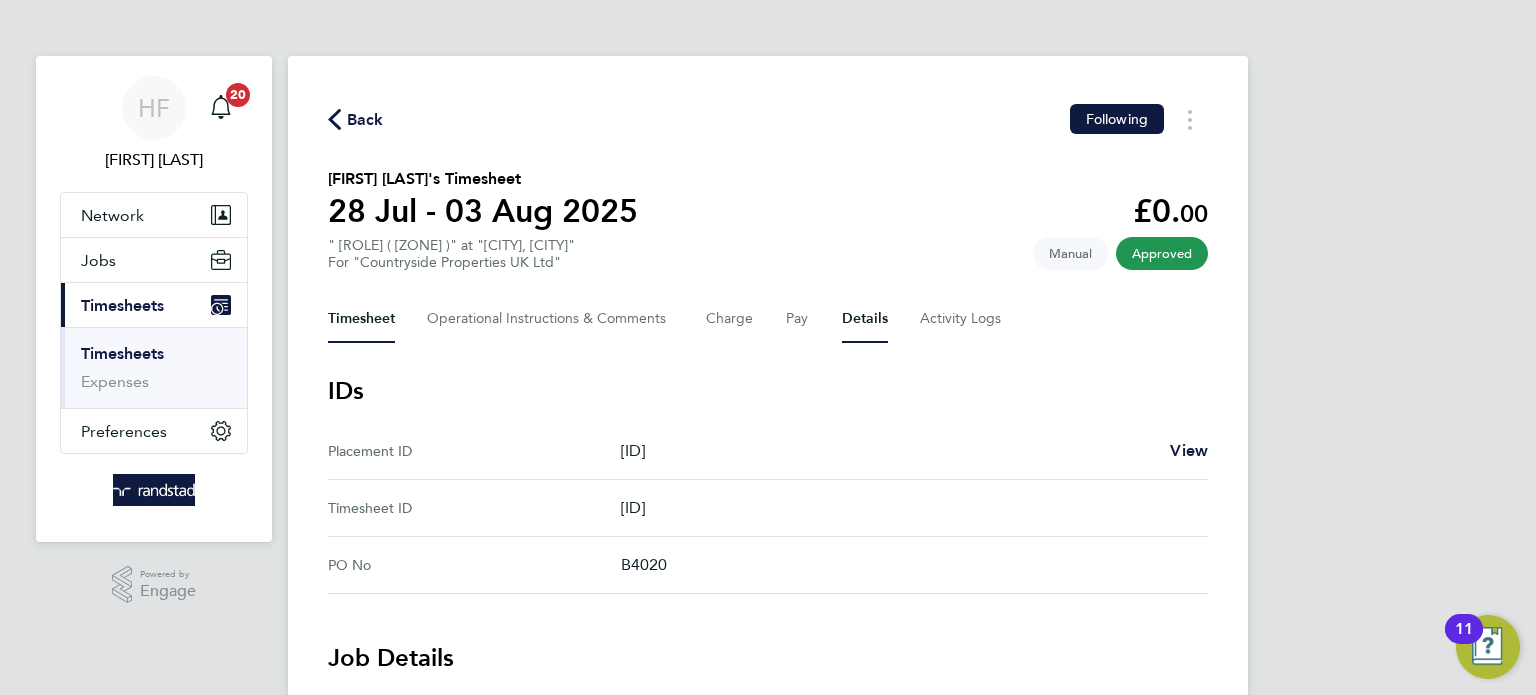 click on "Timesheet" at bounding box center [361, 319] 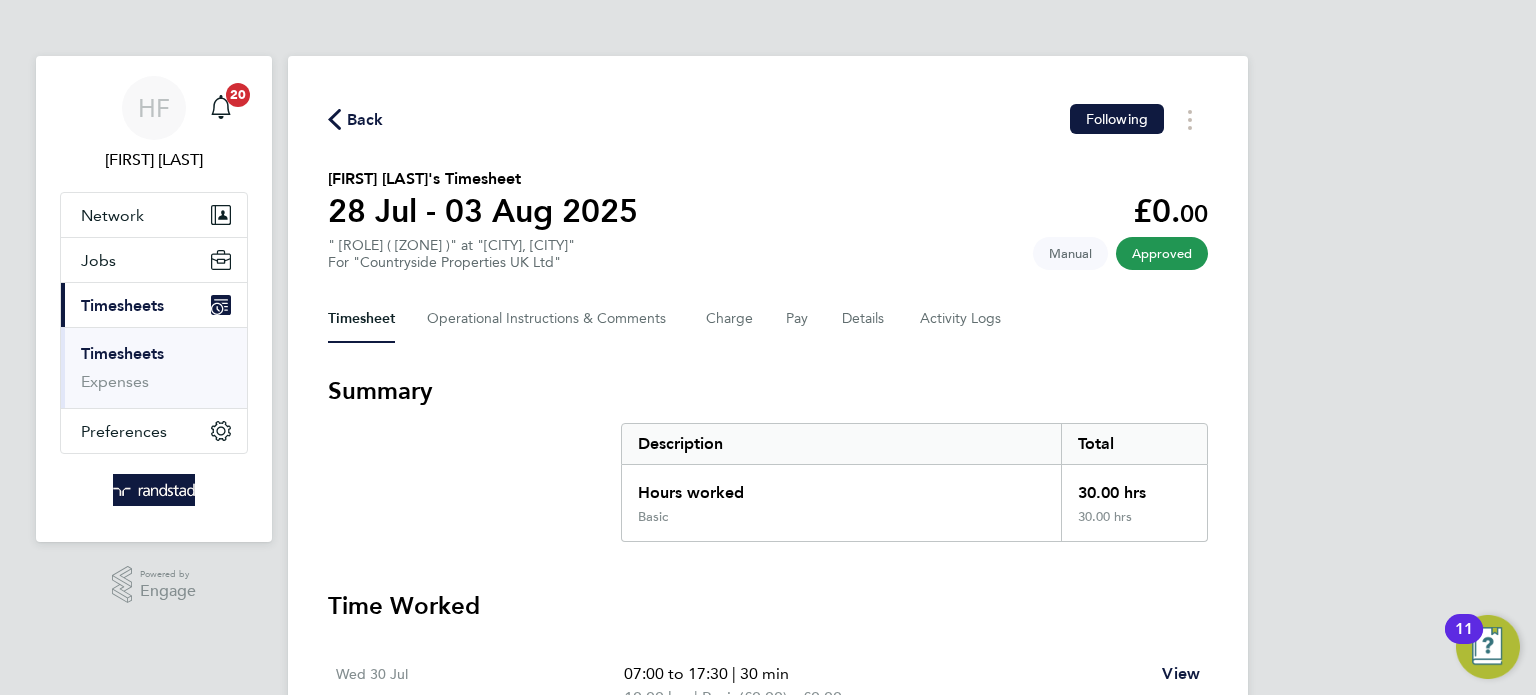 click on "Timesheets" at bounding box center [122, 353] 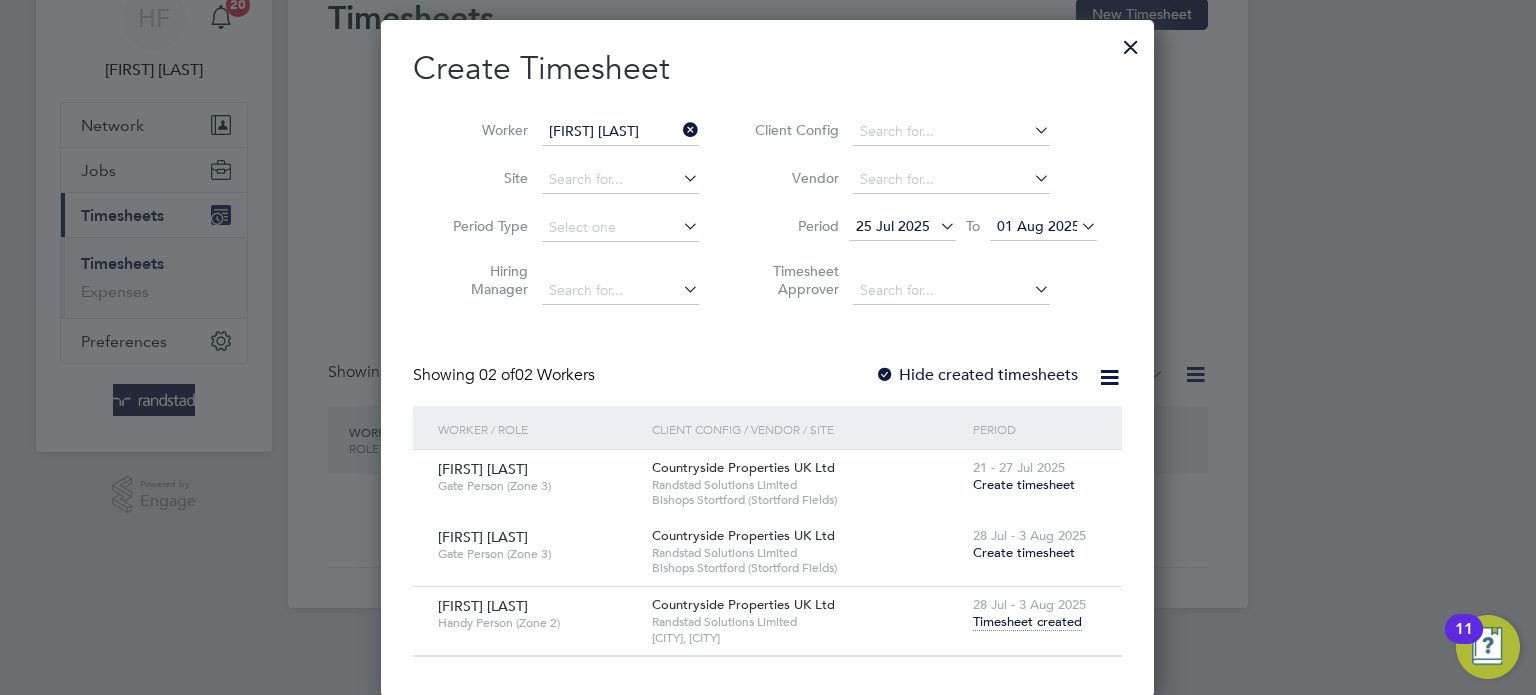 click on "01 Aug 2025" at bounding box center [1038, 226] 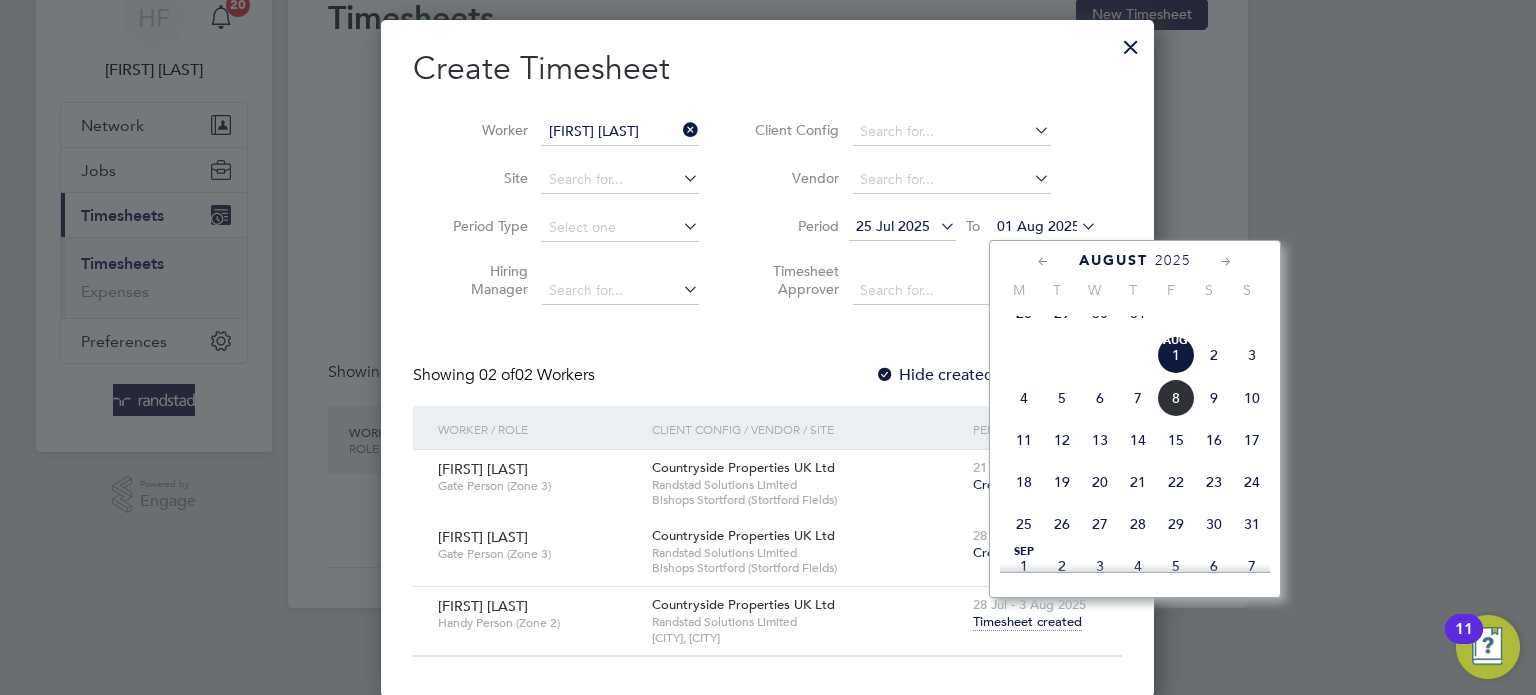 click on "24" 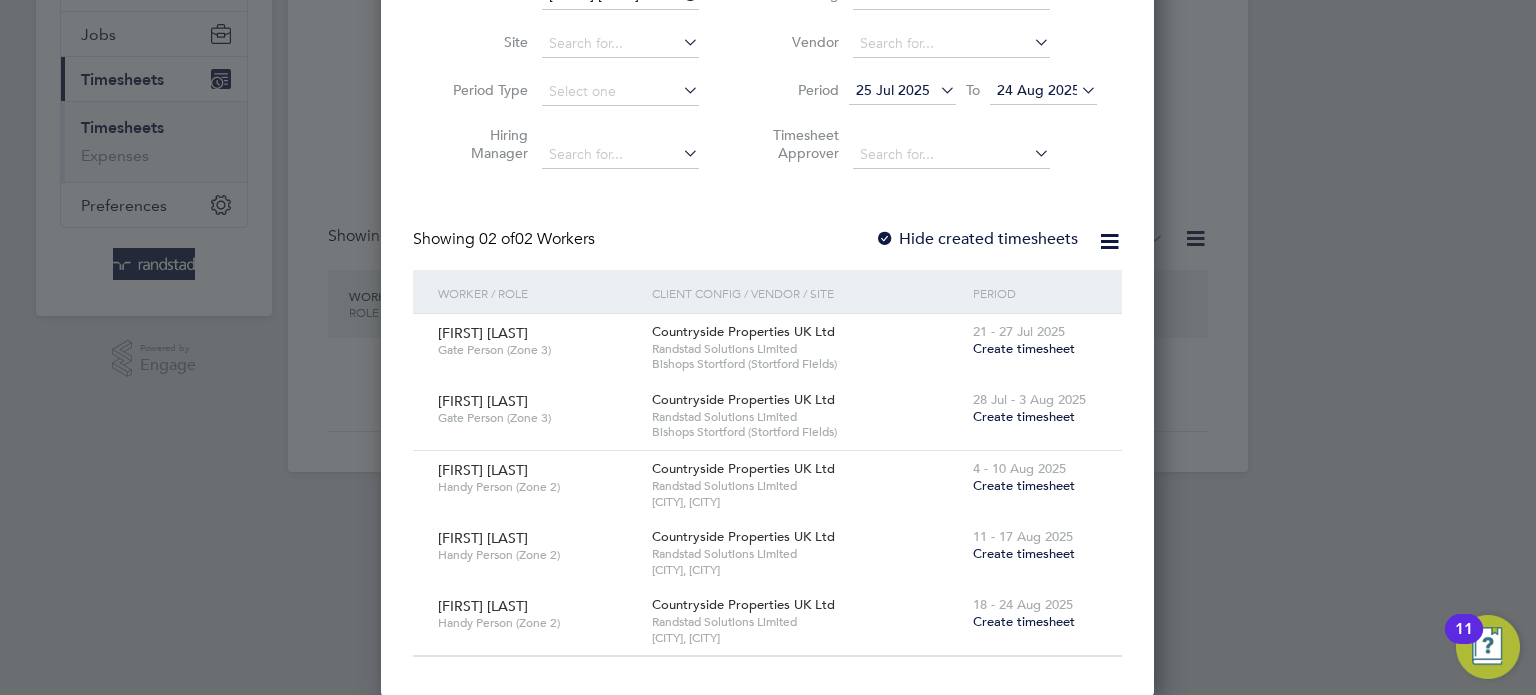 click on "Create timesheet" at bounding box center [1024, 553] 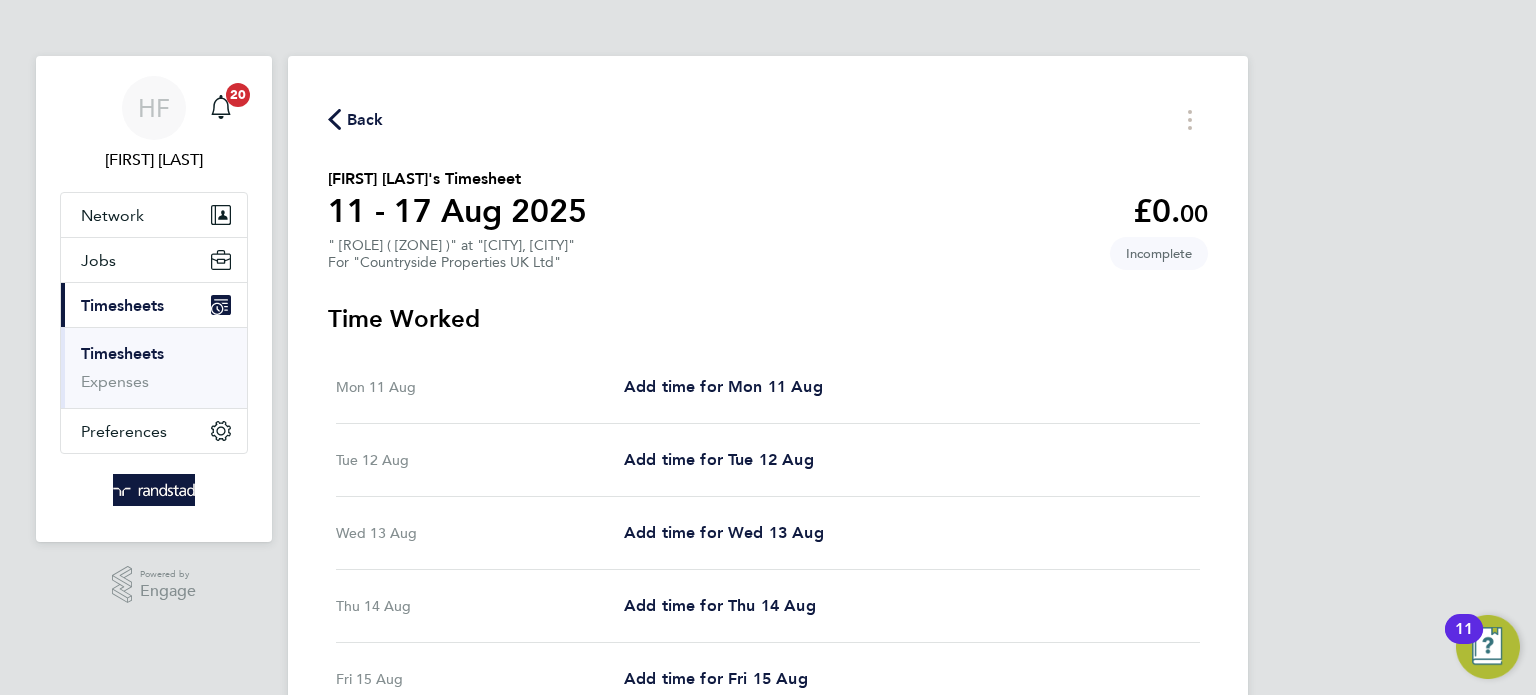 drag, startPoint x: 101, startPoint y: 352, endPoint x: 133, endPoint y: 354, distance: 32.06244 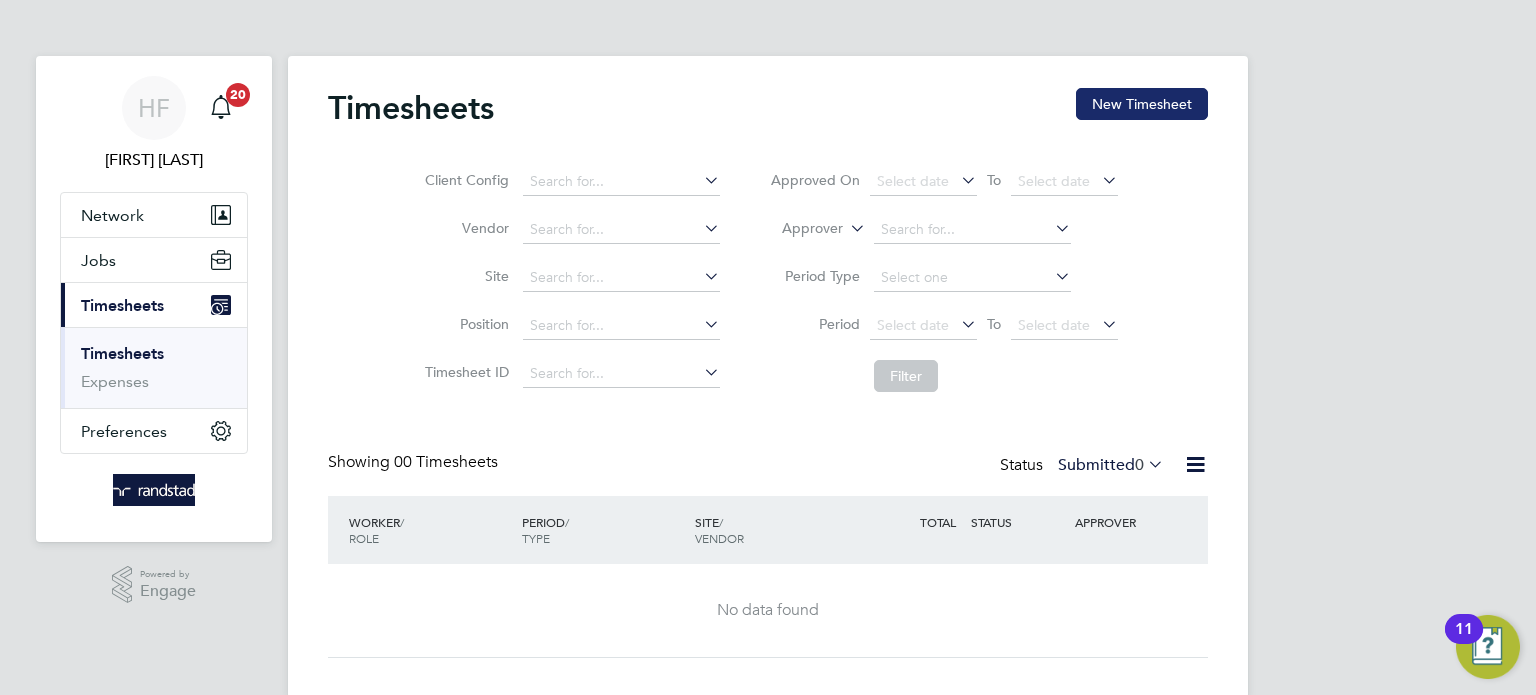 click on "New Timesheet" 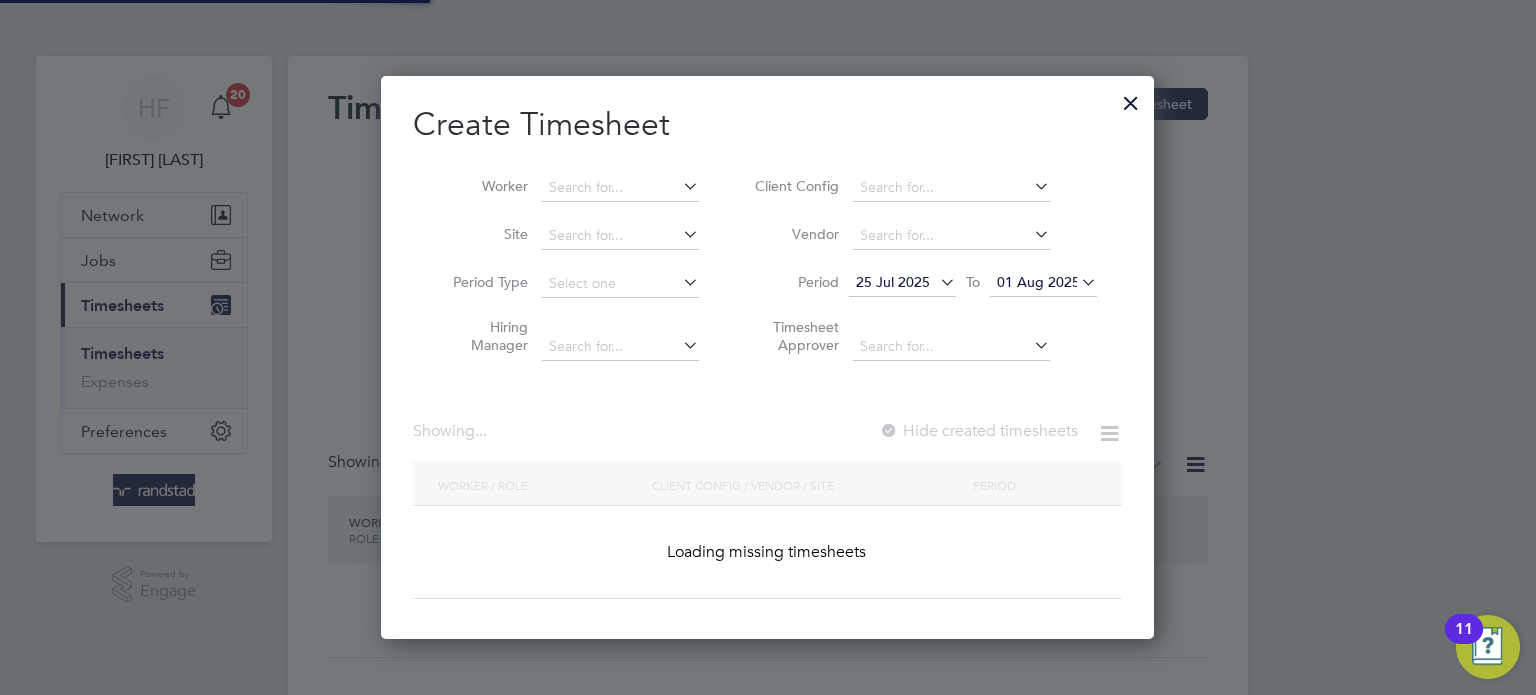 scroll, scrollTop: 10, scrollLeft: 10, axis: both 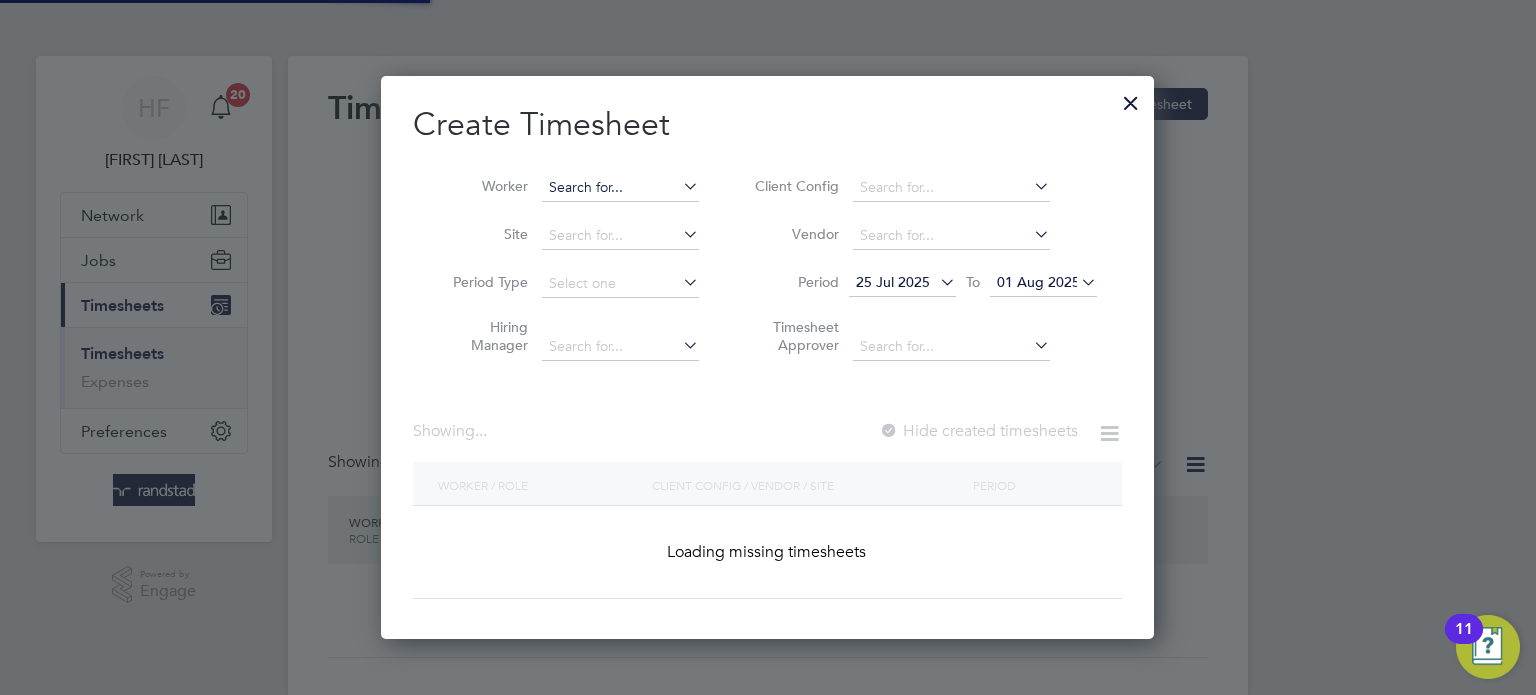 click at bounding box center (620, 188) 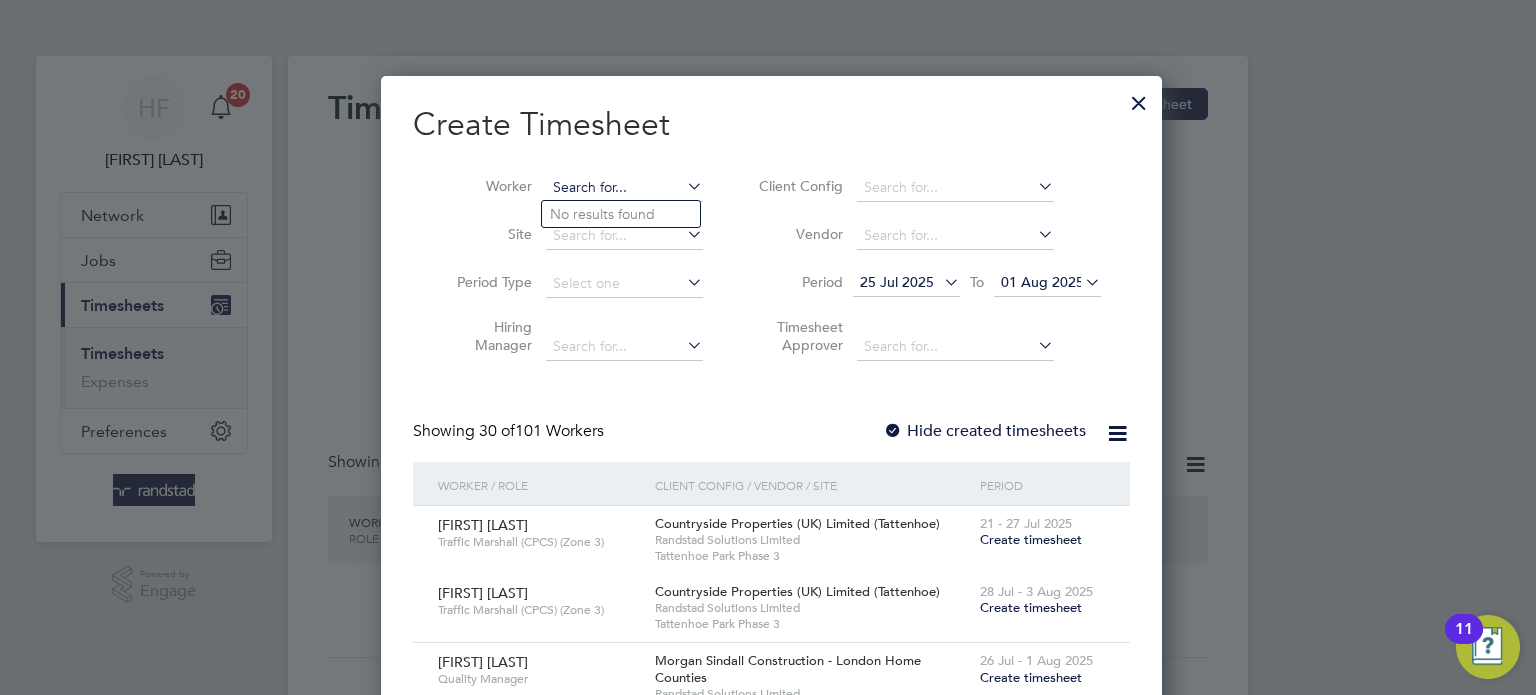 scroll, scrollTop: 10, scrollLeft: 10, axis: both 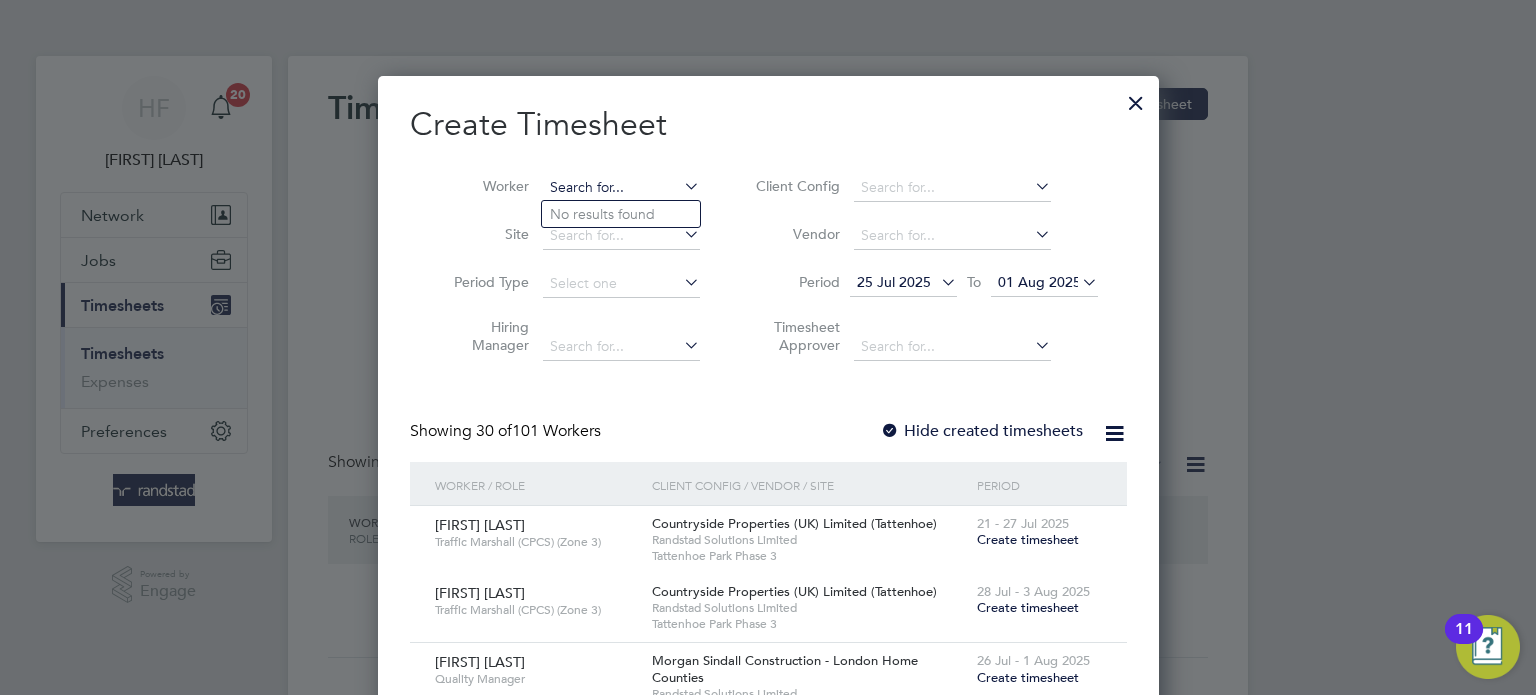 paste on "[FIRST] [MIDDLE] [LAST]" 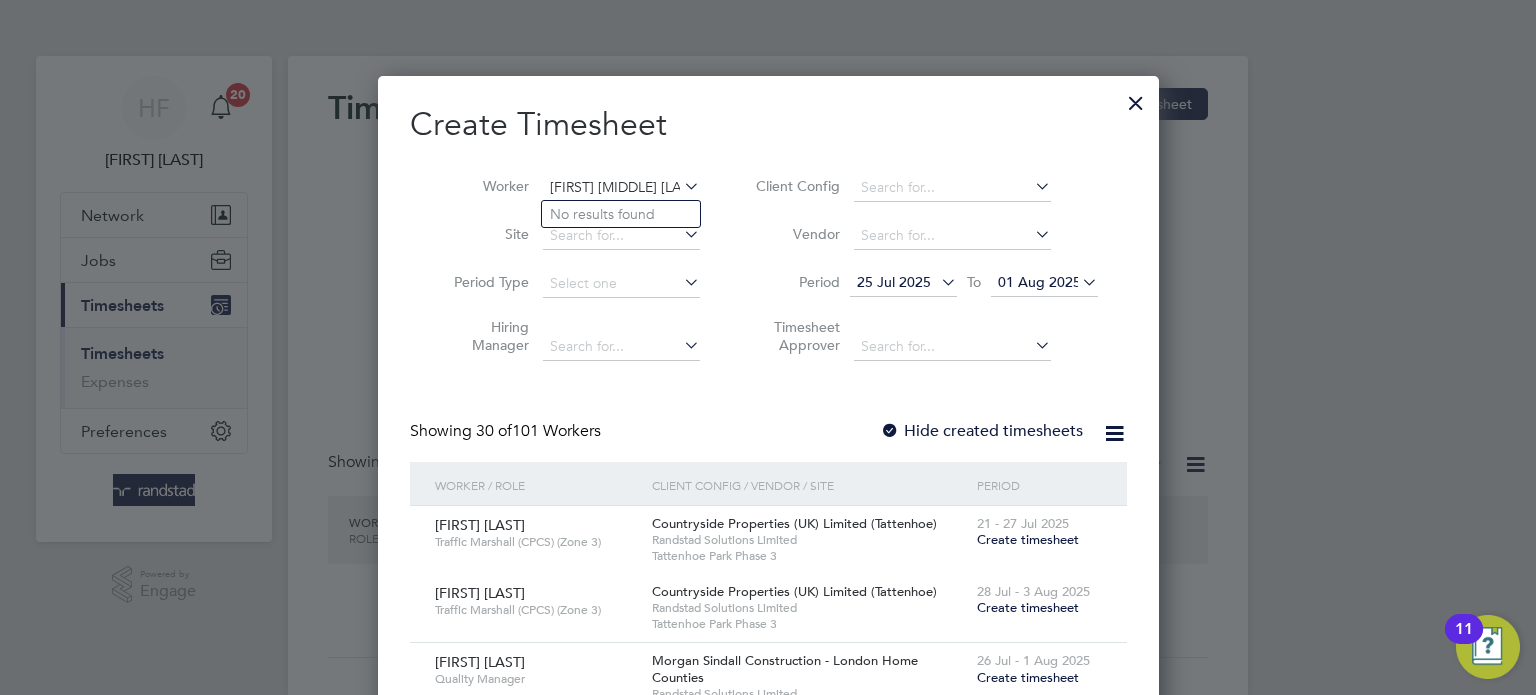 scroll, scrollTop: 0, scrollLeft: 17, axis: horizontal 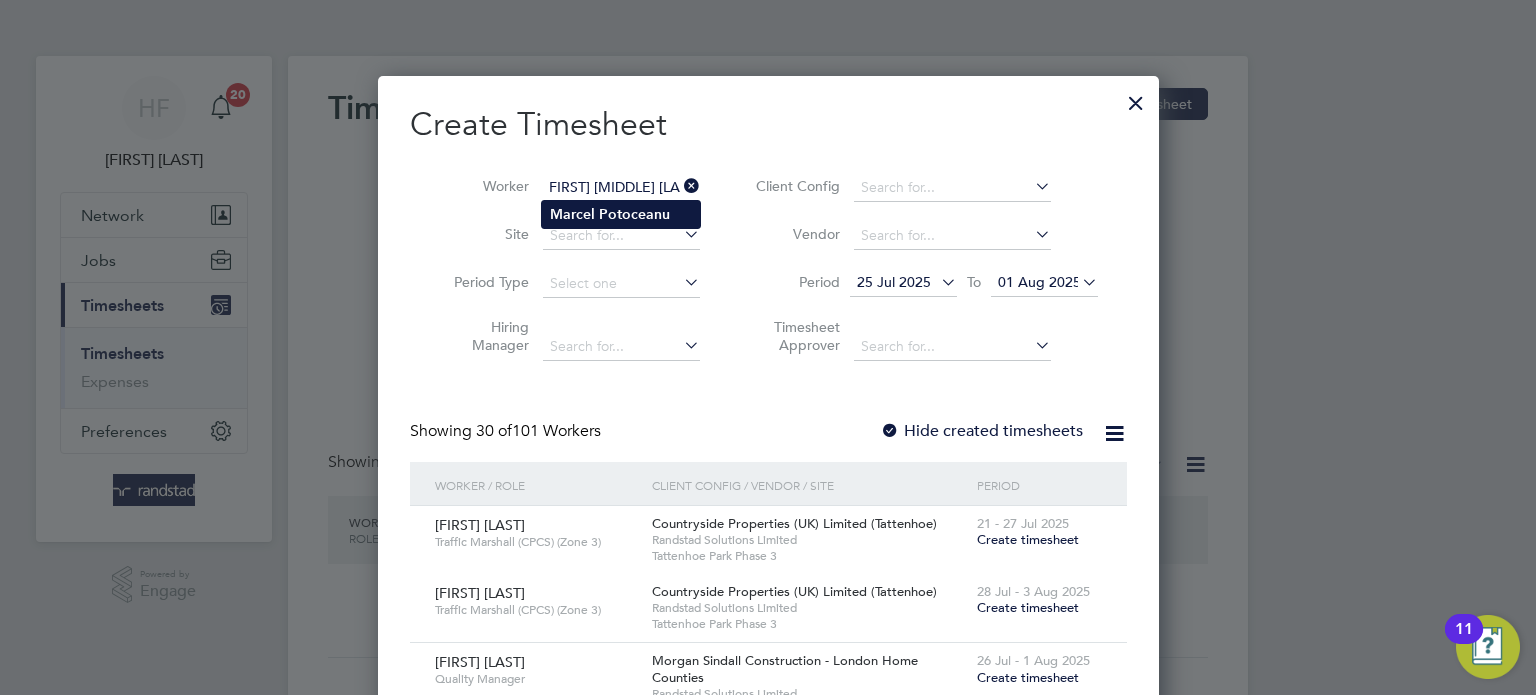 click on "Potoceanu" 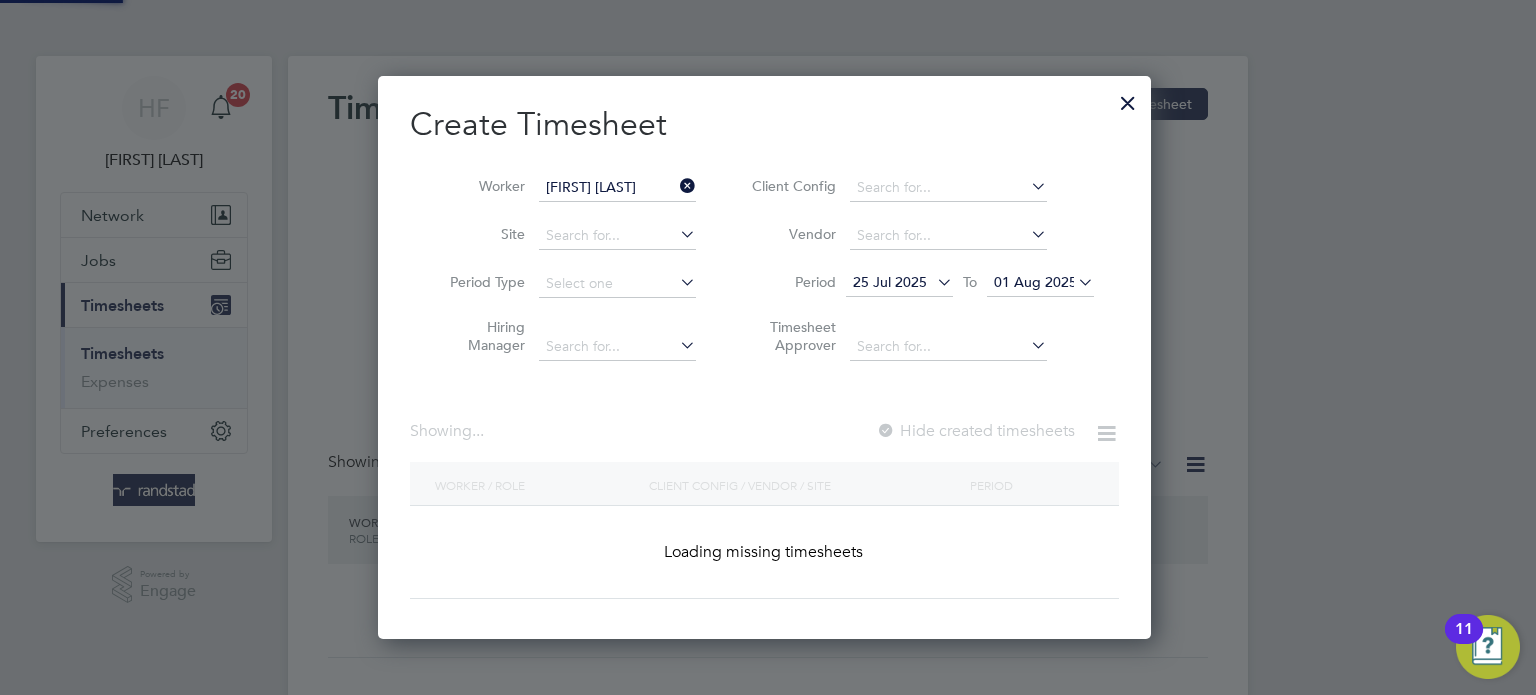 scroll, scrollTop: 0, scrollLeft: 0, axis: both 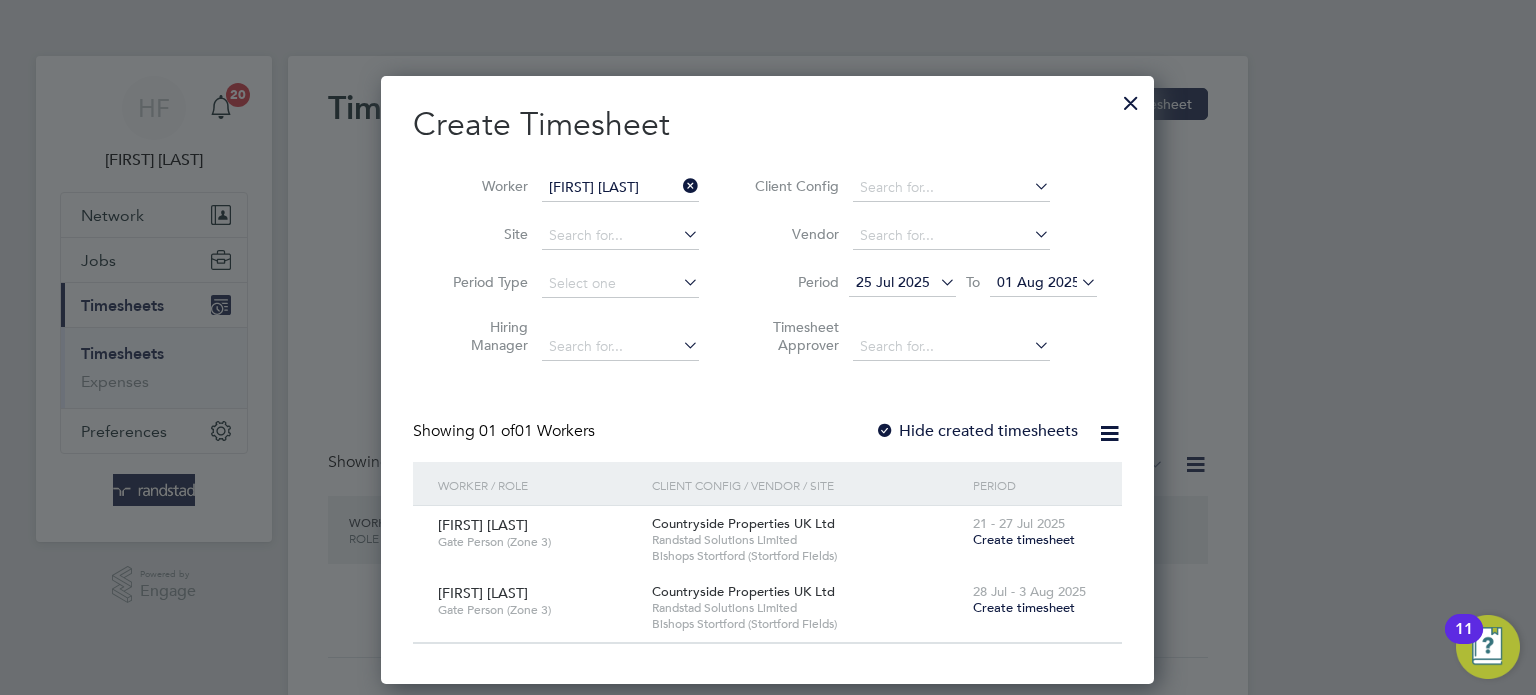 click on "Create Timesheet Worker [FIRST] [LAST] Site Period Type Hiring Manager Client Config Vendor Period [DATE] To [DATE] Timesheet Approver Showing 01 of 01 Workers Hide created timesheets Worker / Role Client Config / Vendor / Site Period [FIRST] [LAST] [ROLE] [COMPANY] [VENDOR] [CITY] [DATE] - [DATE] Create timesheet [FIRST] [LAST] [ROLE] [COMPANY] [VENDOR] [CITY] [DATE] - [DATE] Create timesheet Show 30 more" at bounding box center [767, 374] 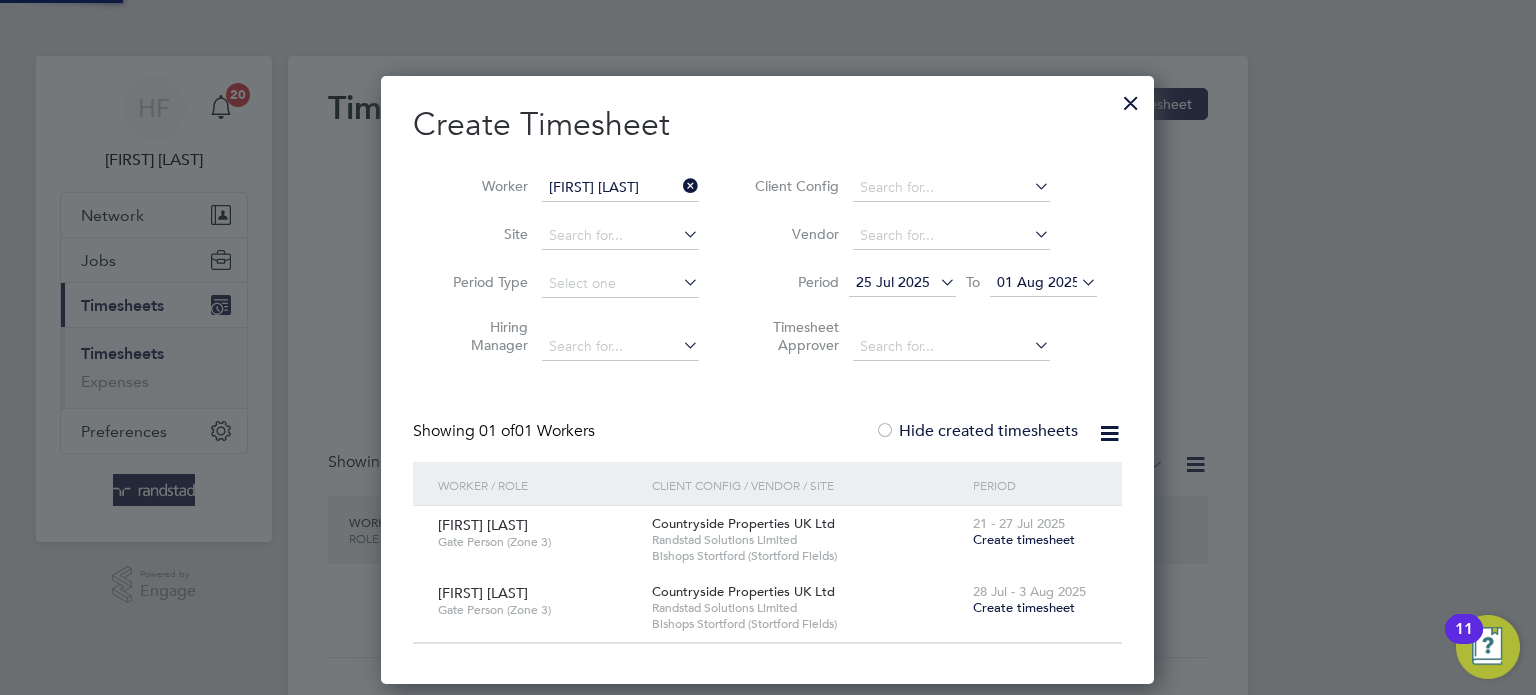scroll, scrollTop: 9, scrollLeft: 10, axis: both 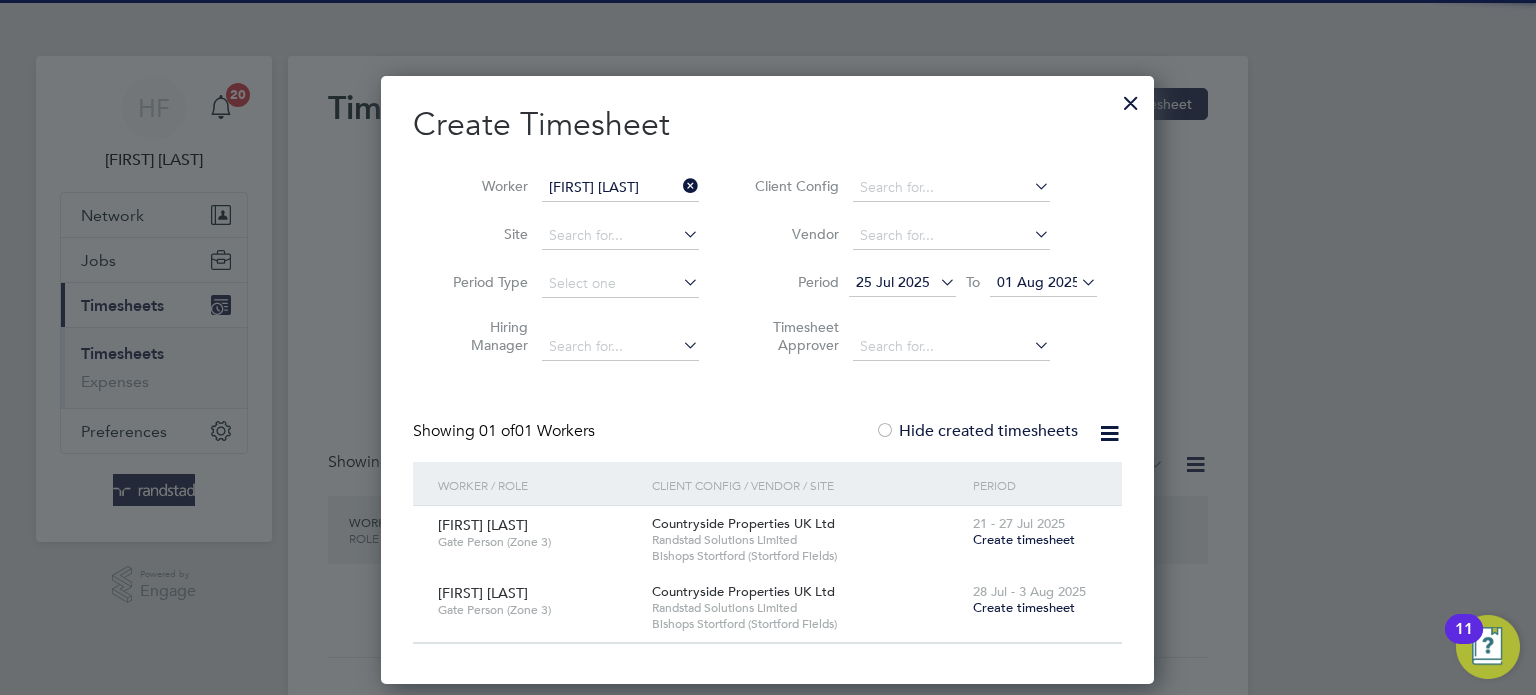 click on "Hide created timesheets" at bounding box center (976, 431) 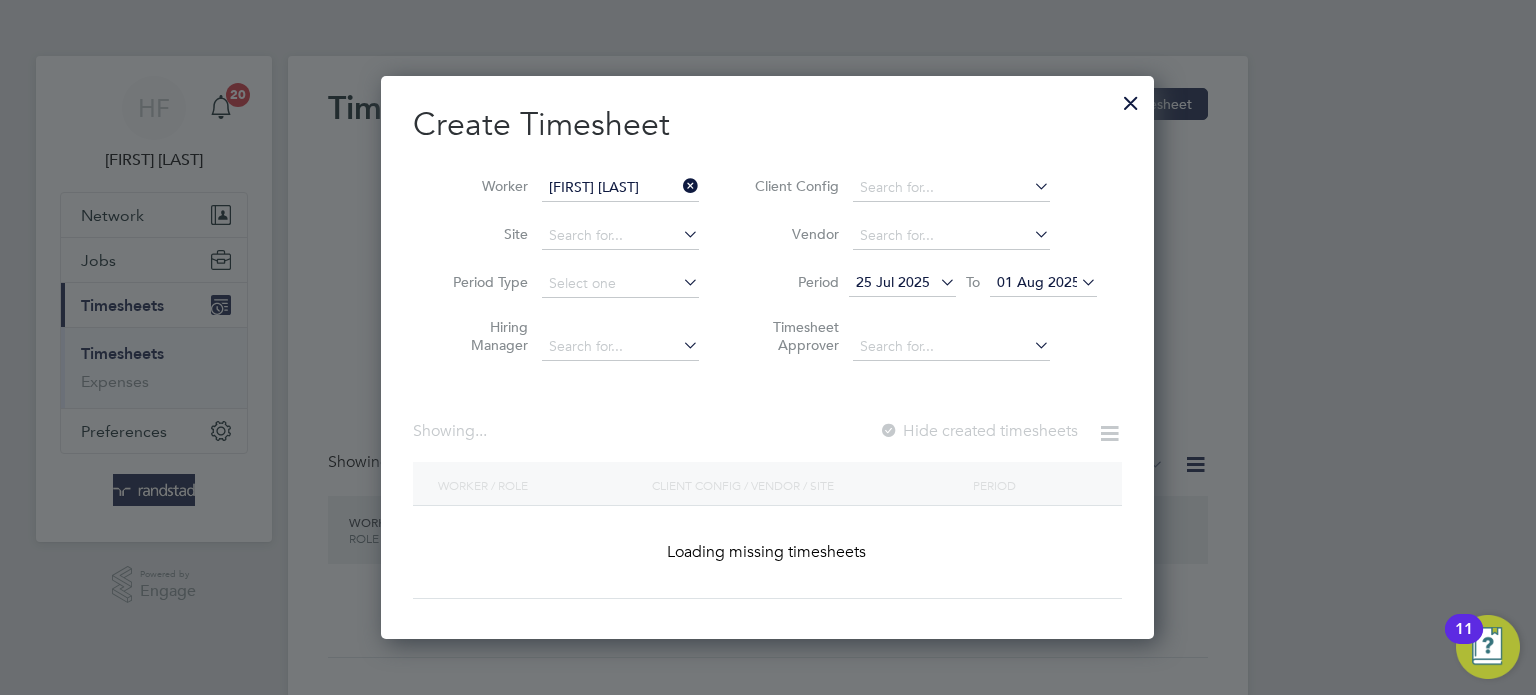 scroll, scrollTop: 10, scrollLeft: 10, axis: both 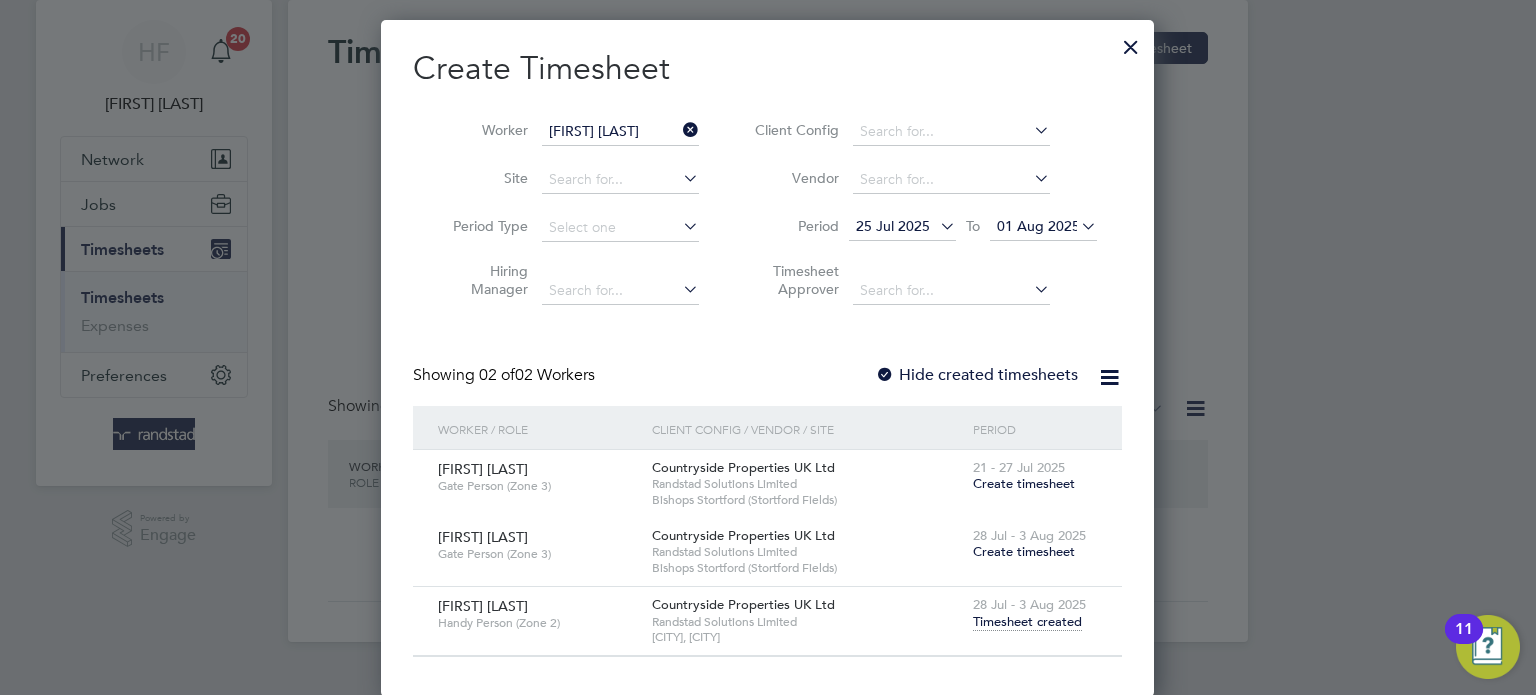 click on "Timesheet created" at bounding box center (1027, 622) 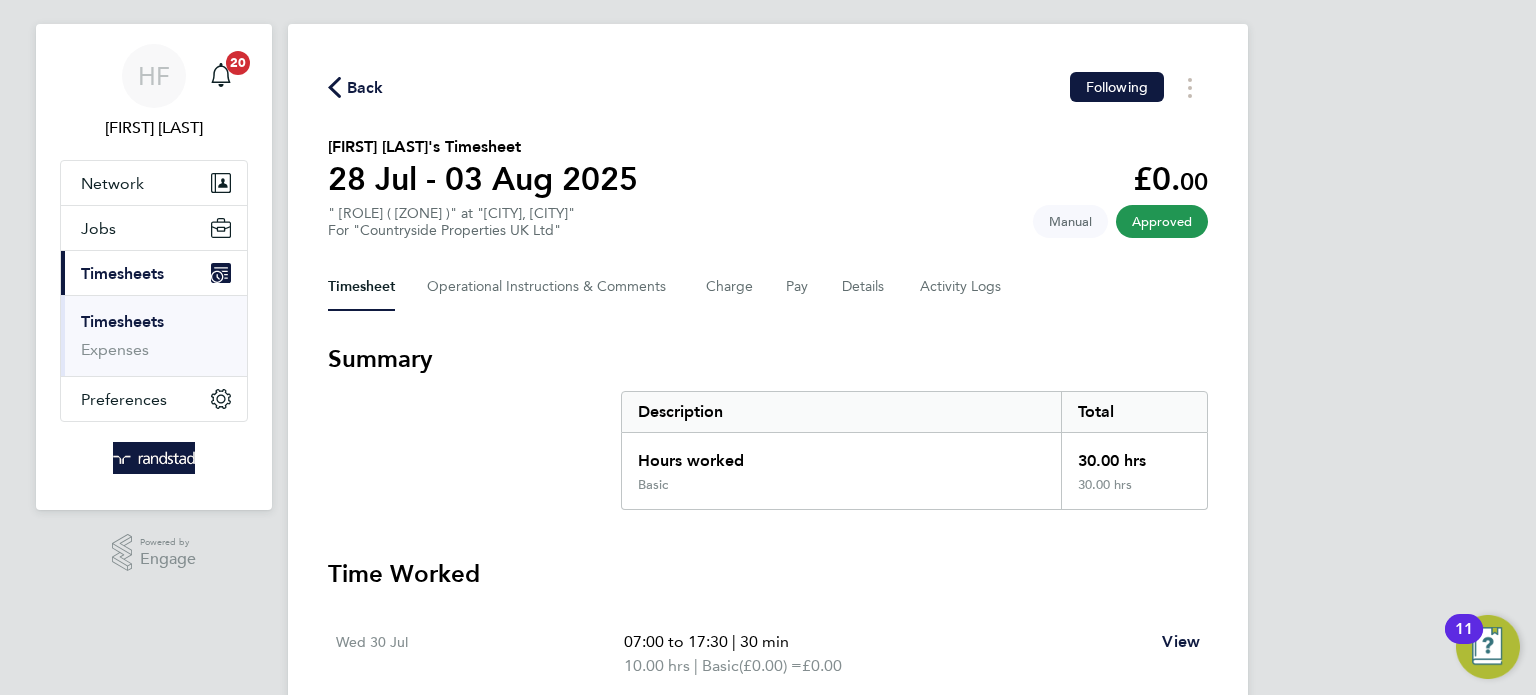 scroll, scrollTop: 44, scrollLeft: 0, axis: vertical 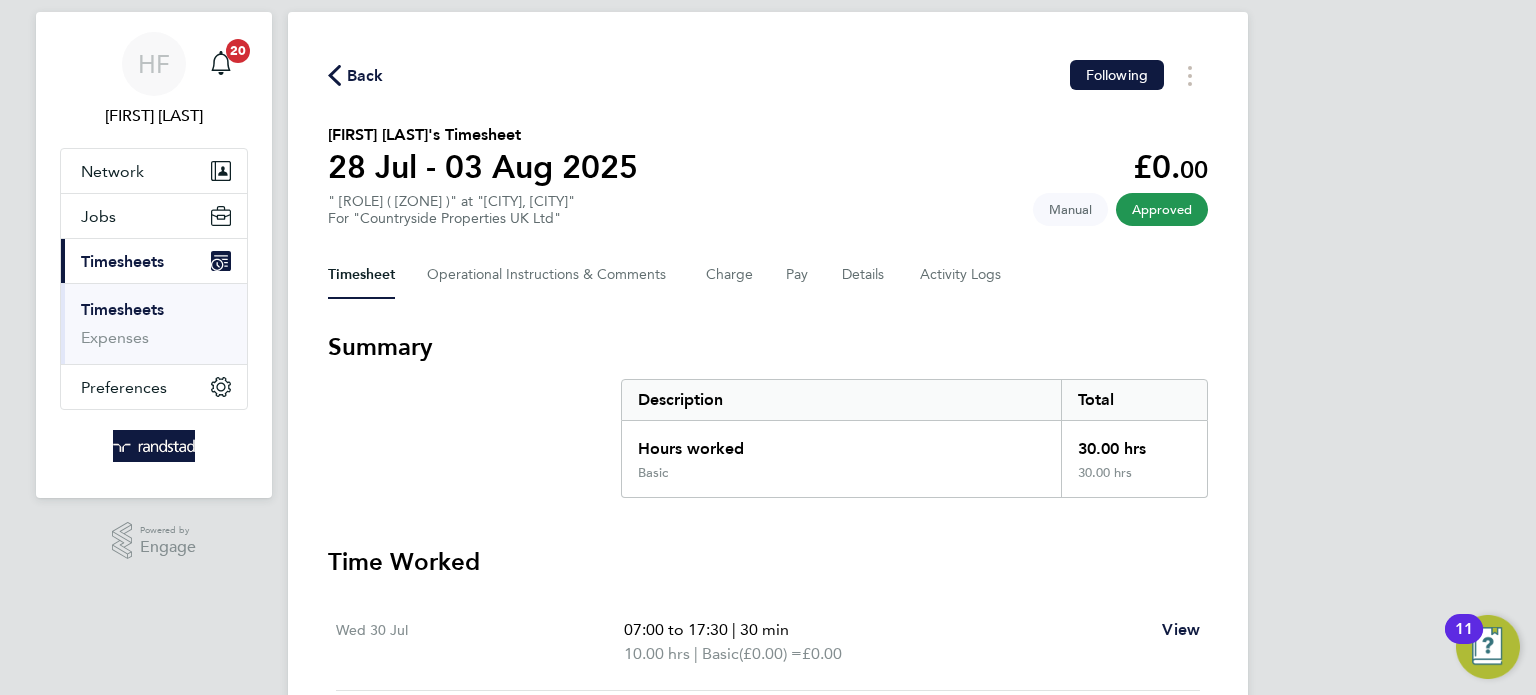 drag, startPoint x: 127, startPoint y: 308, endPoint x: 459, endPoint y: 263, distance: 335.03583 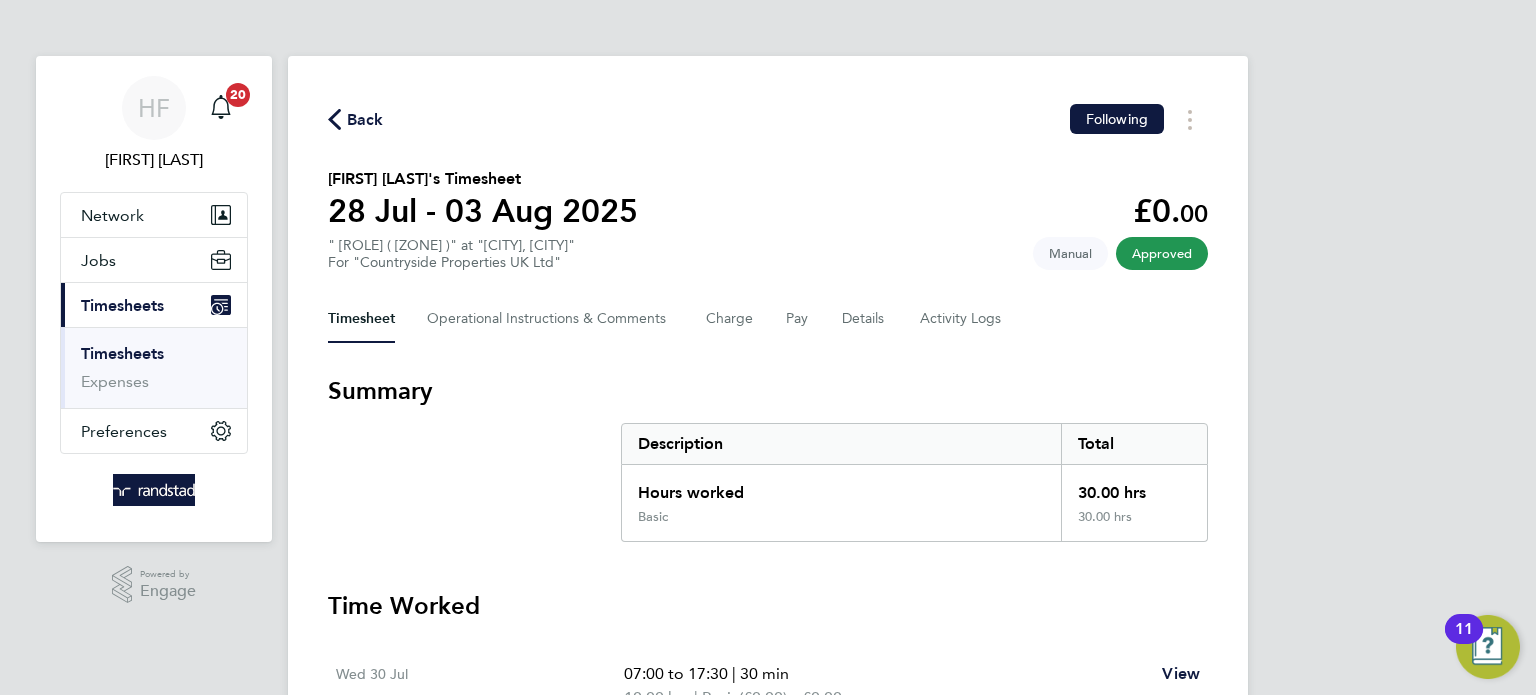 scroll, scrollTop: 10, scrollLeft: 10, axis: both 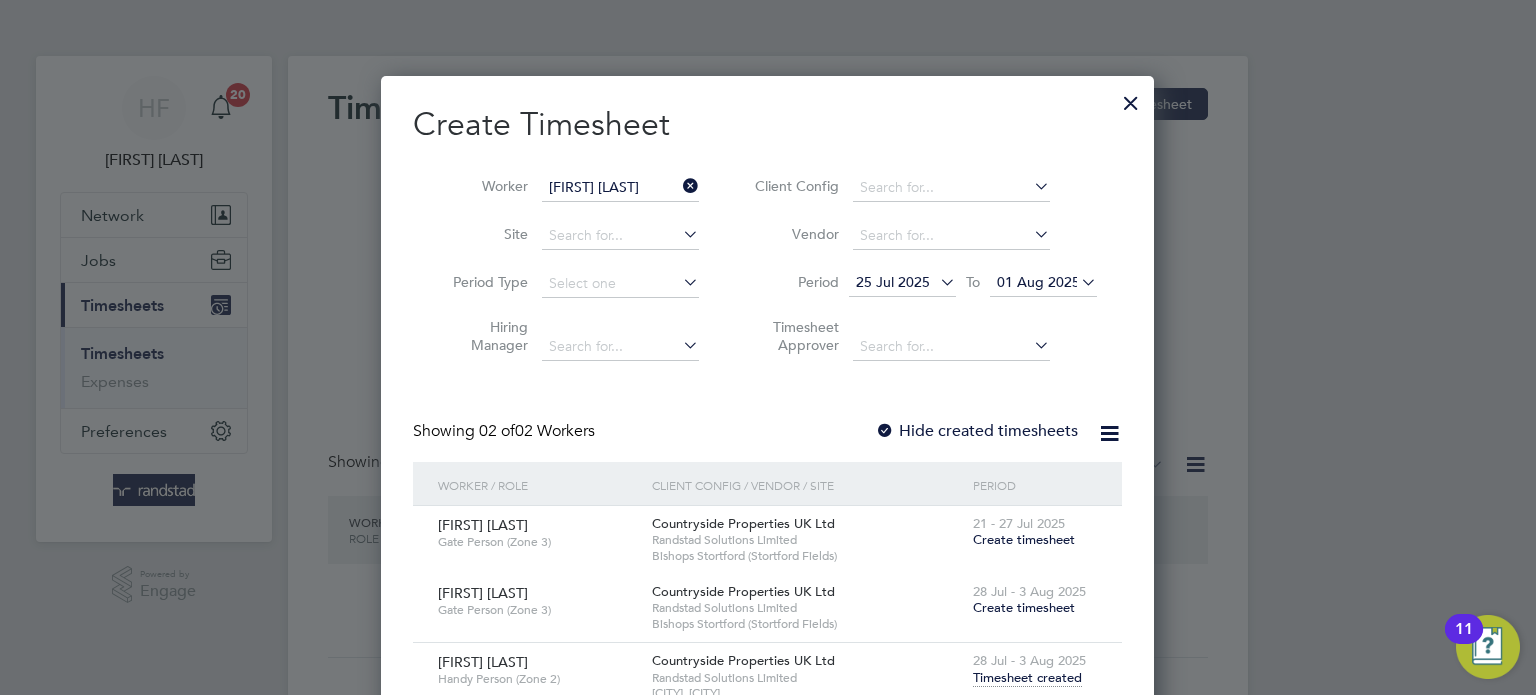 click at bounding box center (1131, 98) 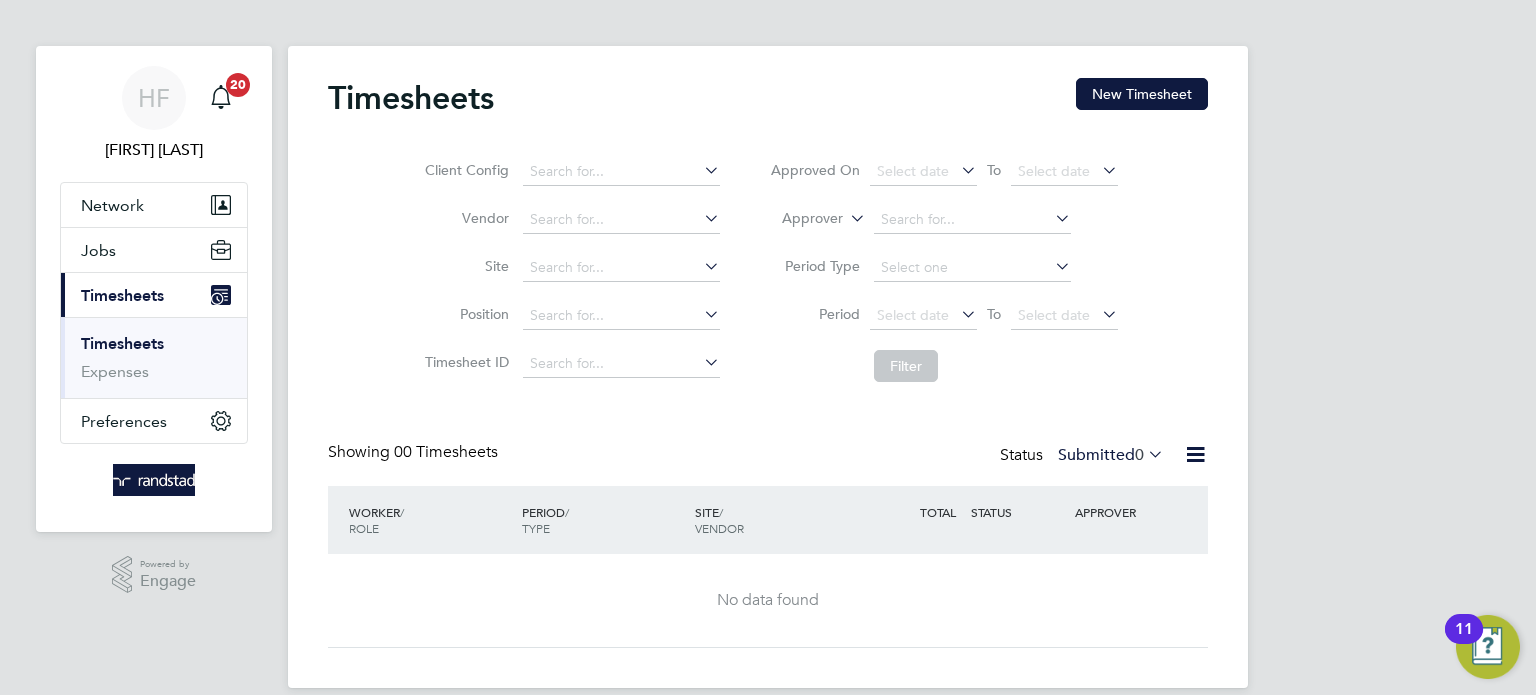 scroll, scrollTop: 34, scrollLeft: 0, axis: vertical 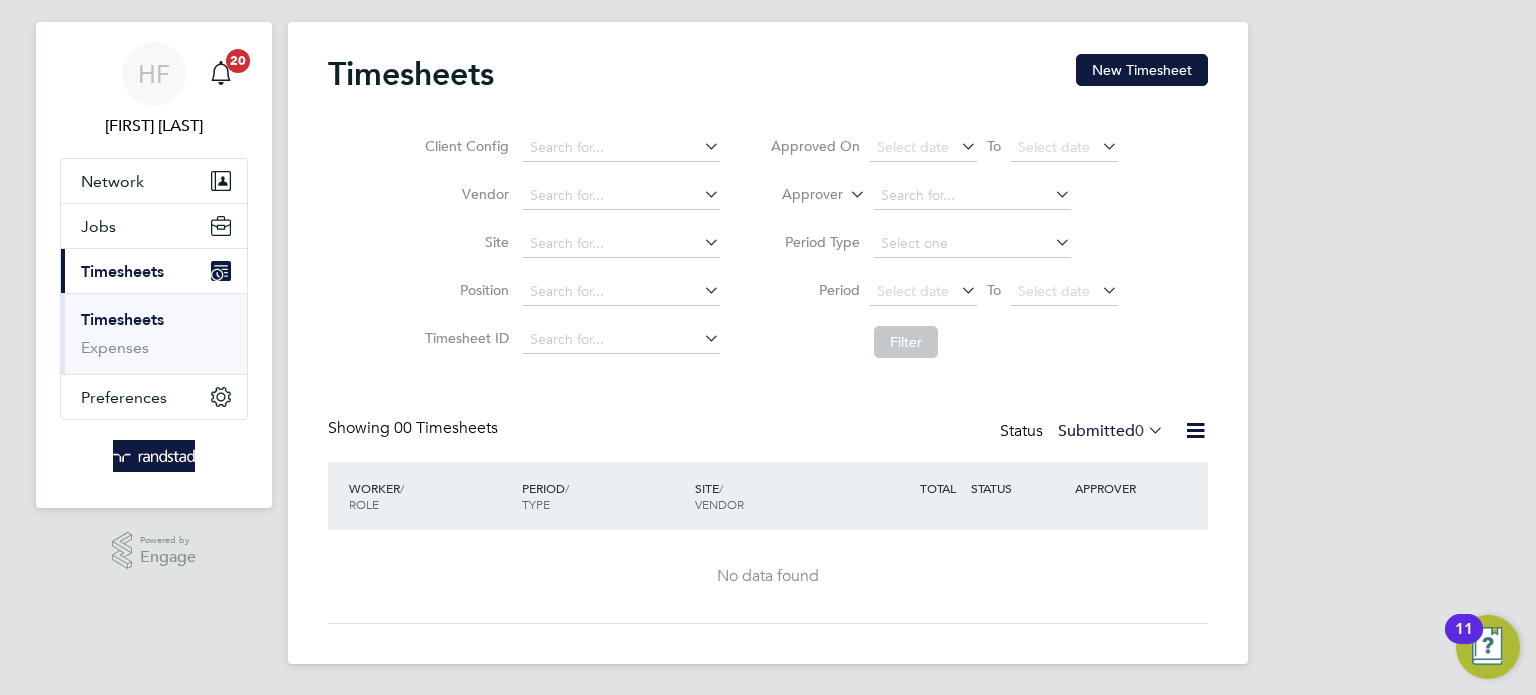 drag, startPoint x: 130, startPoint y: 316, endPoint x: 789, endPoint y: 124, distance: 686.4 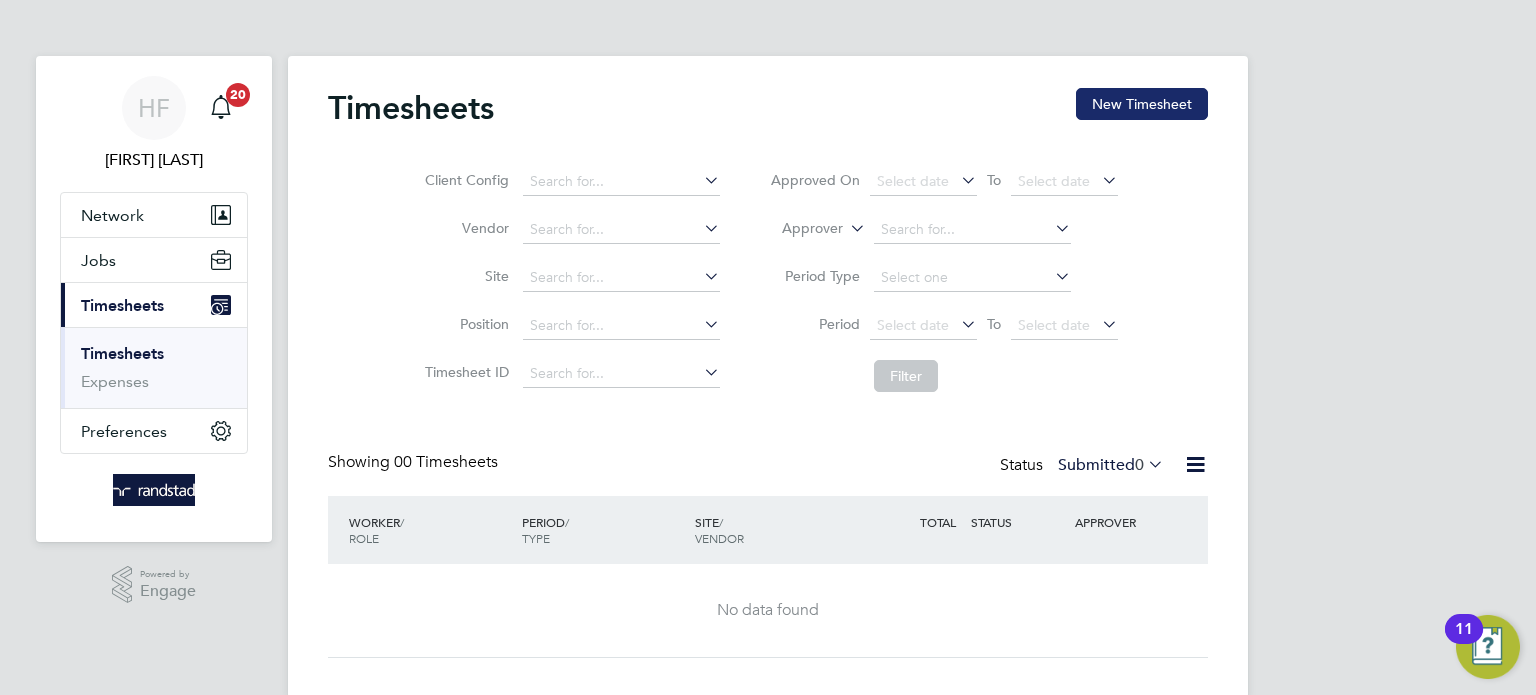 click on "New Timesheet" 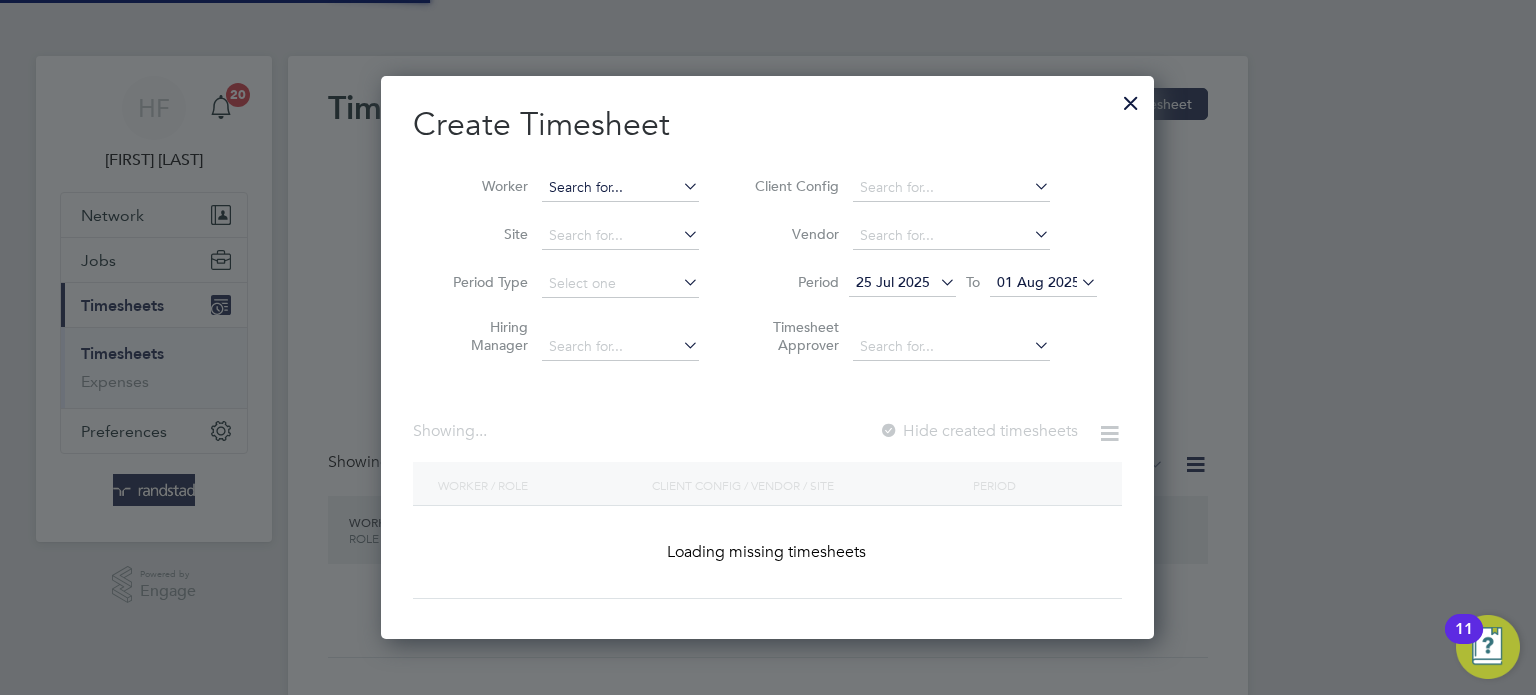 scroll, scrollTop: 10, scrollLeft: 10, axis: both 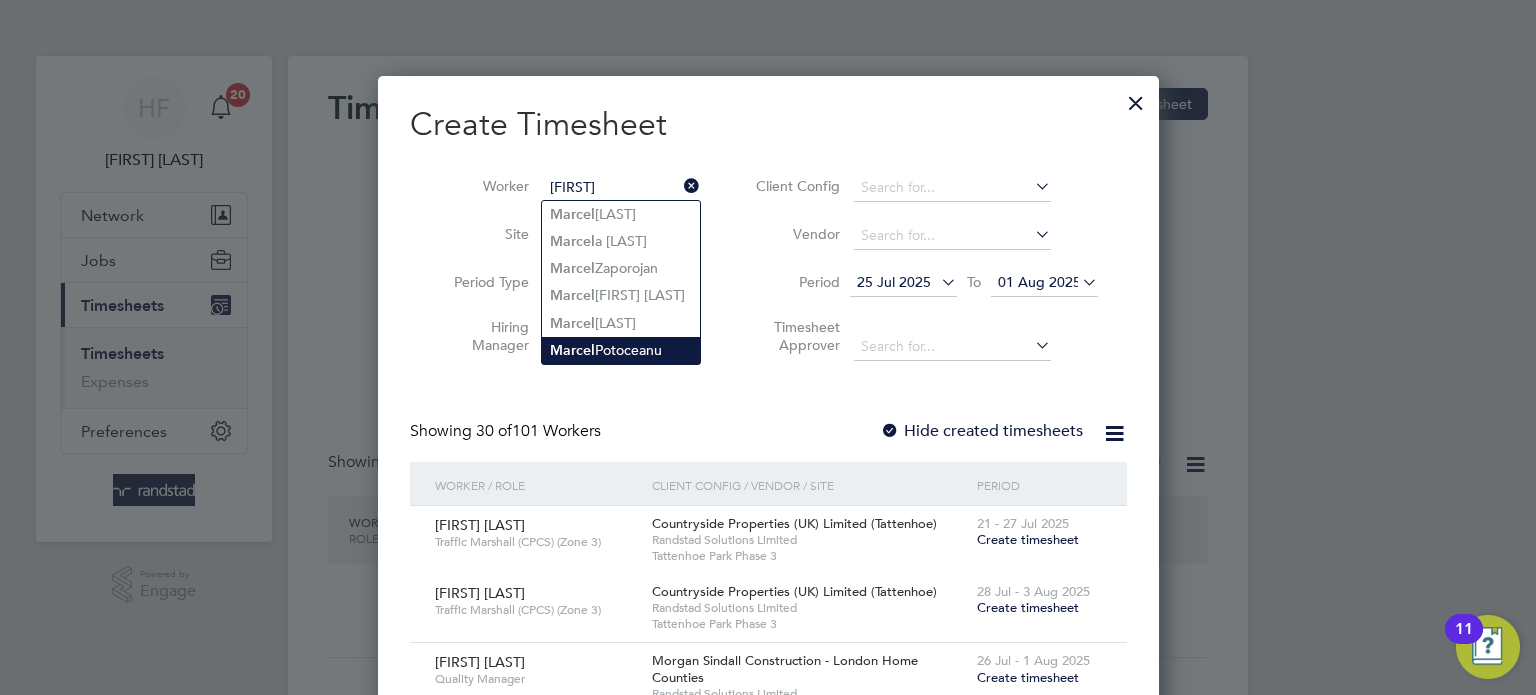 drag, startPoint x: 593, startPoint y: 351, endPoint x: 614, endPoint y: 343, distance: 22.472204 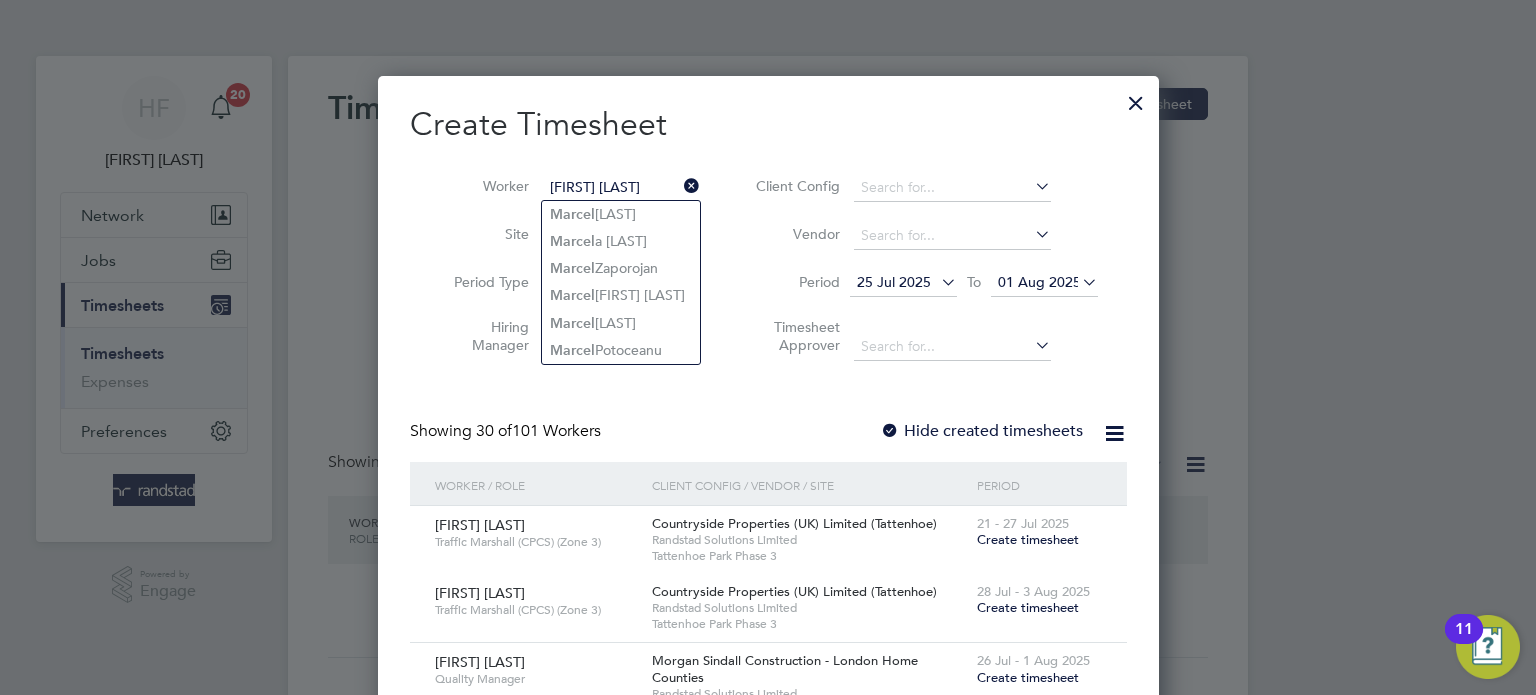 scroll, scrollTop: 10, scrollLeft: 10, axis: both 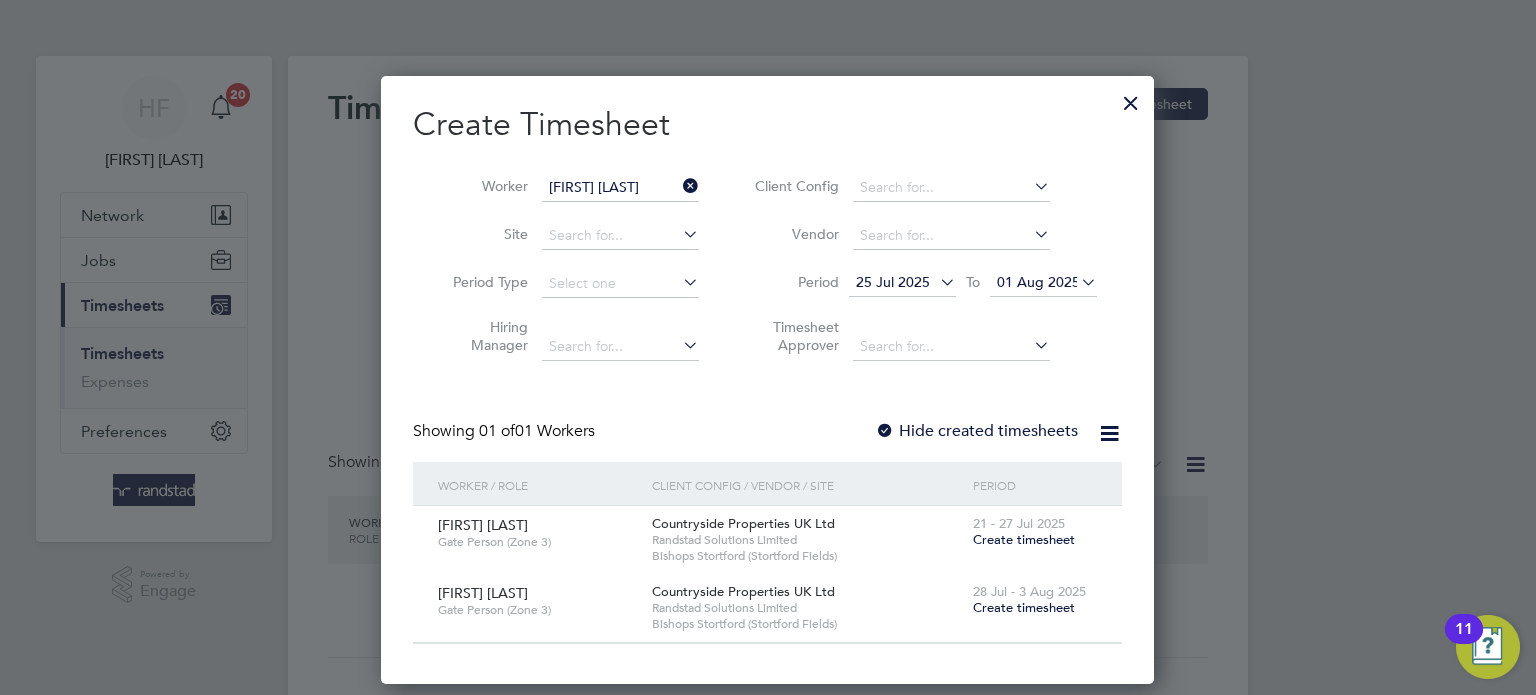 click on "01 Aug 2025" at bounding box center [1038, 282] 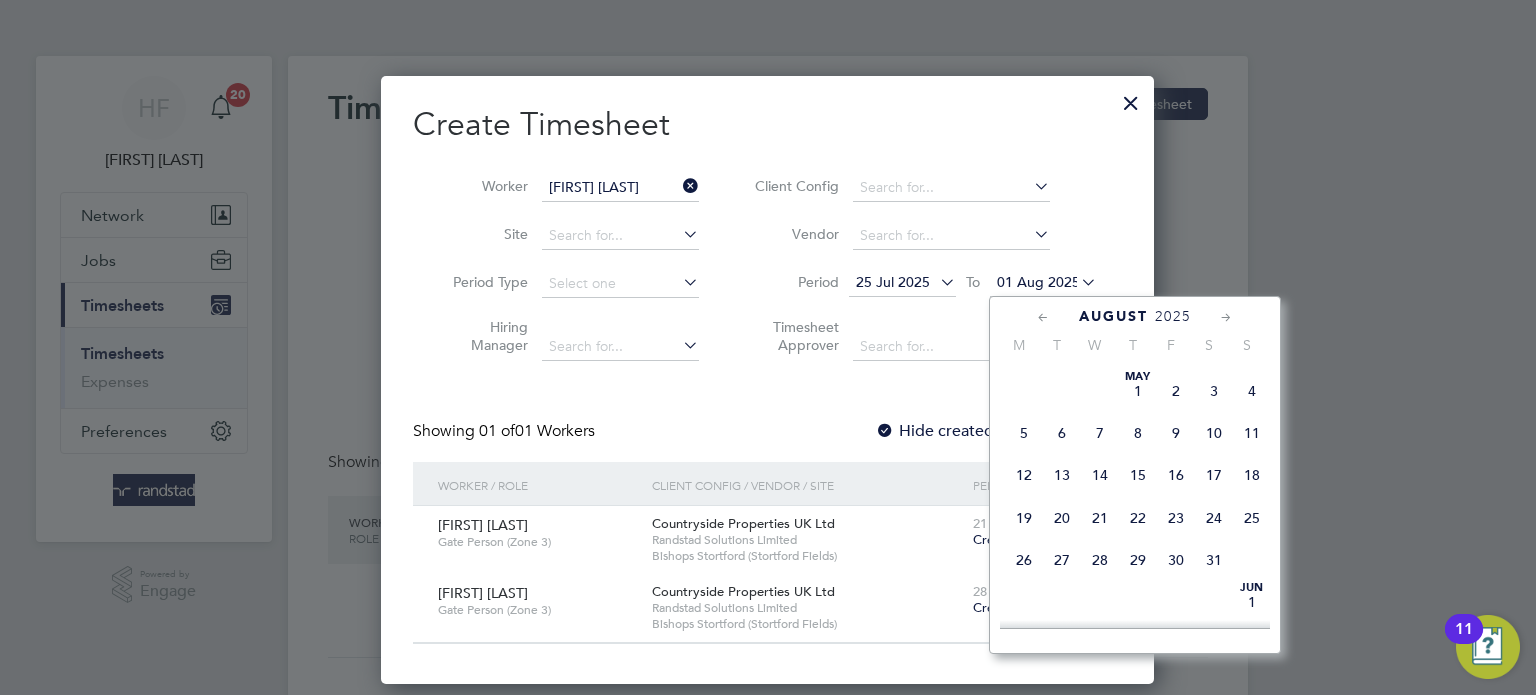 scroll, scrollTop: 622, scrollLeft: 0, axis: vertical 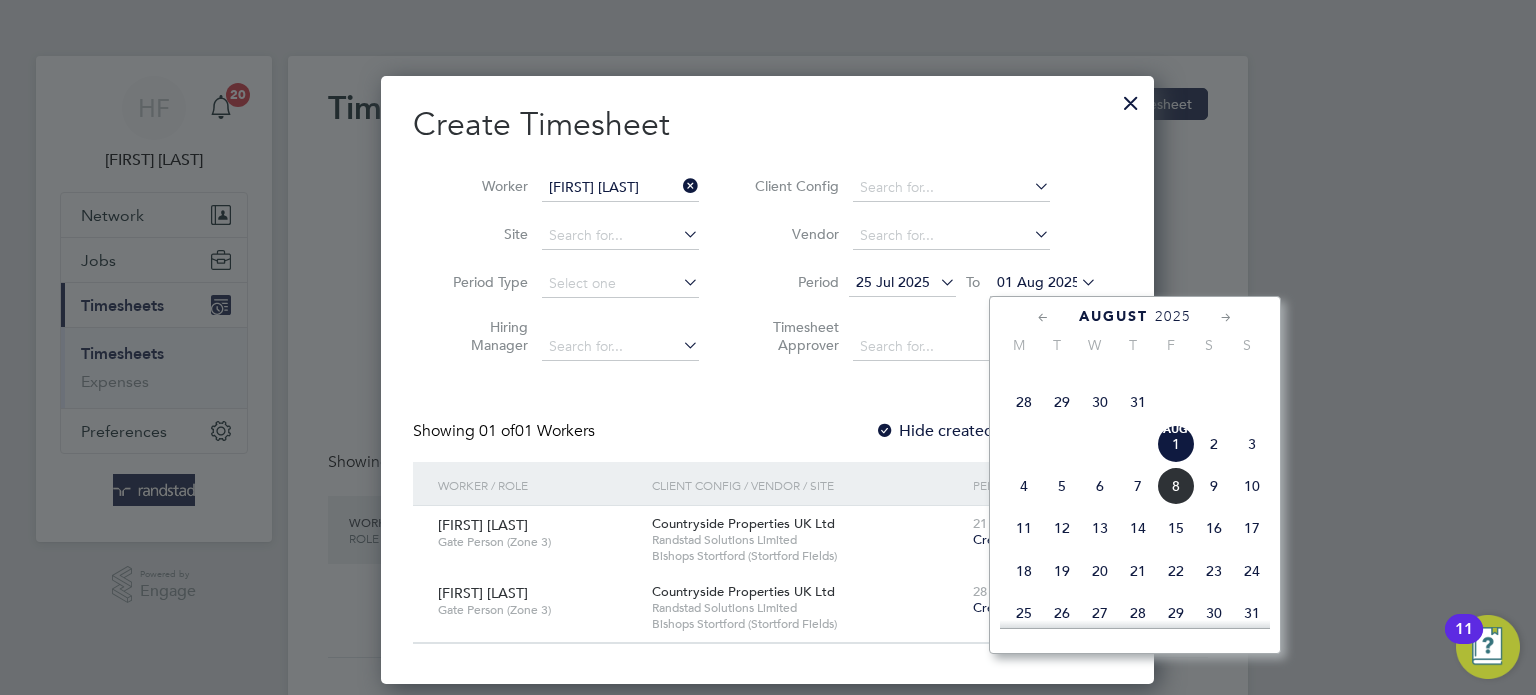 click on "10" 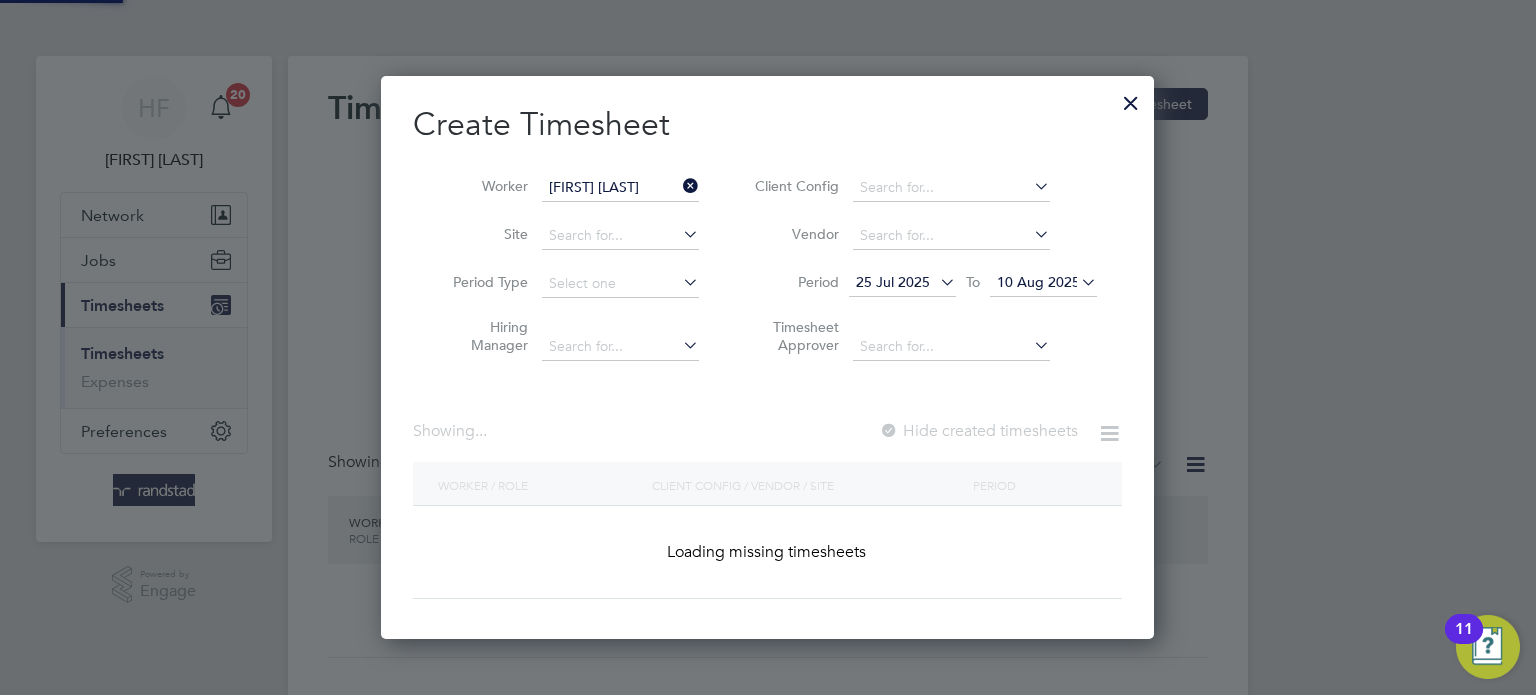 scroll, scrollTop: 10, scrollLeft: 10, axis: both 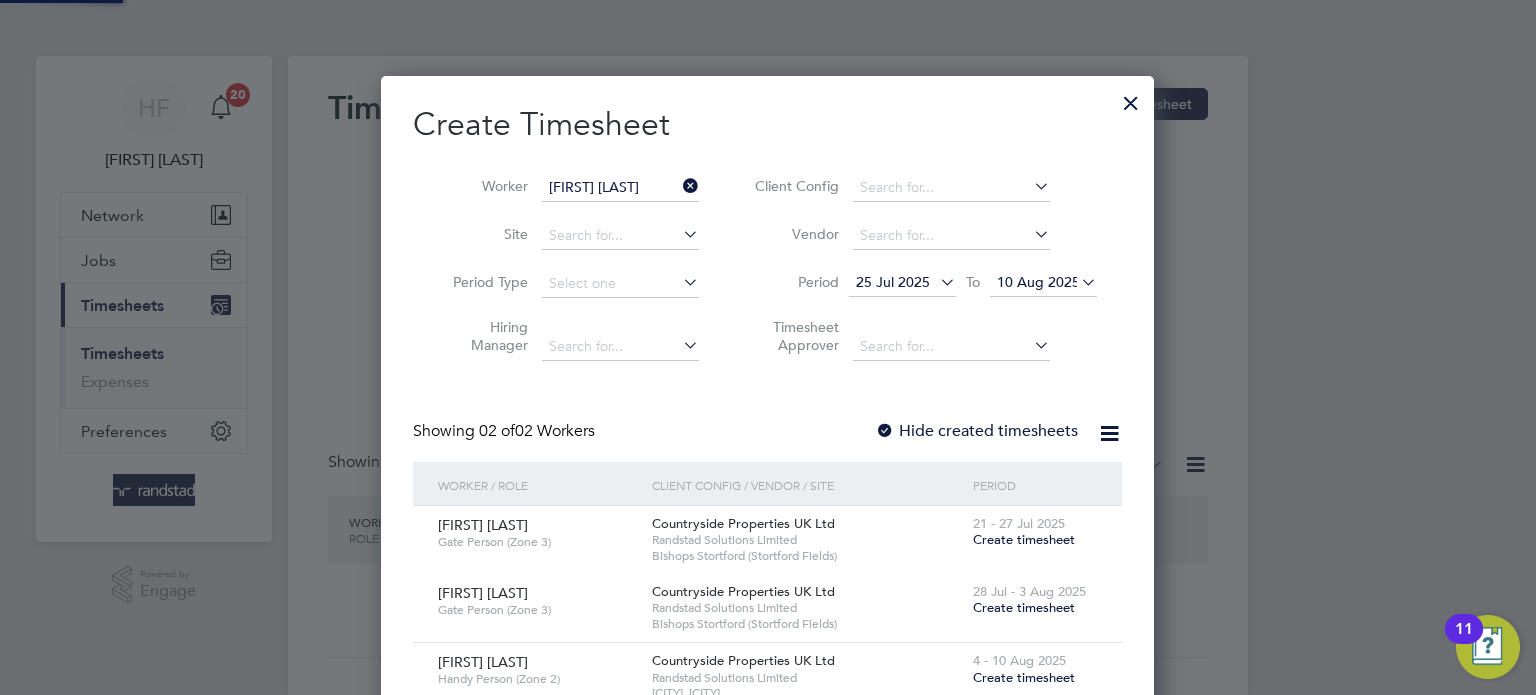click on "Hide created timesheets" at bounding box center [976, 431] 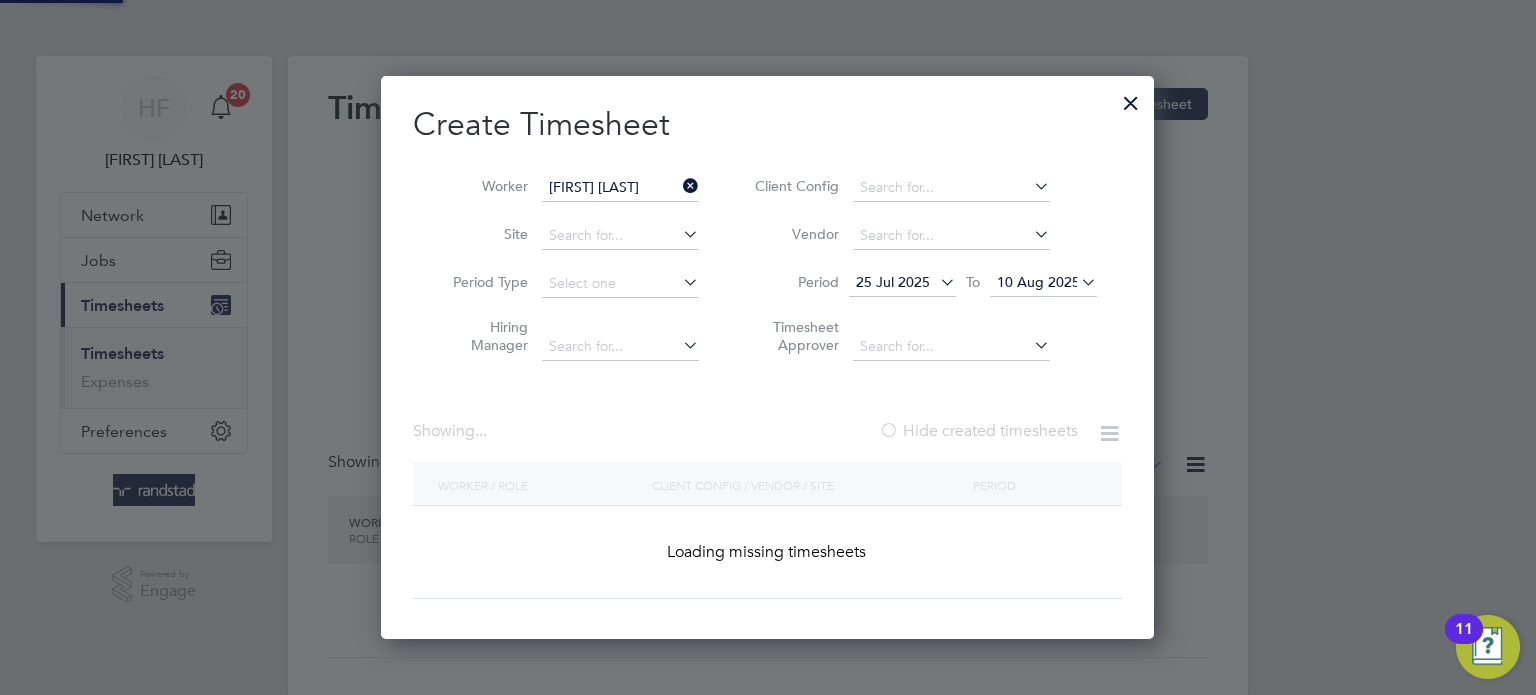 scroll, scrollTop: 10, scrollLeft: 10, axis: both 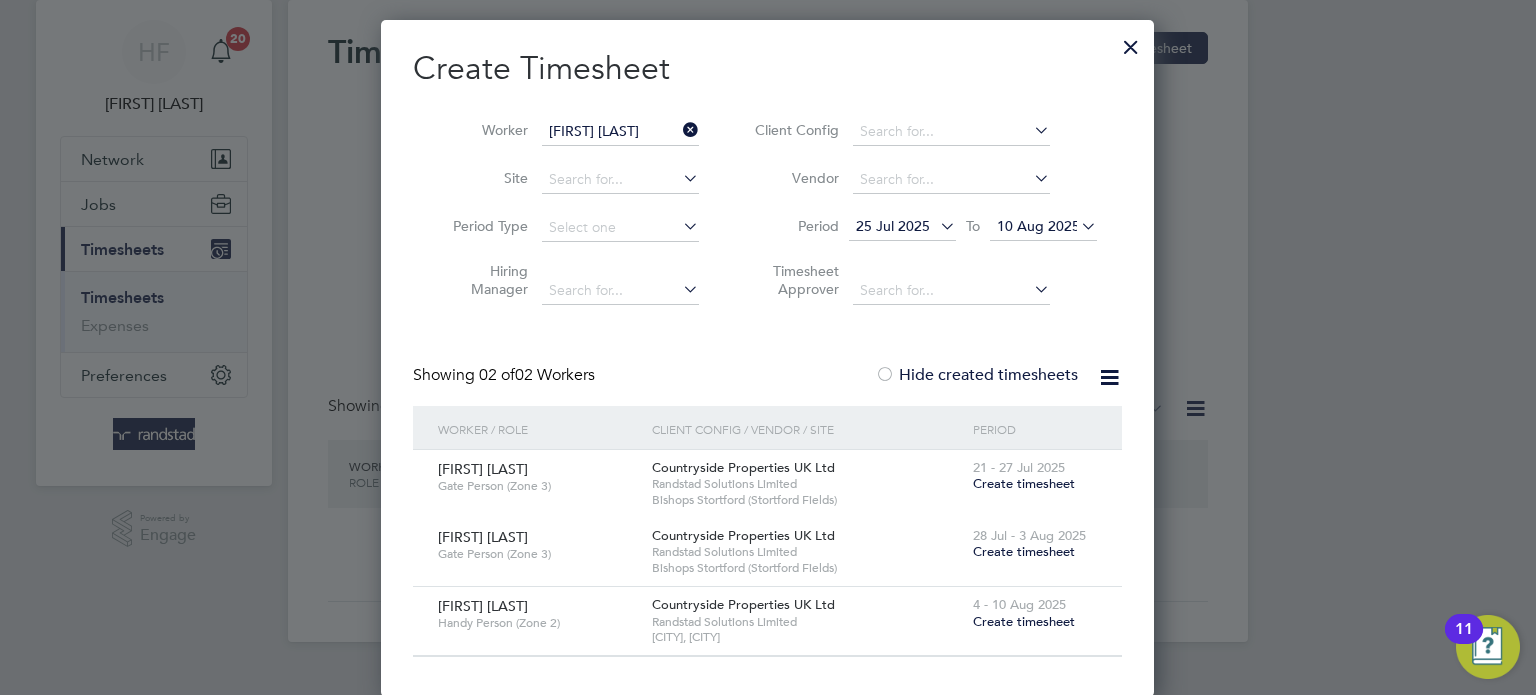 click on "28 Jul - 3 Aug 2025   Create timesheet" at bounding box center (1035, 545) 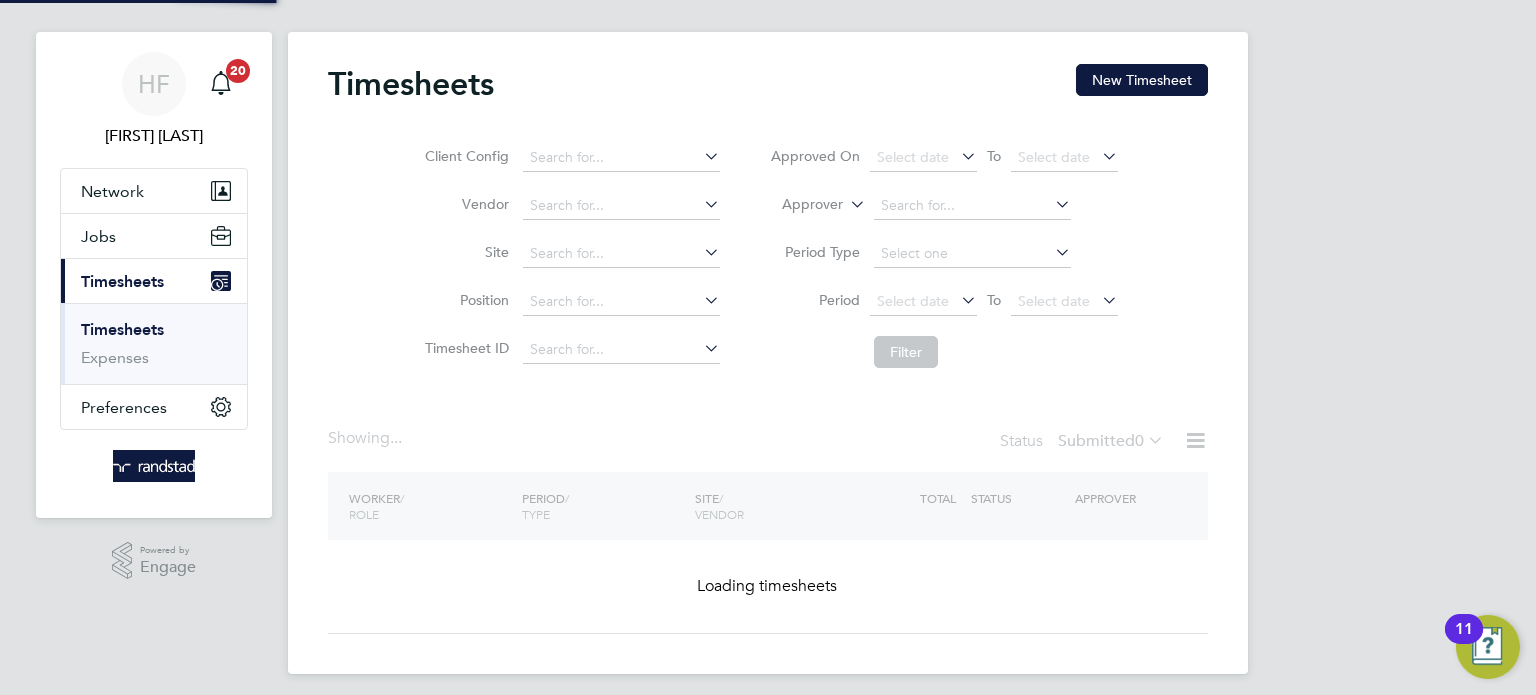 scroll, scrollTop: 7, scrollLeft: 0, axis: vertical 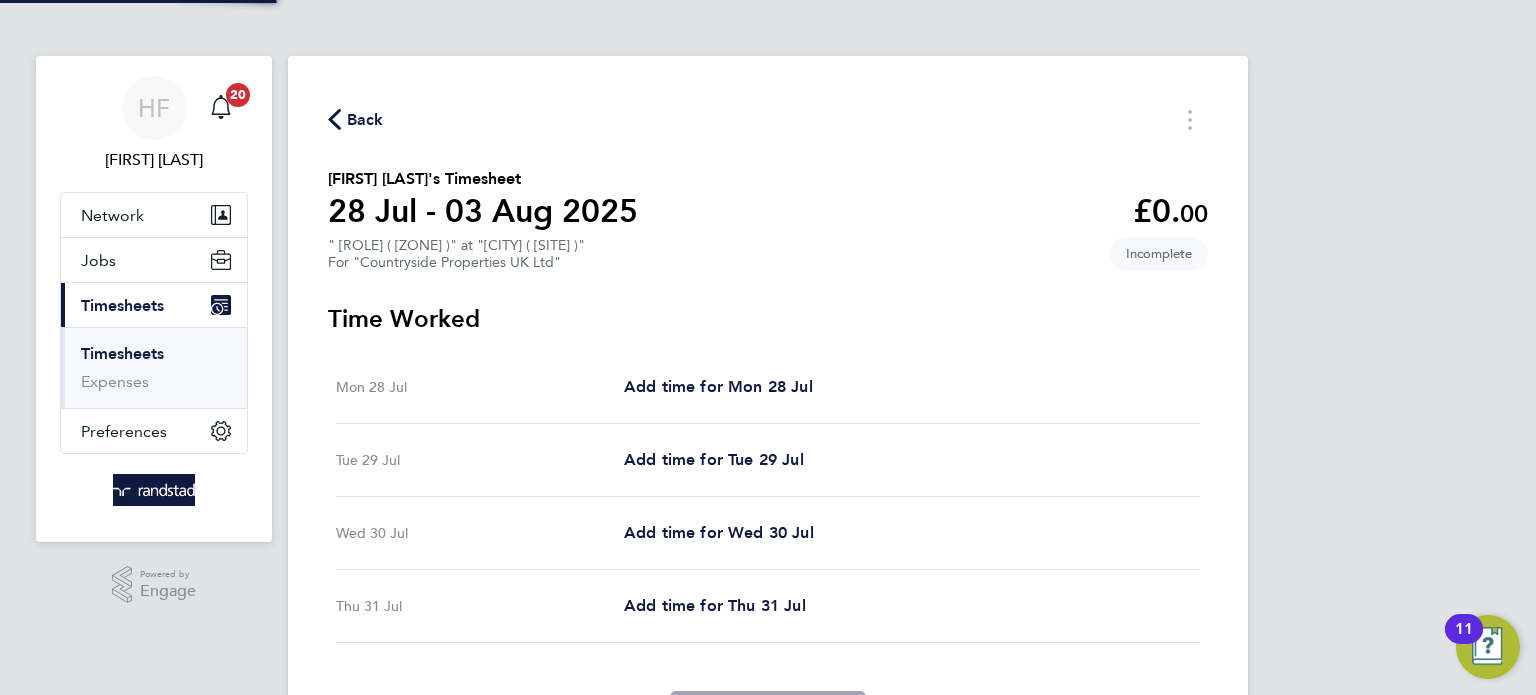 click on "HF [FIRST] [LAST] Notifications Applications: Network Businesses Sites Workers Contacts Jobs Positions Vacancies Placements Current page: Timesheets Timesheets Expenses Preferences VMS Configurations Powered by Engage Back Marcel Potoceanu's Timesheet [DATE] - [DATE] [CURRENCY] [AMOUNT] "[ROLE] ( [ZONE] )" at "[CITY] ( [SITE] )" For "[COMPANY]" Incomplete Time Worked Mon [DATE] Add time for Mon [DATE] Add time for Mon [DATE] Tue [DATE] Add time for Tue [DATE] Add time for Tue [DATE] Wed [DATE] Add time for Wed [DATE] Add time for Wed [DATE] Thu [DATE] Add time for Thu [DATE] Add time for Thu [DATE] Submit For Approval Placement Saved Your placement has been updated. Cancel Okay" at bounding box center (768, 409) 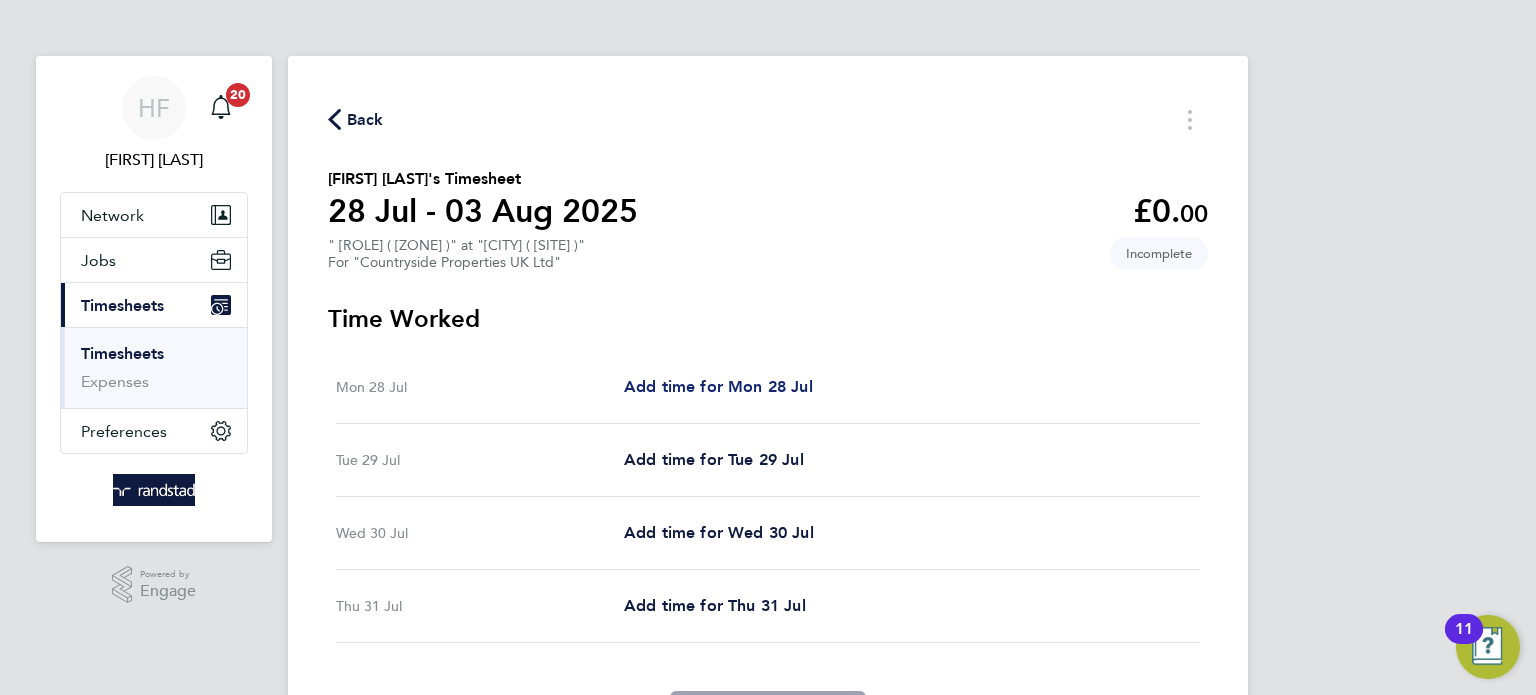 click on "Add time for Mon 28 Jul" at bounding box center [718, 386] 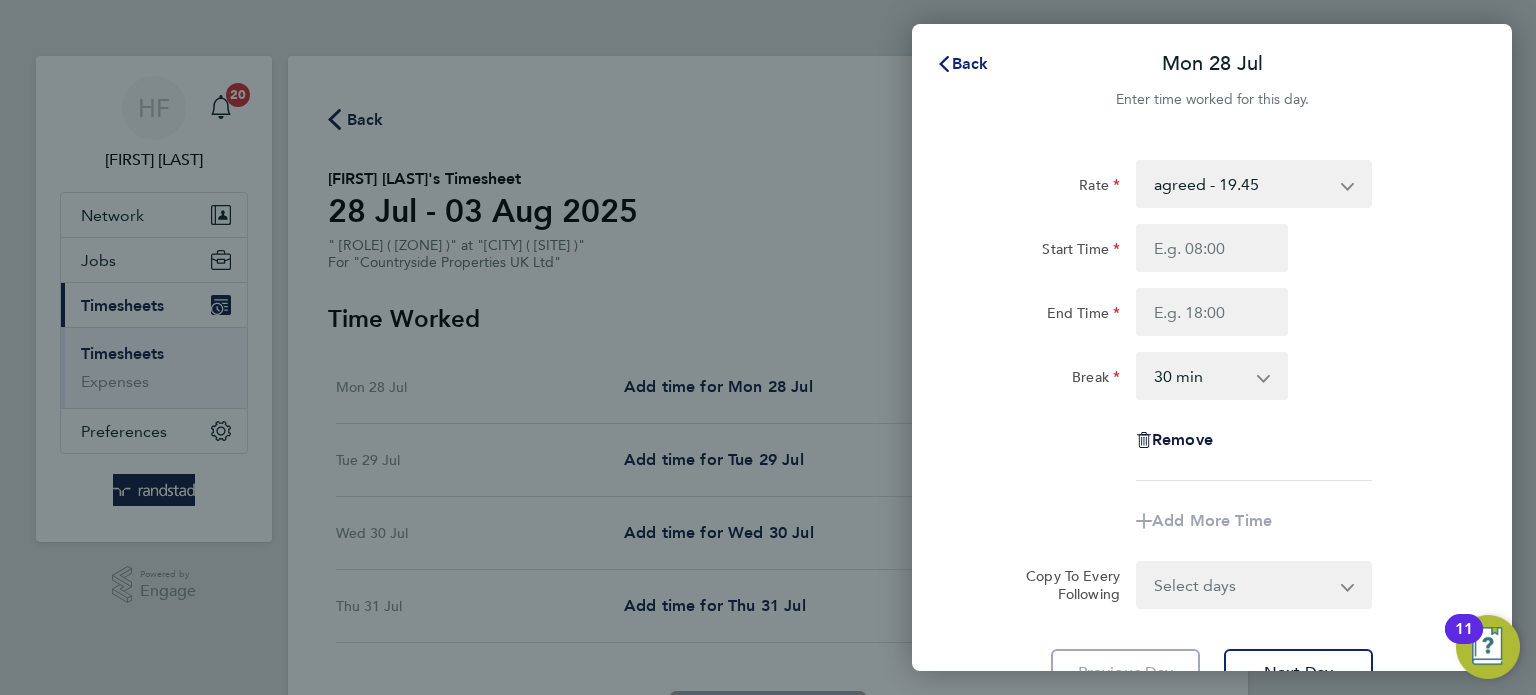 click on "Back" 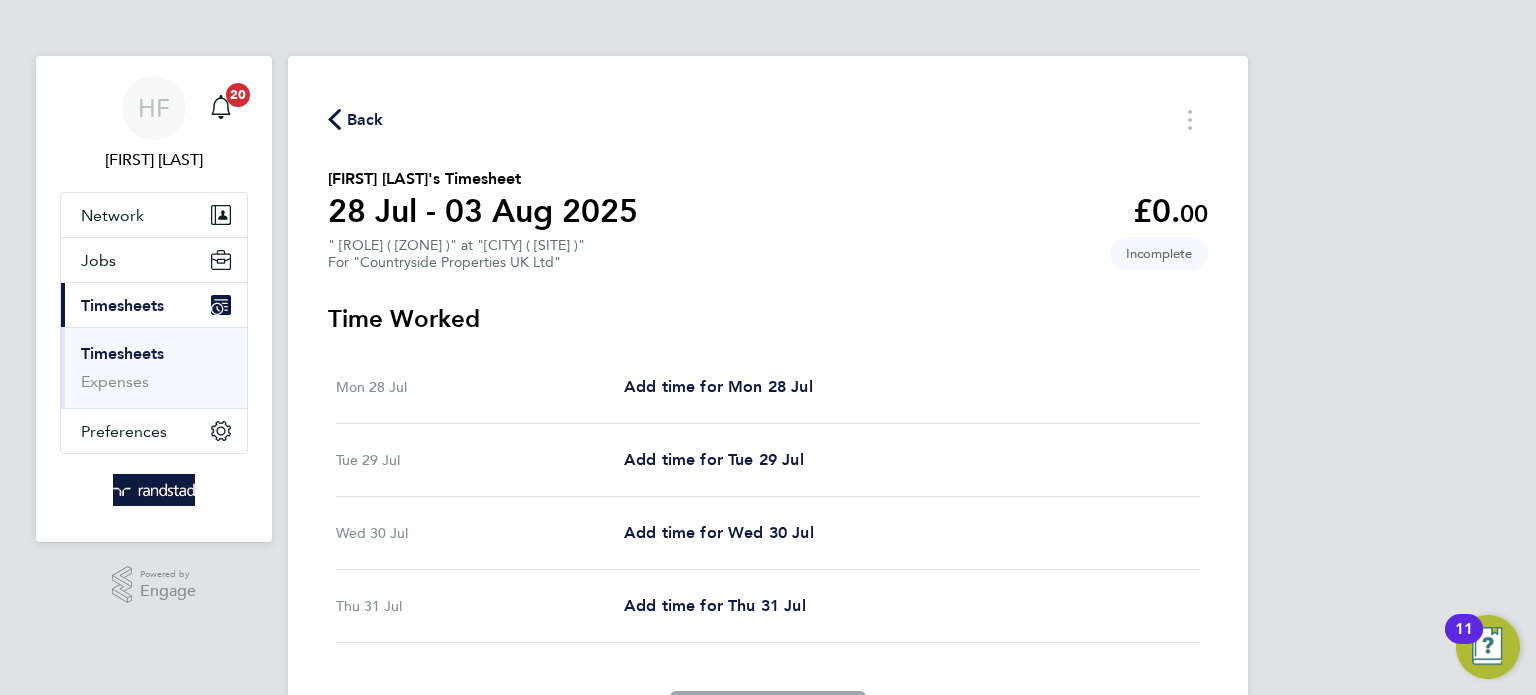 click on "[FIRST] [LAST]'s Timesheet [DATE] - [DATE] [CURRENCY] [AMOUNT] "[ROLE] ( [ZONE] )" at "[CITY] ( [SITE] )" For "[COMPANY]" Incomplete" 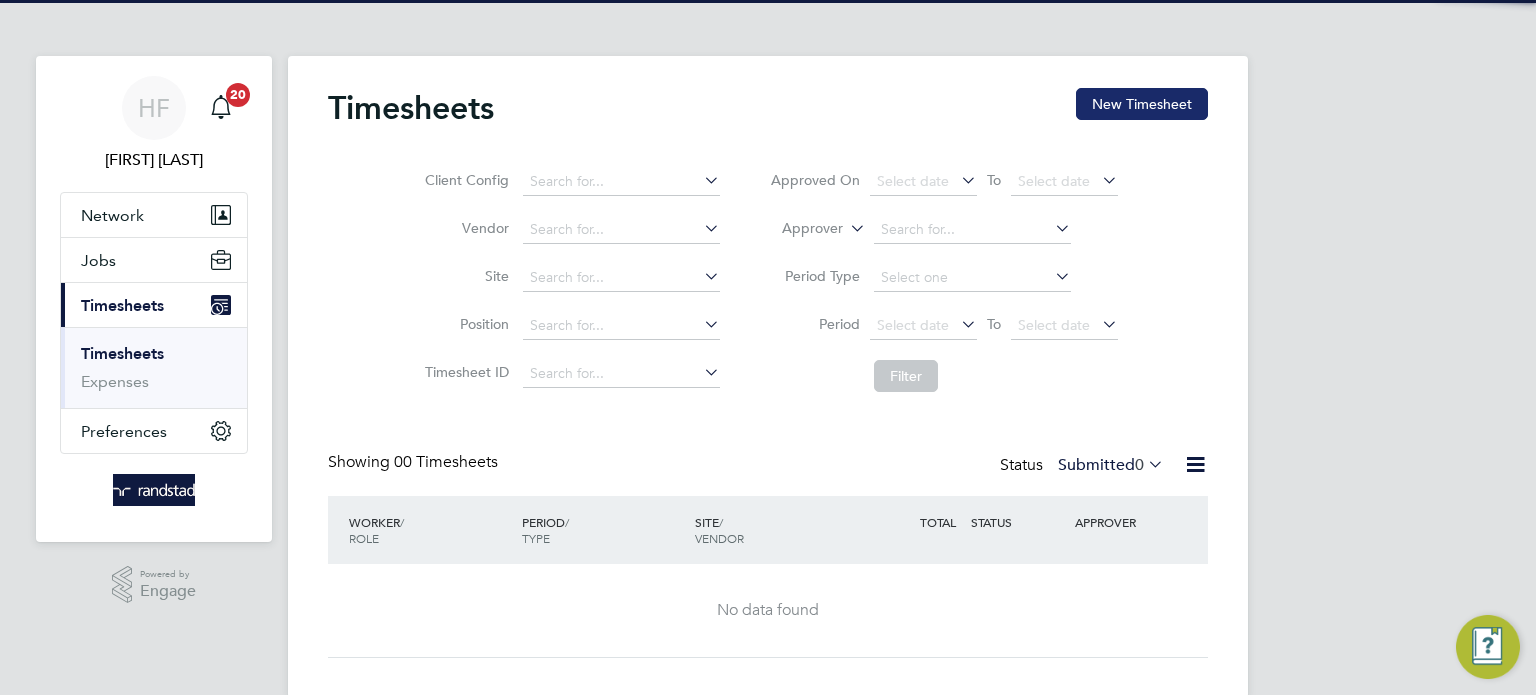 click on "New Timesheet" 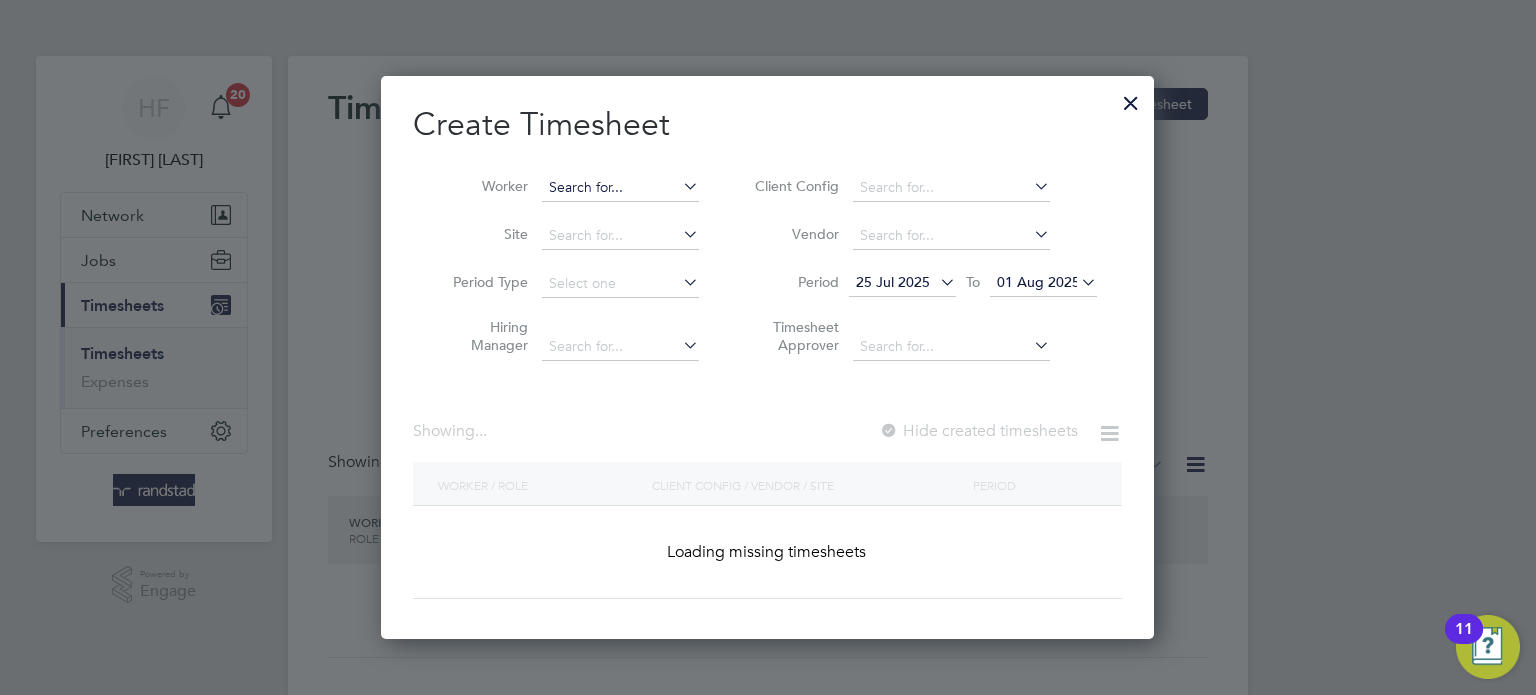scroll, scrollTop: 10, scrollLeft: 10, axis: both 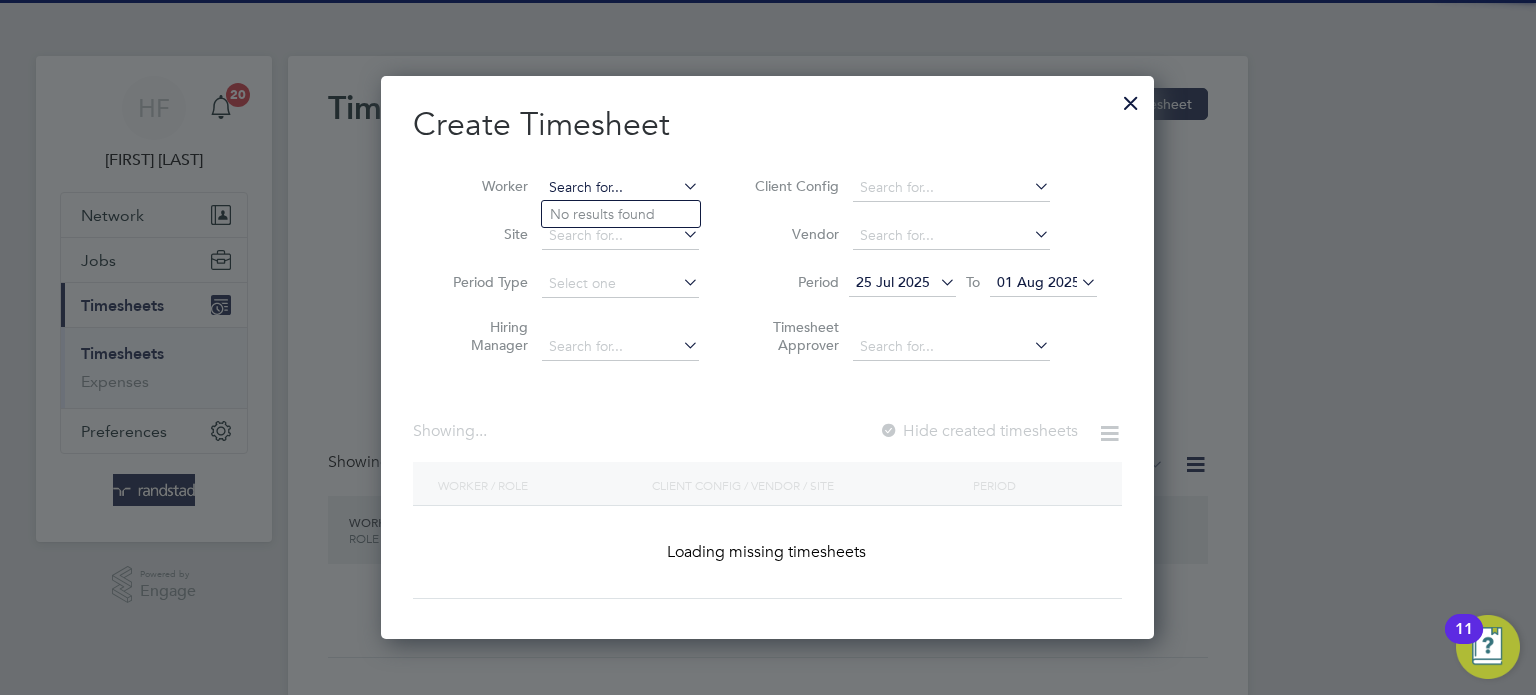 click at bounding box center (620, 188) 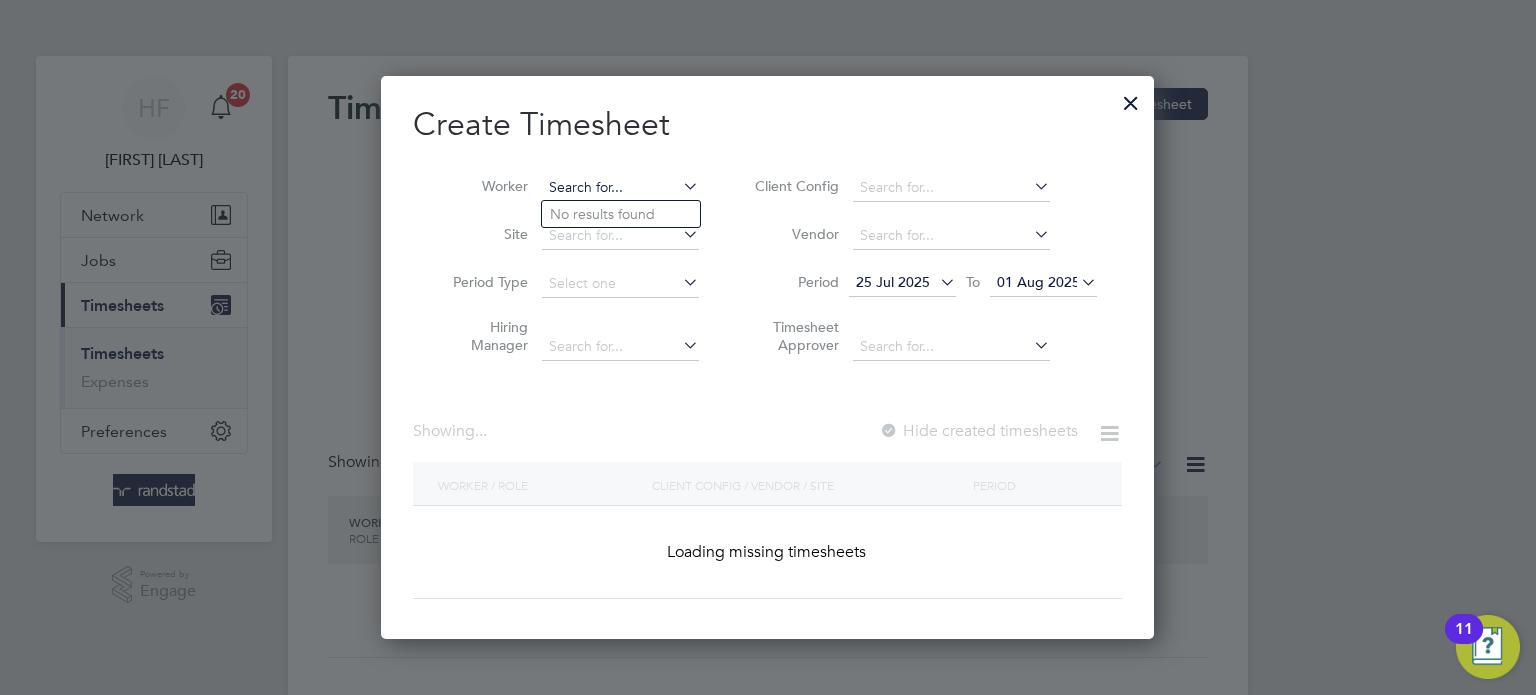 scroll, scrollTop: 10, scrollLeft: 10, axis: both 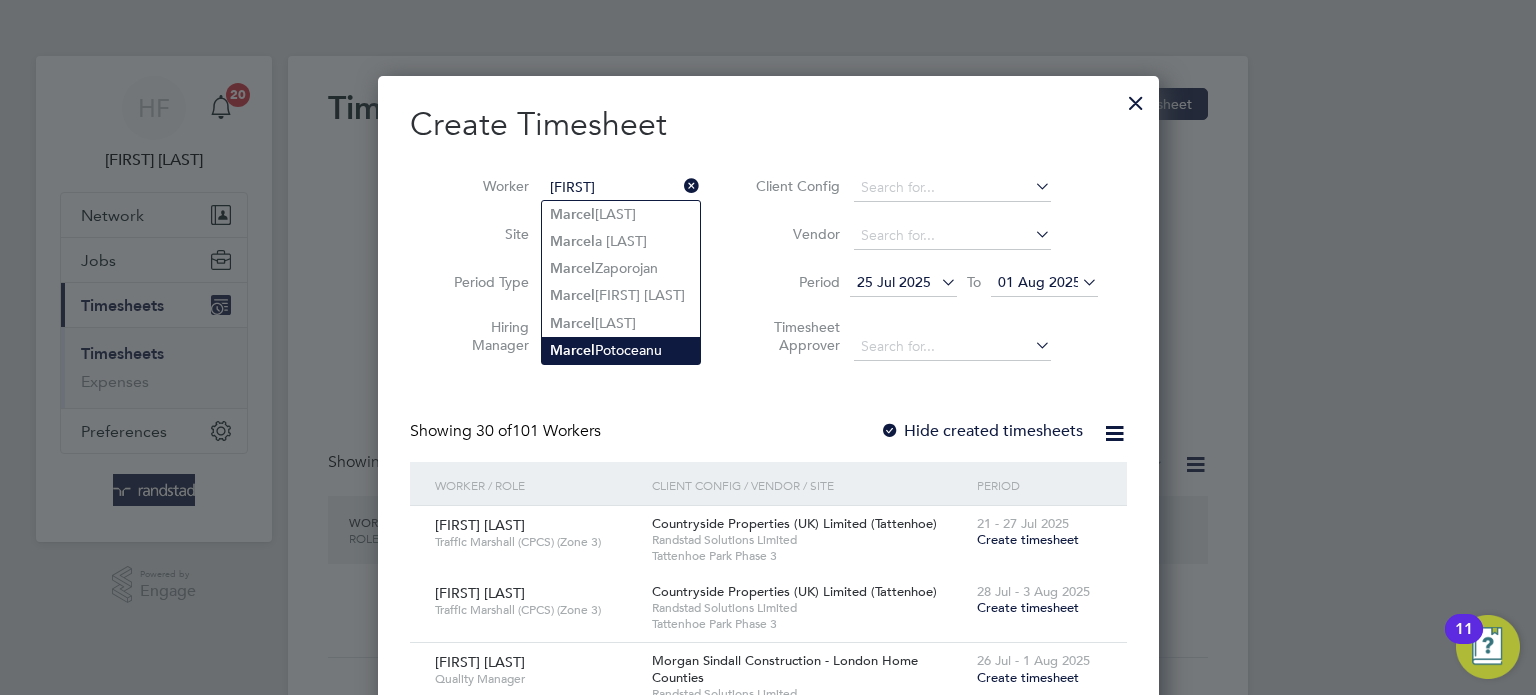 click on "[FIRST] [MIDDLE] [LAST]" 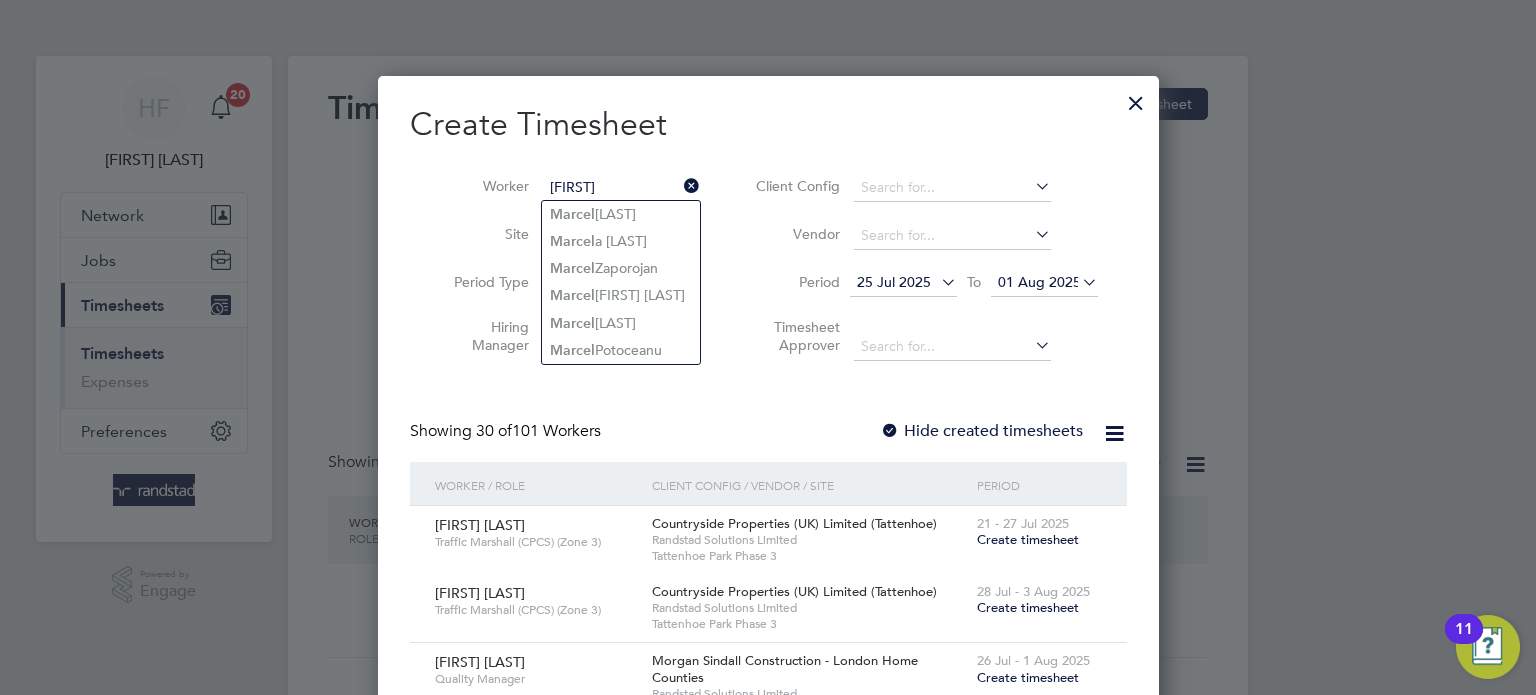 type on "[FIRST] [LAST]" 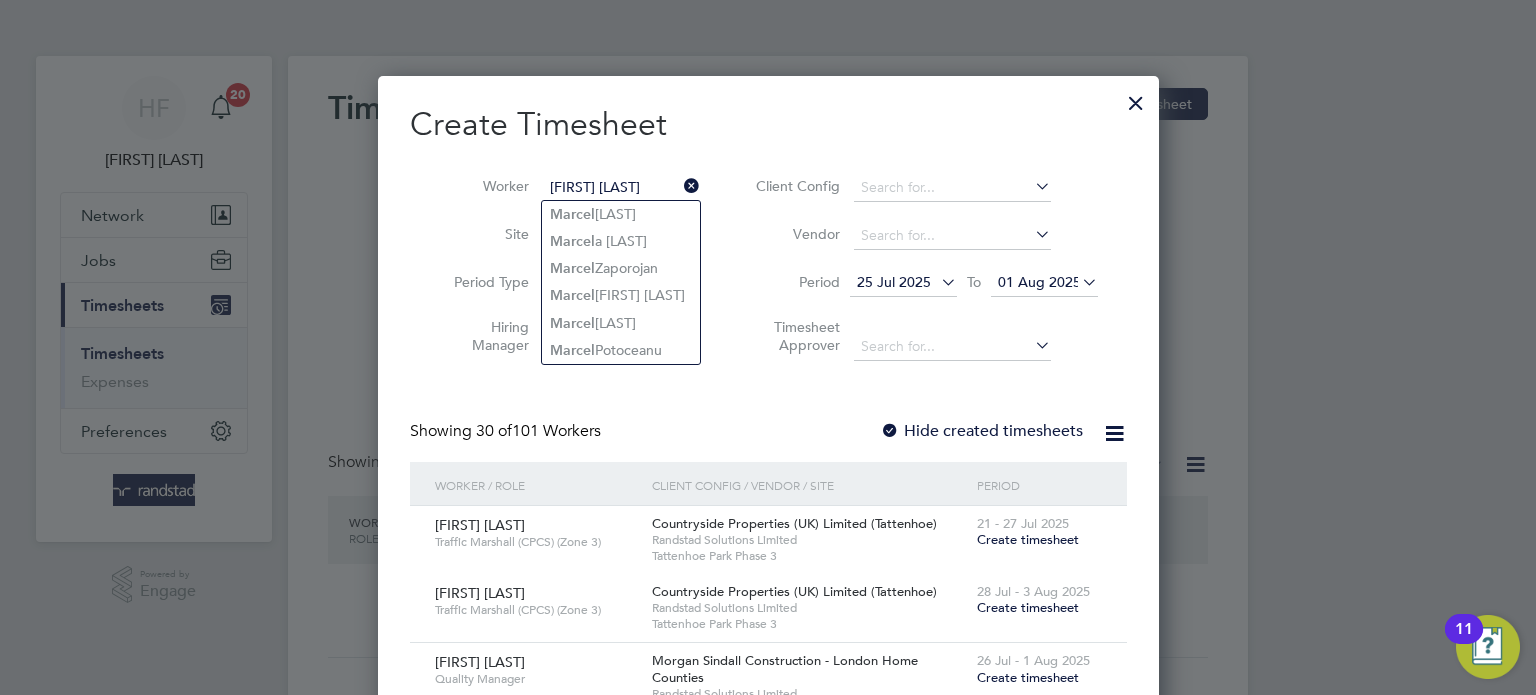 scroll, scrollTop: 10, scrollLeft: 10, axis: both 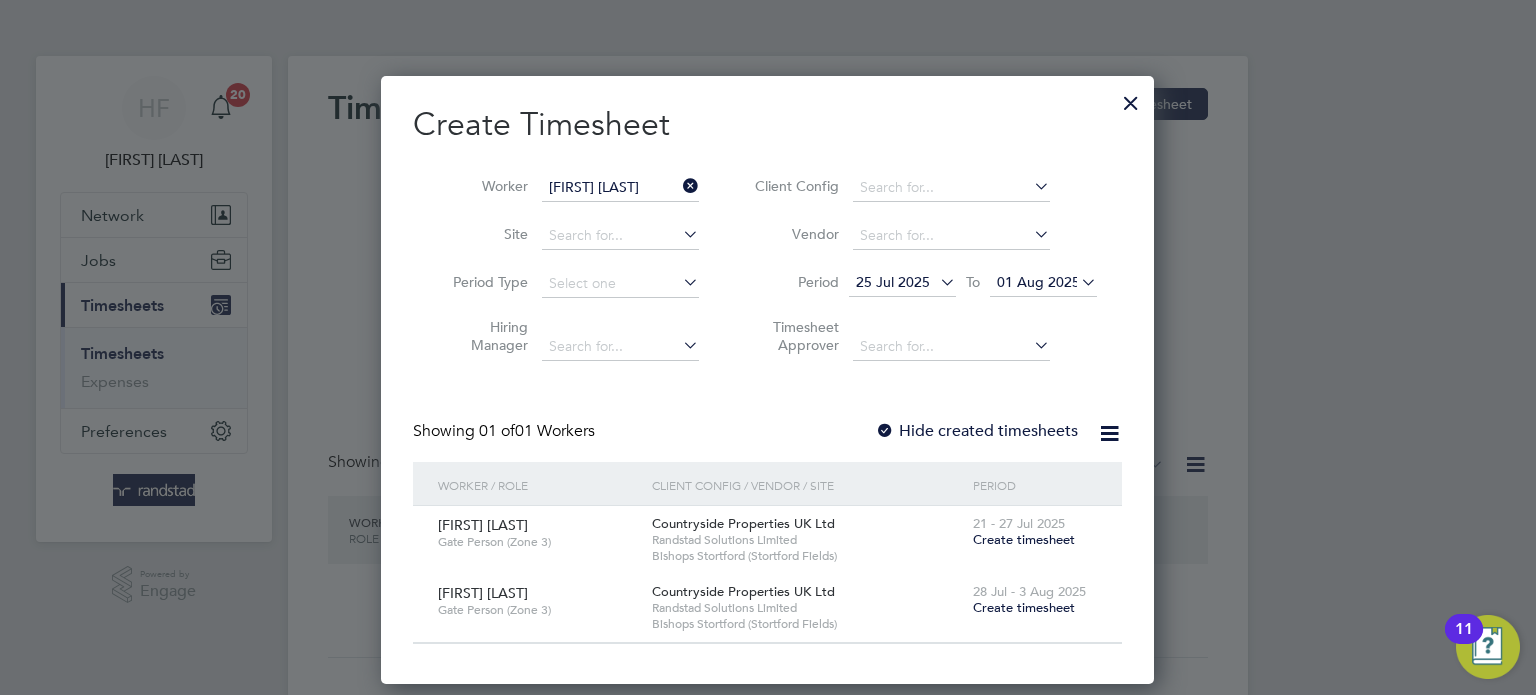 click on "Hide created timesheets" at bounding box center (976, 431) 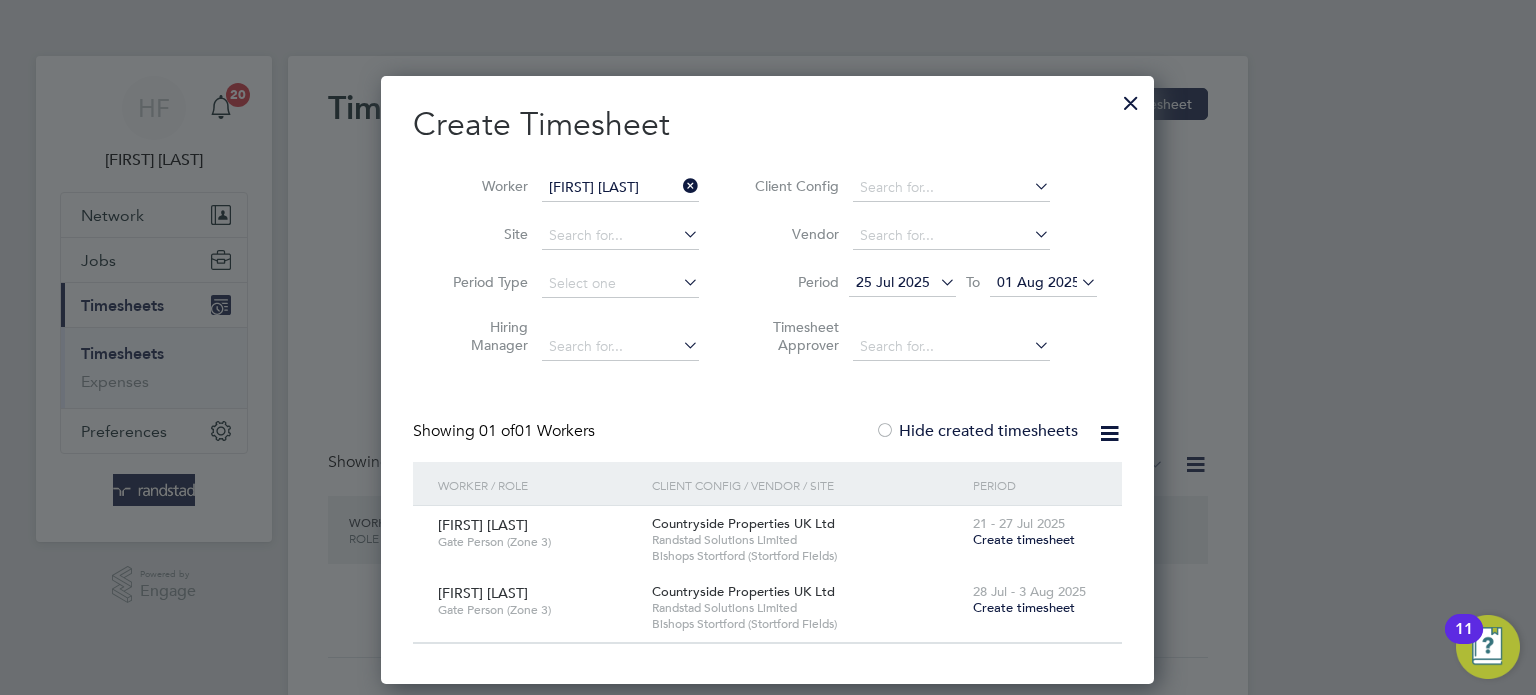 click on "Hide created timesheets" at bounding box center [976, 431] 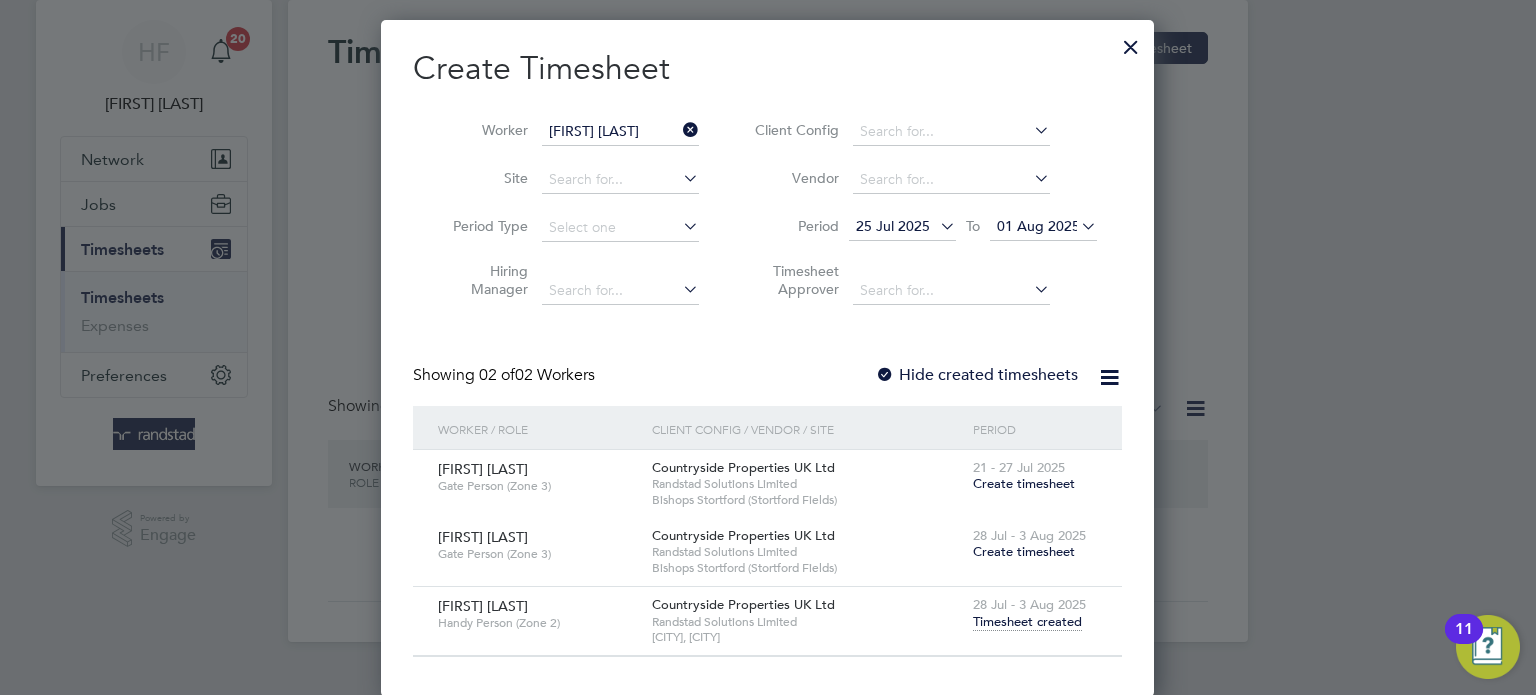 click on "Timesheet created" at bounding box center (1027, 622) 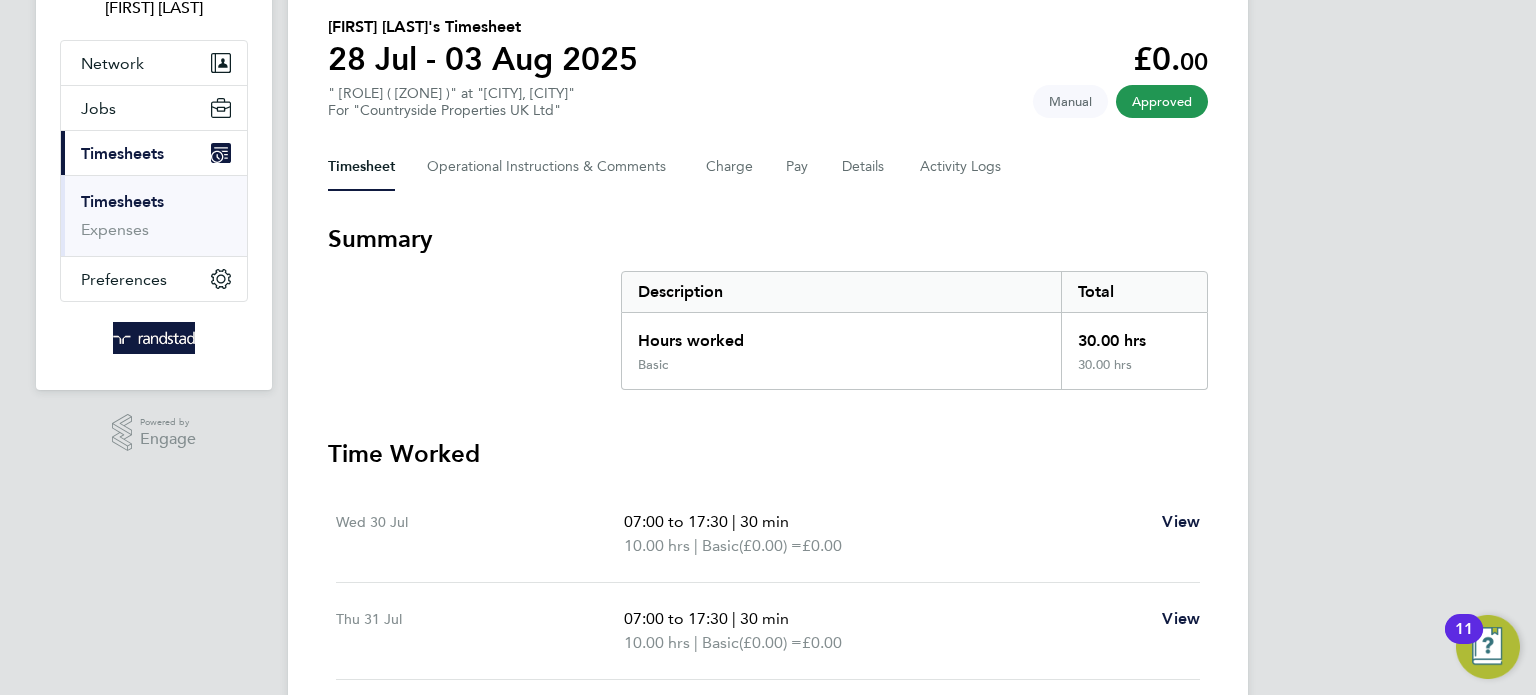 scroll, scrollTop: 0, scrollLeft: 0, axis: both 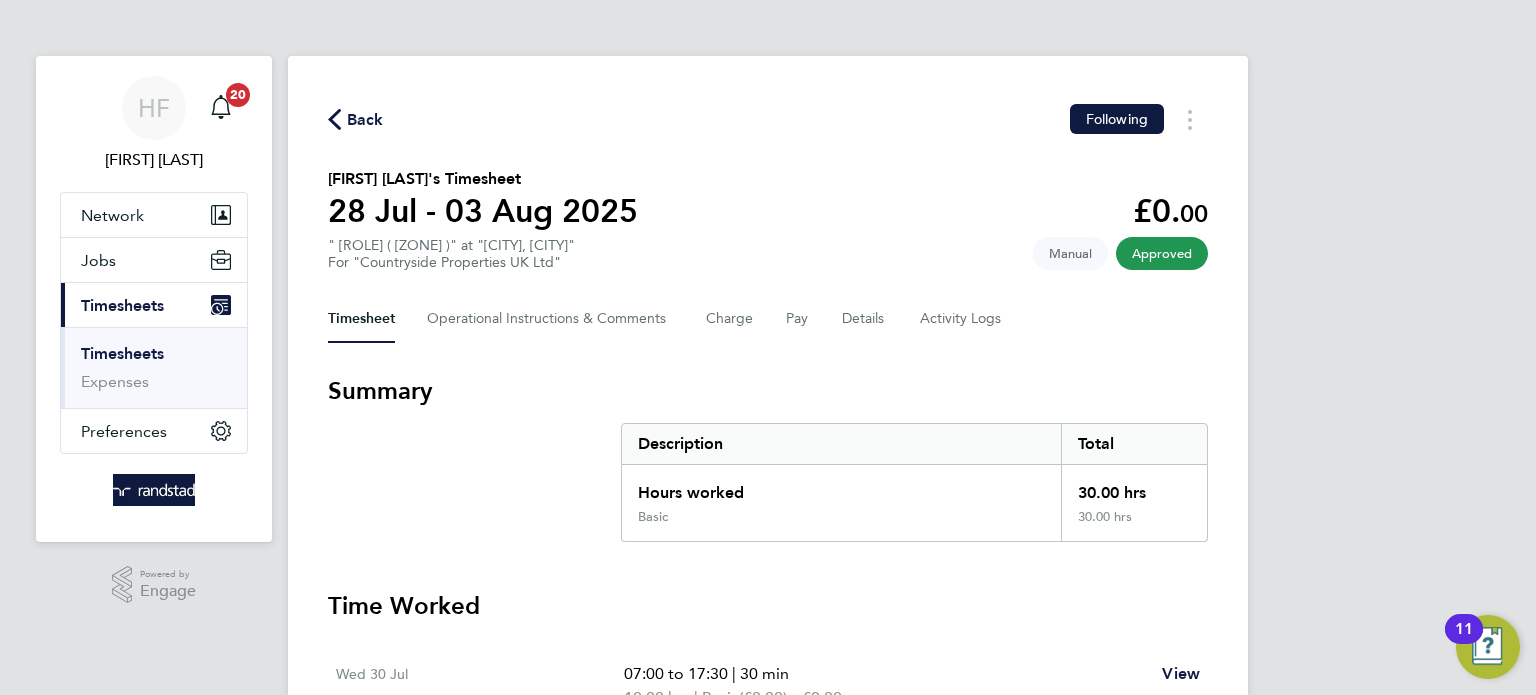 click on "Timesheets" at bounding box center [122, 353] 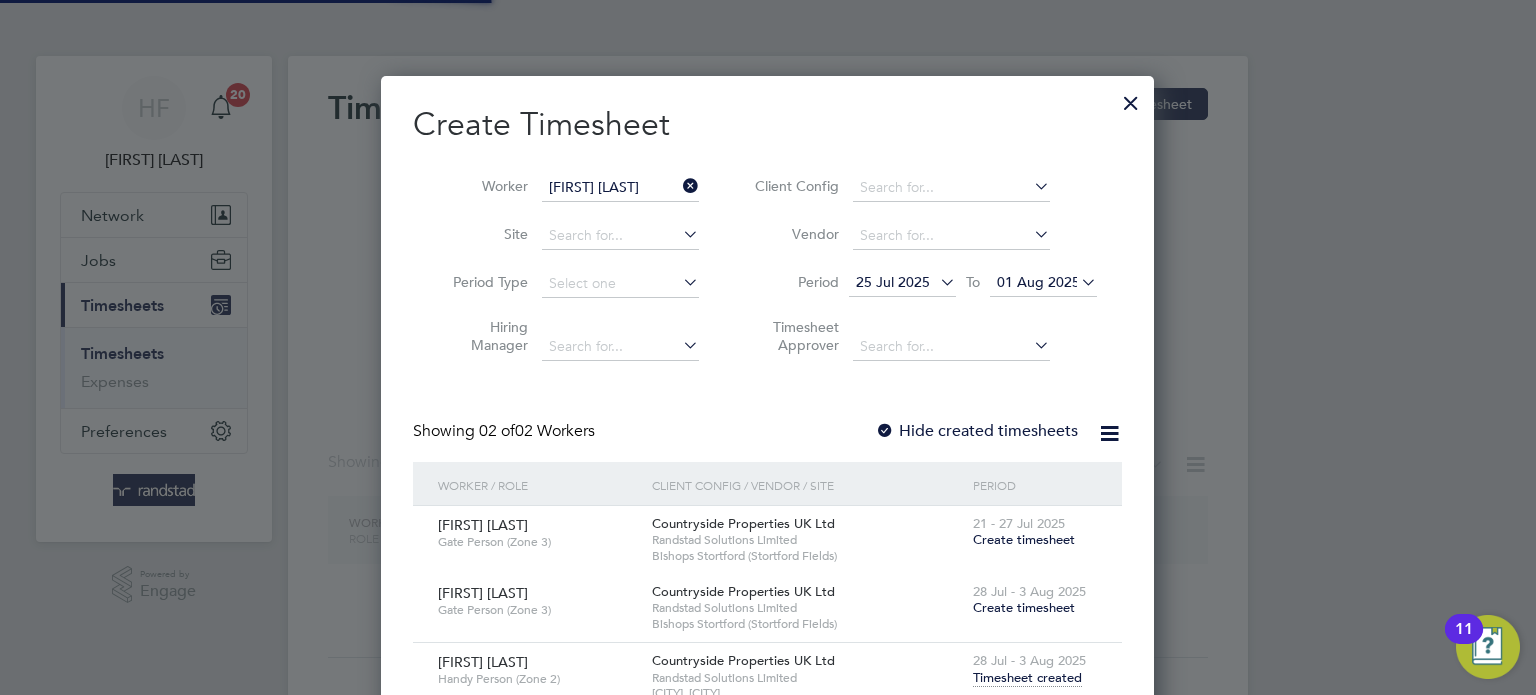 scroll, scrollTop: 10, scrollLeft: 10, axis: both 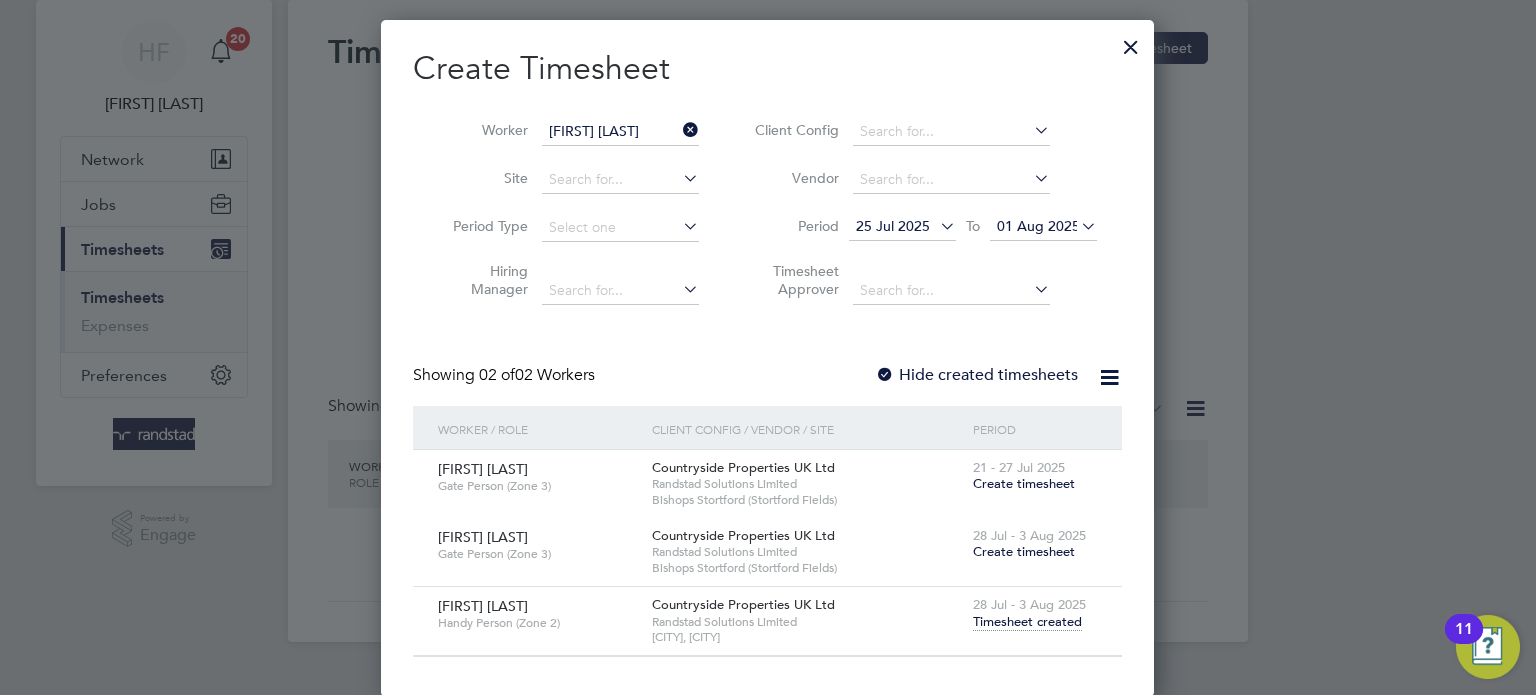 click at bounding box center [1131, 42] 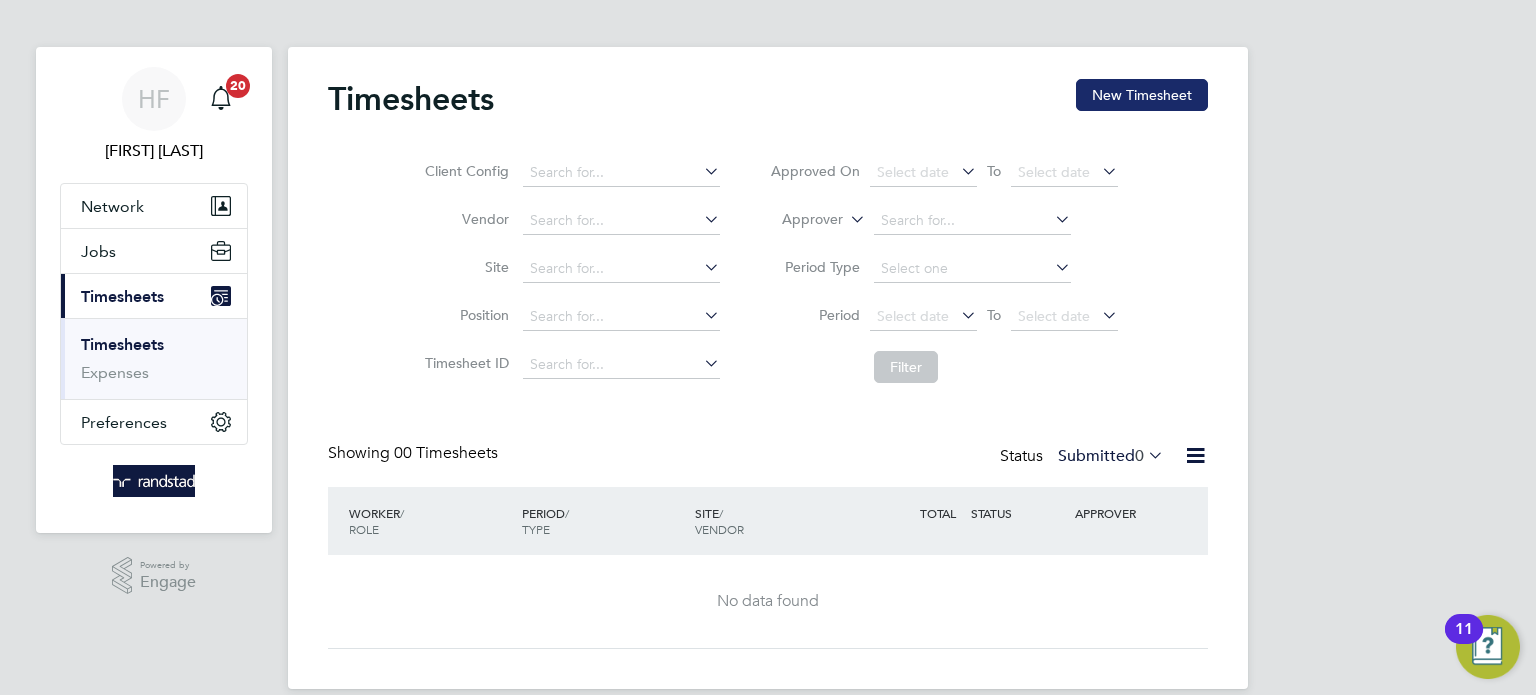 scroll, scrollTop: 0, scrollLeft: 0, axis: both 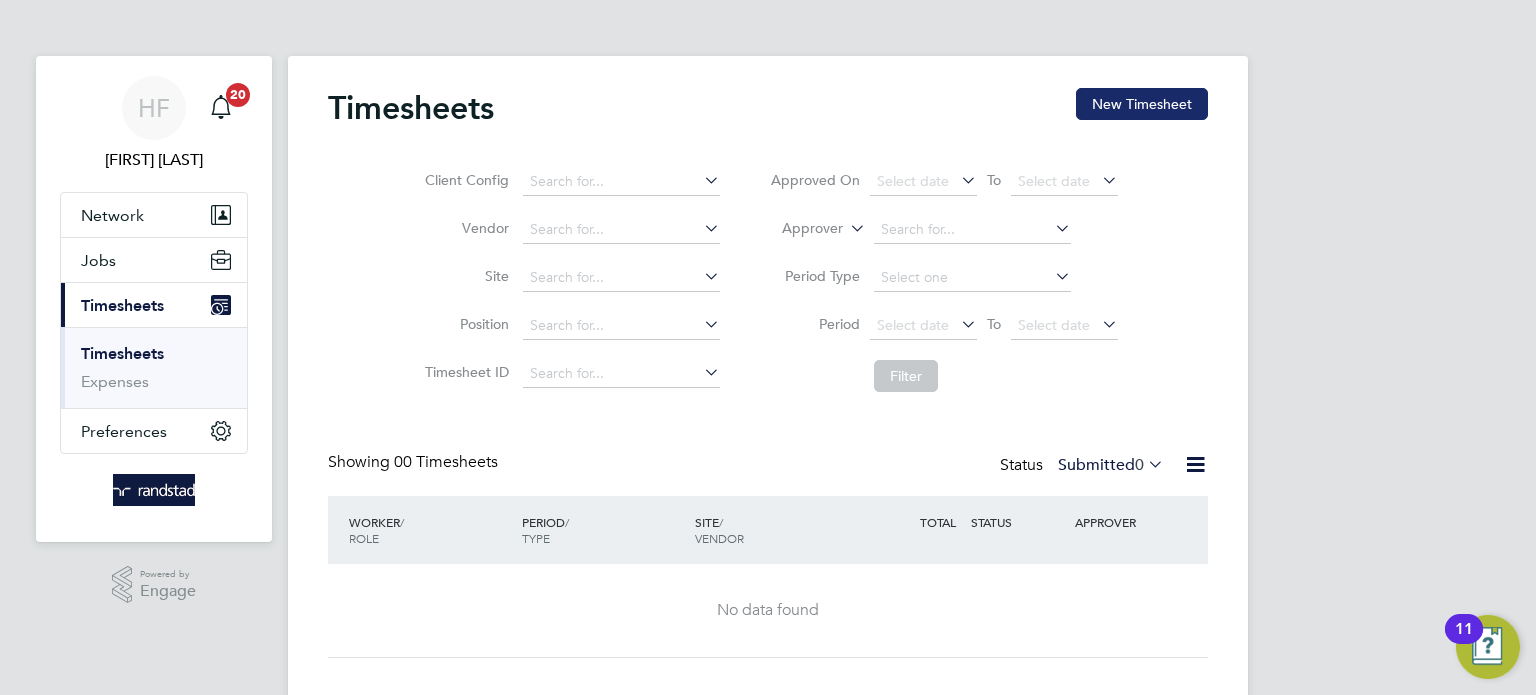 click on "New Timesheet" 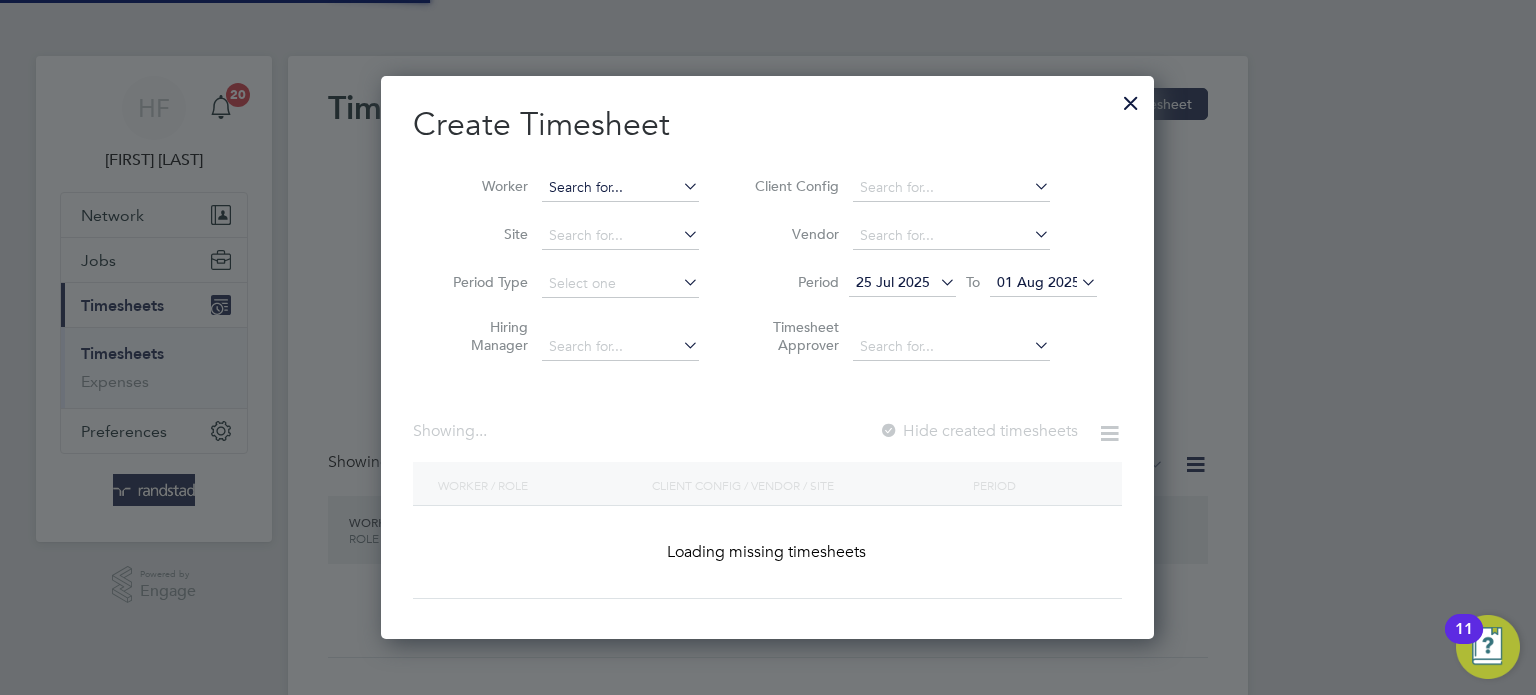 scroll, scrollTop: 10, scrollLeft: 10, axis: both 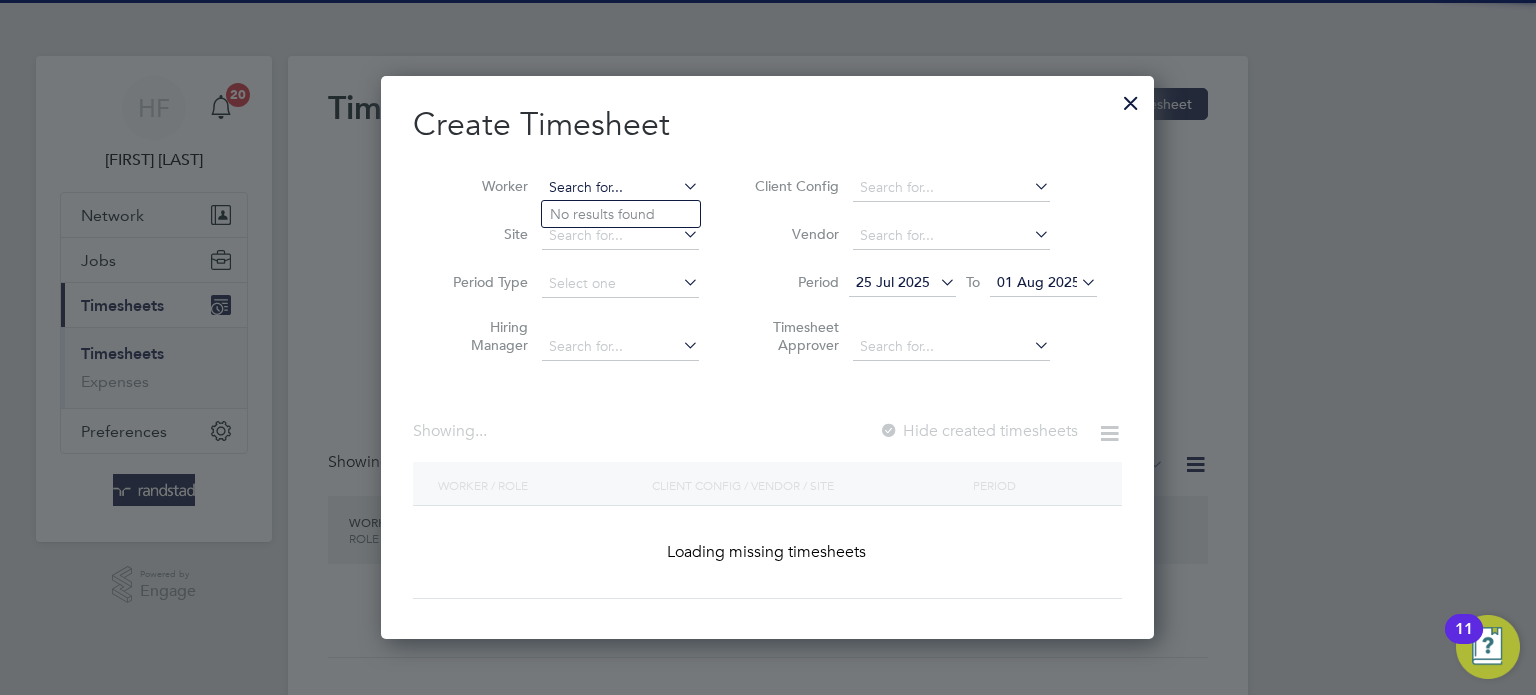 drag, startPoint x: 601, startPoint y: 193, endPoint x: 634, endPoint y: 180, distance: 35.468296 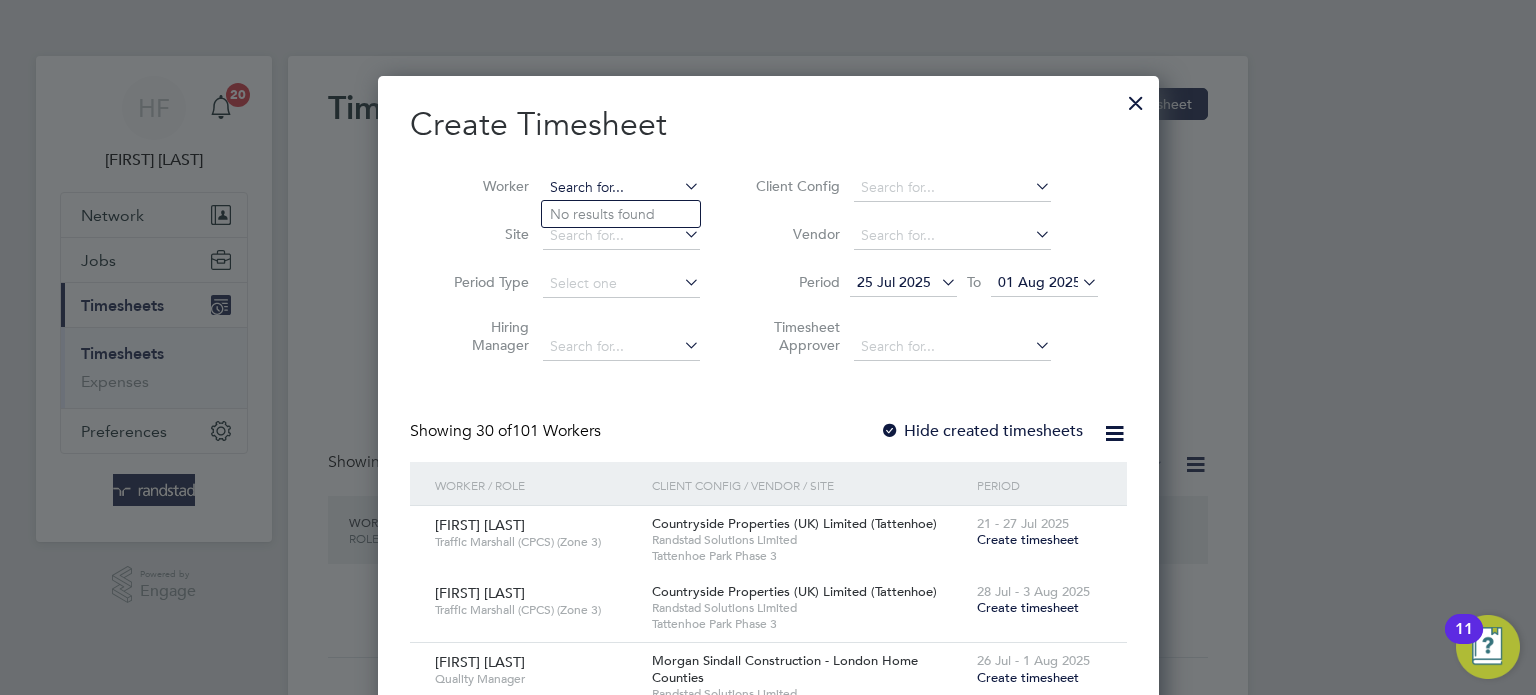 scroll, scrollTop: 10, scrollLeft: 10, axis: both 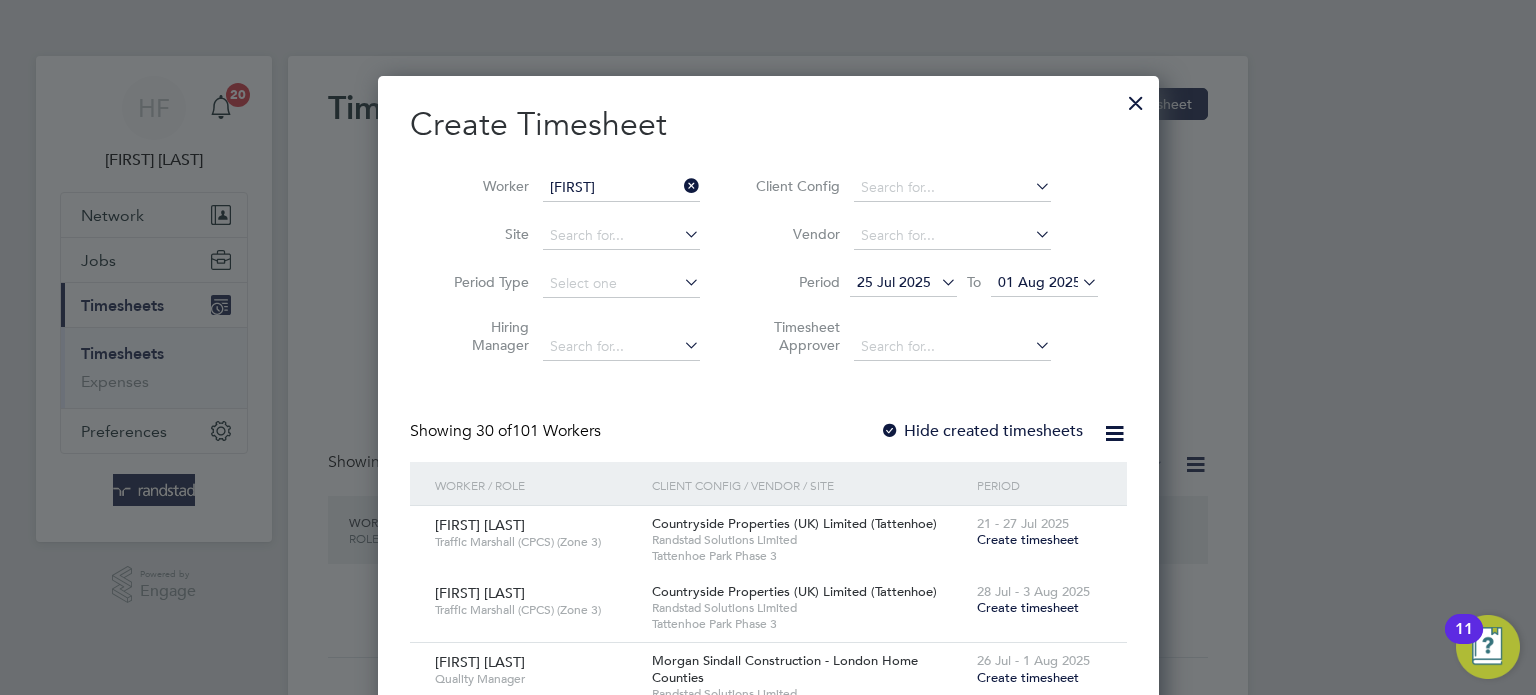 drag, startPoint x: 631, startPoint y: 350, endPoint x: 681, endPoint y: 352, distance: 50.039986 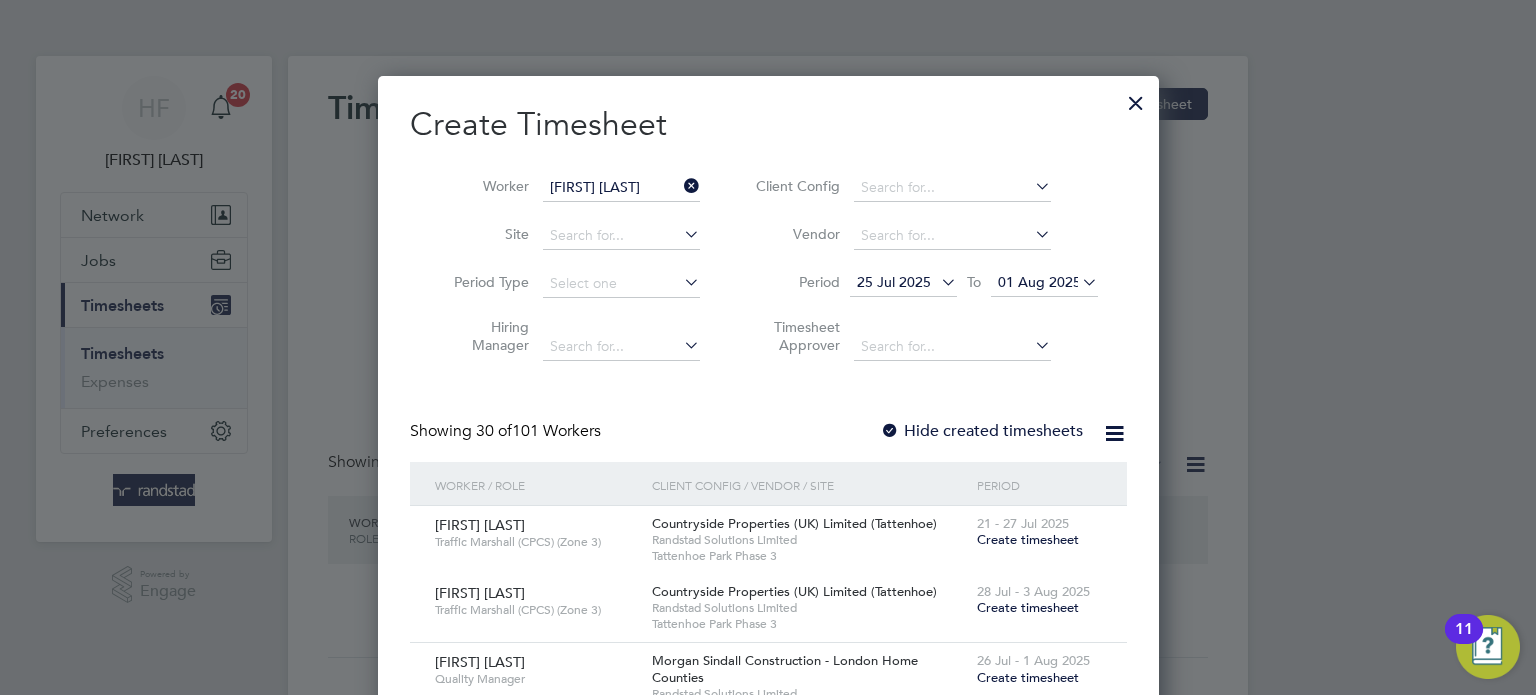scroll, scrollTop: 10, scrollLeft: 10, axis: both 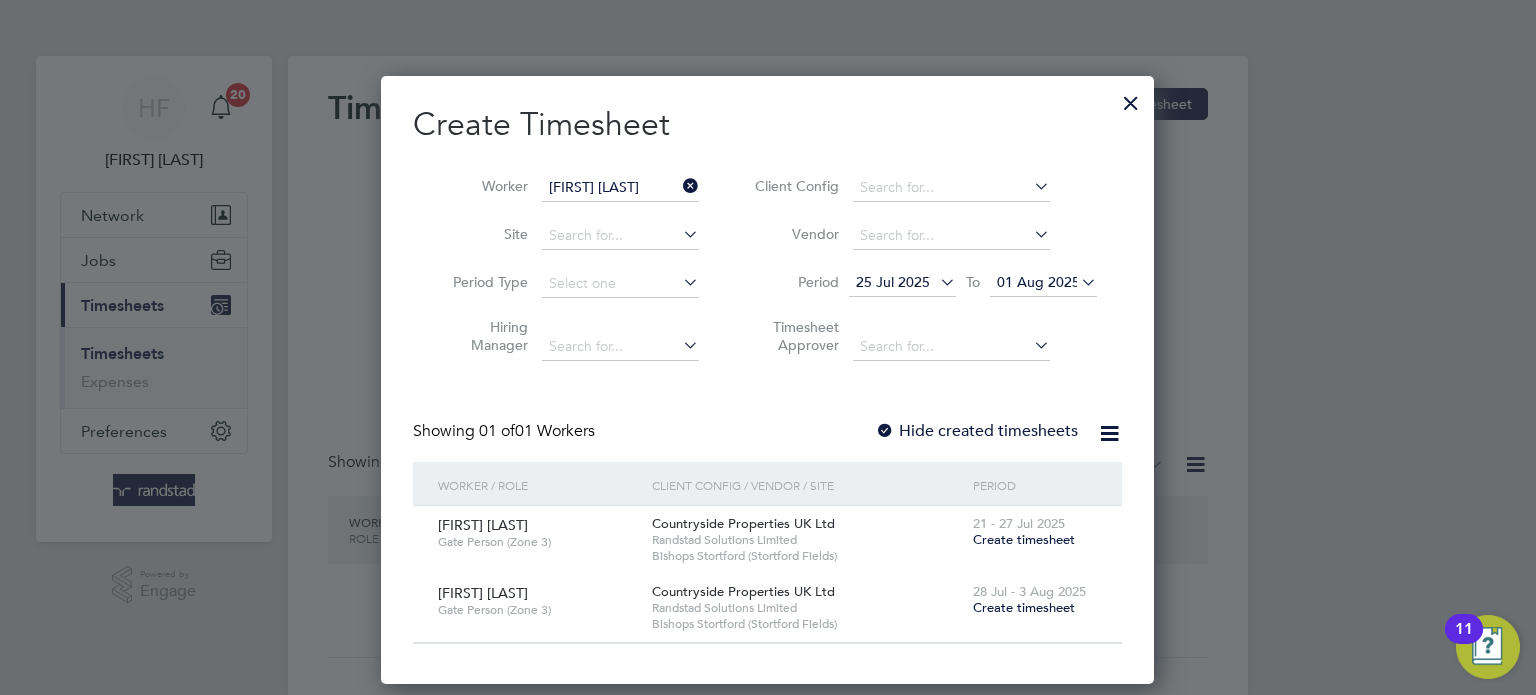 drag, startPoint x: 1020, startPoint y: 433, endPoint x: 1013, endPoint y: 446, distance: 14.764823 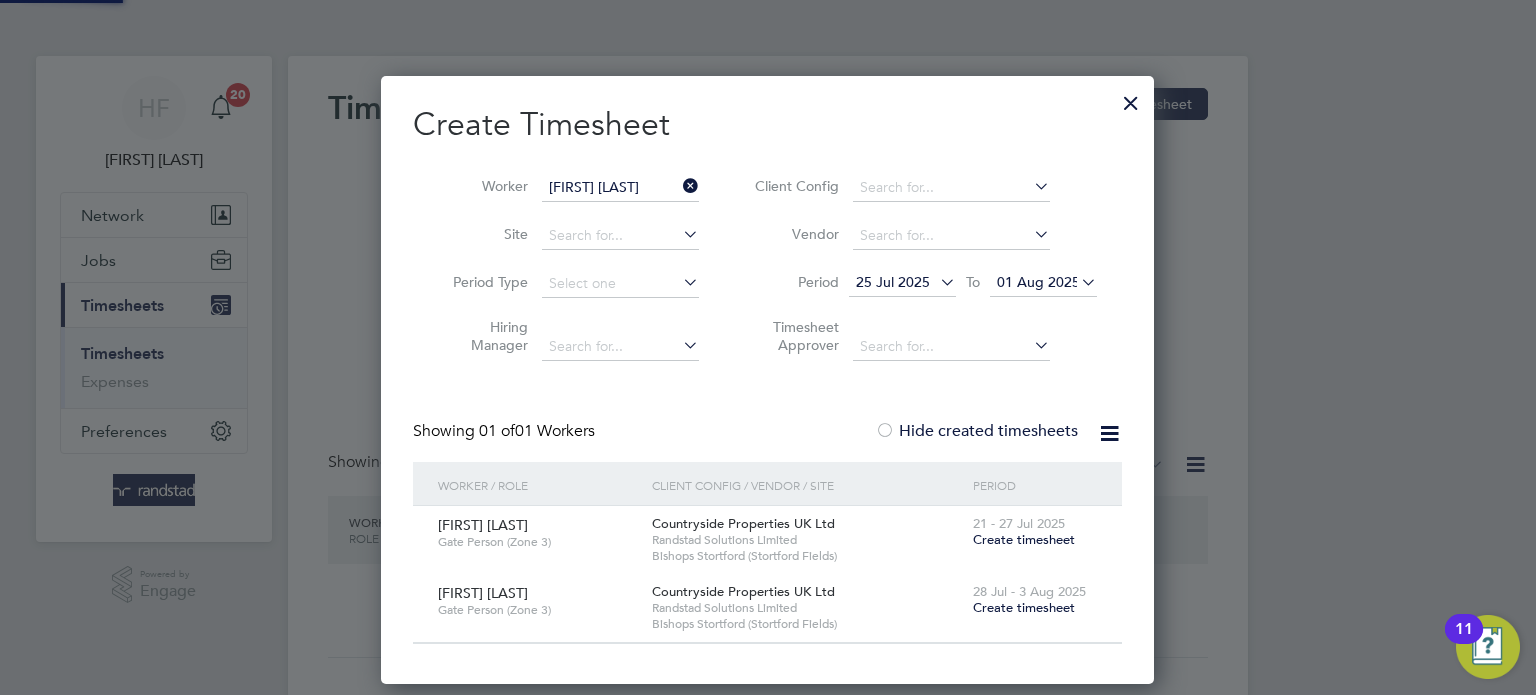 scroll, scrollTop: 9, scrollLeft: 10, axis: both 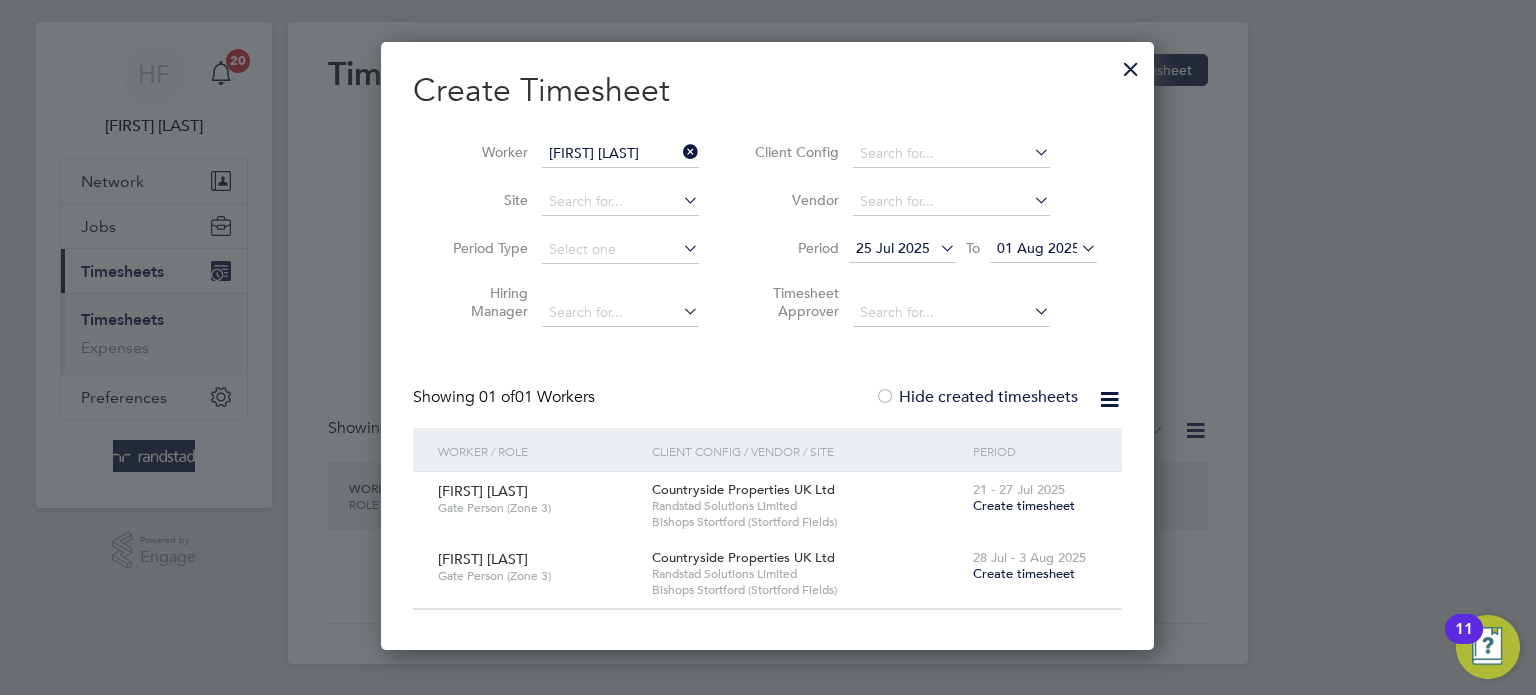 click on "Hide created timesheets" at bounding box center (976, 397) 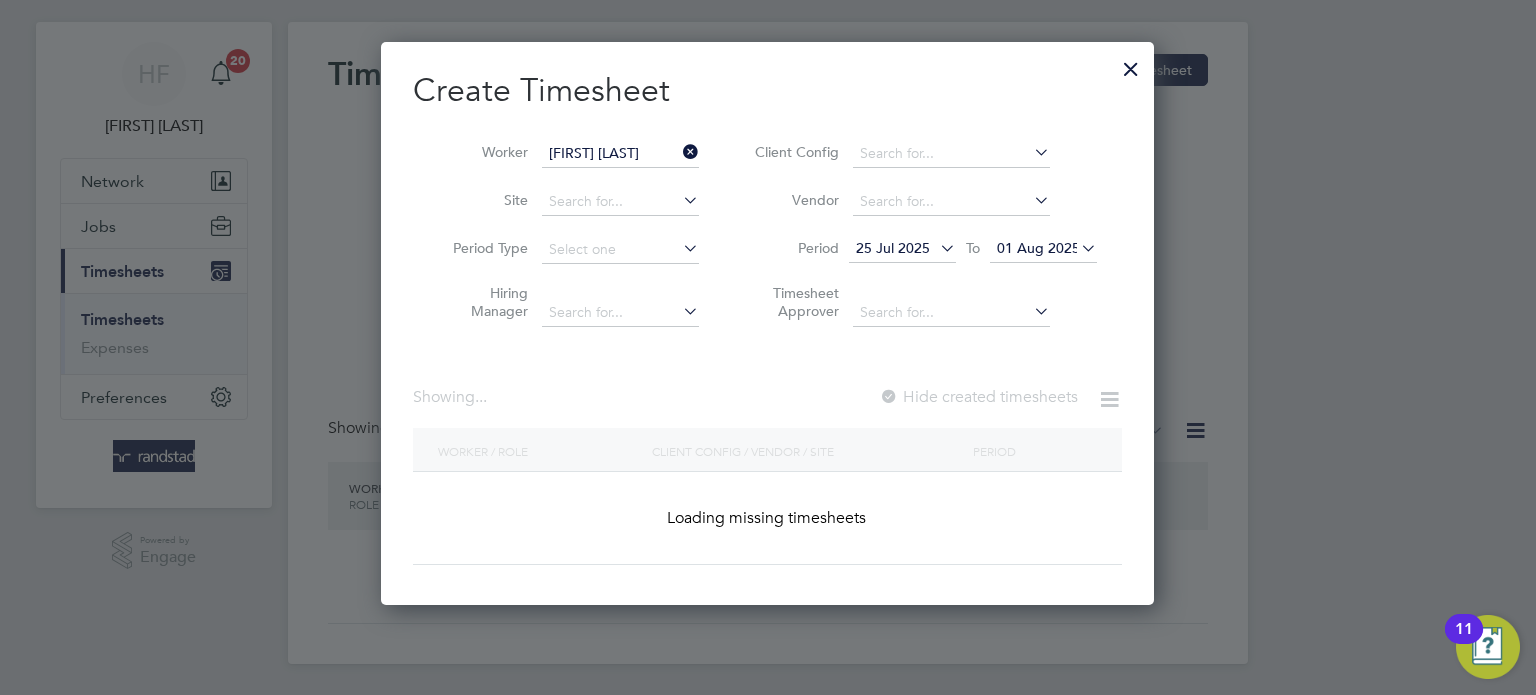scroll, scrollTop: 10, scrollLeft: 10, axis: both 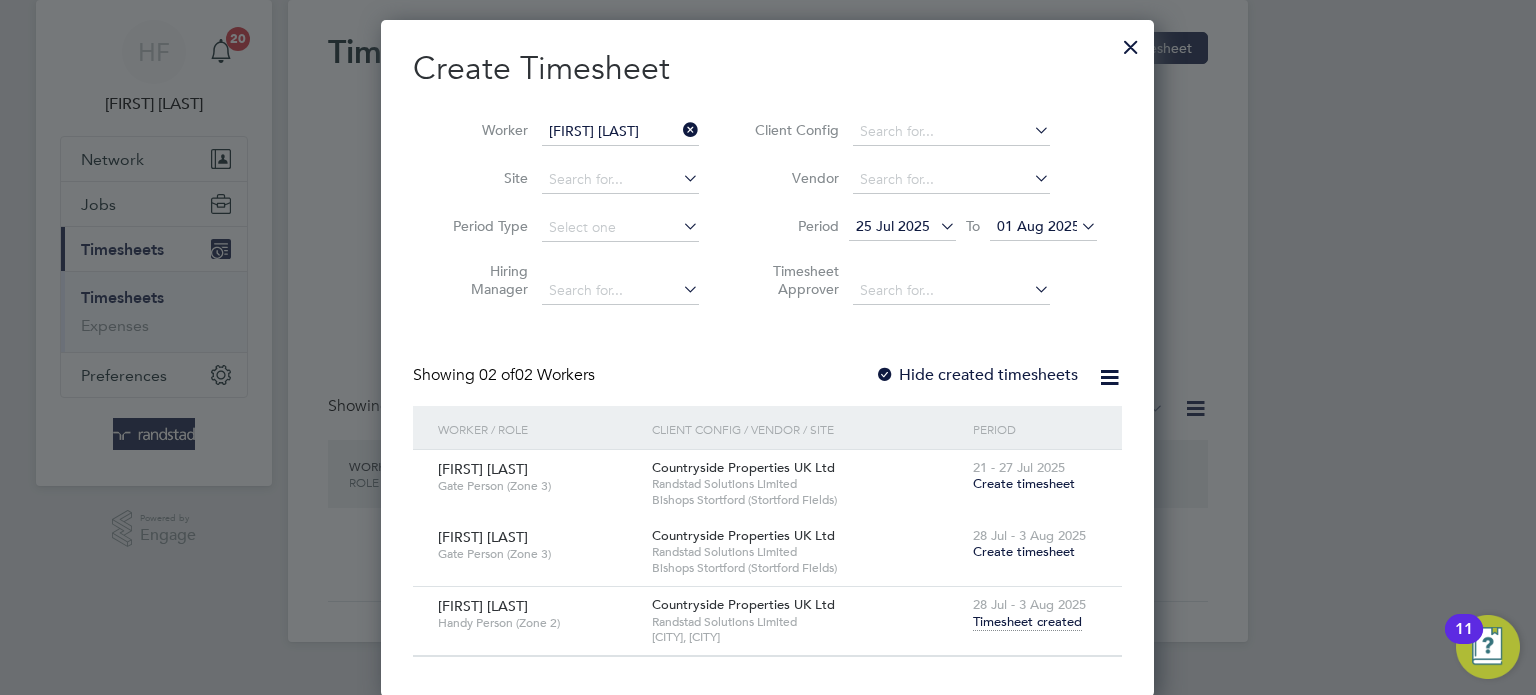 click on "28 Jul - 3 Aug 2025" at bounding box center (1029, 604) 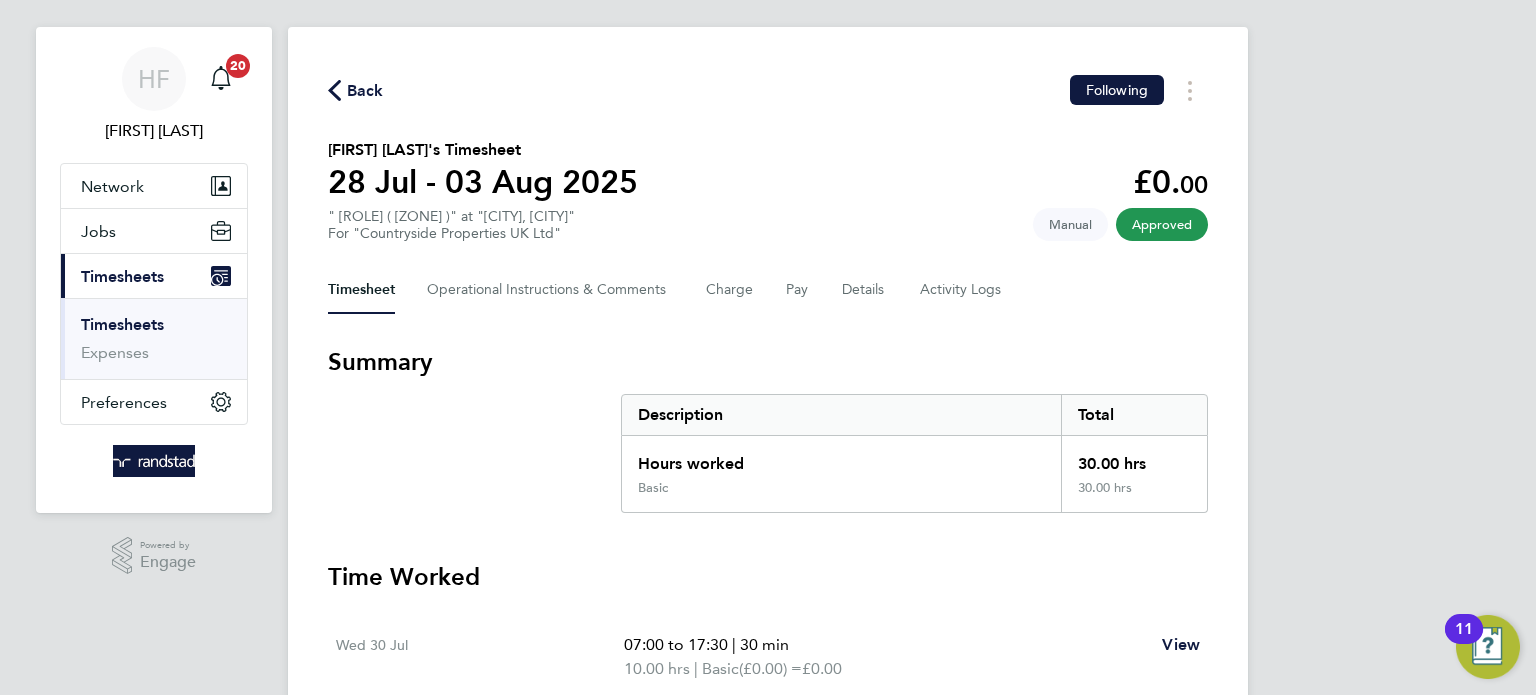 scroll, scrollTop: 0, scrollLeft: 0, axis: both 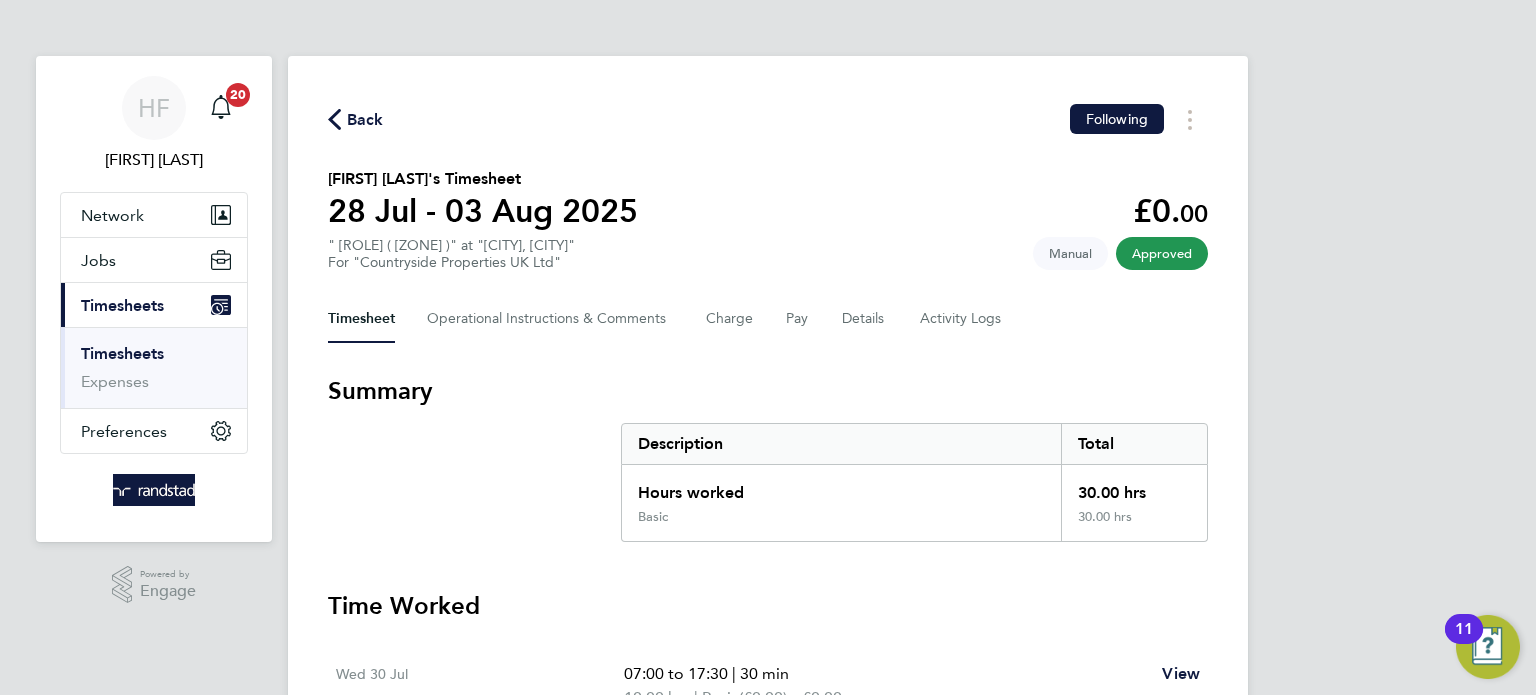 click on "Timesheets" at bounding box center (122, 353) 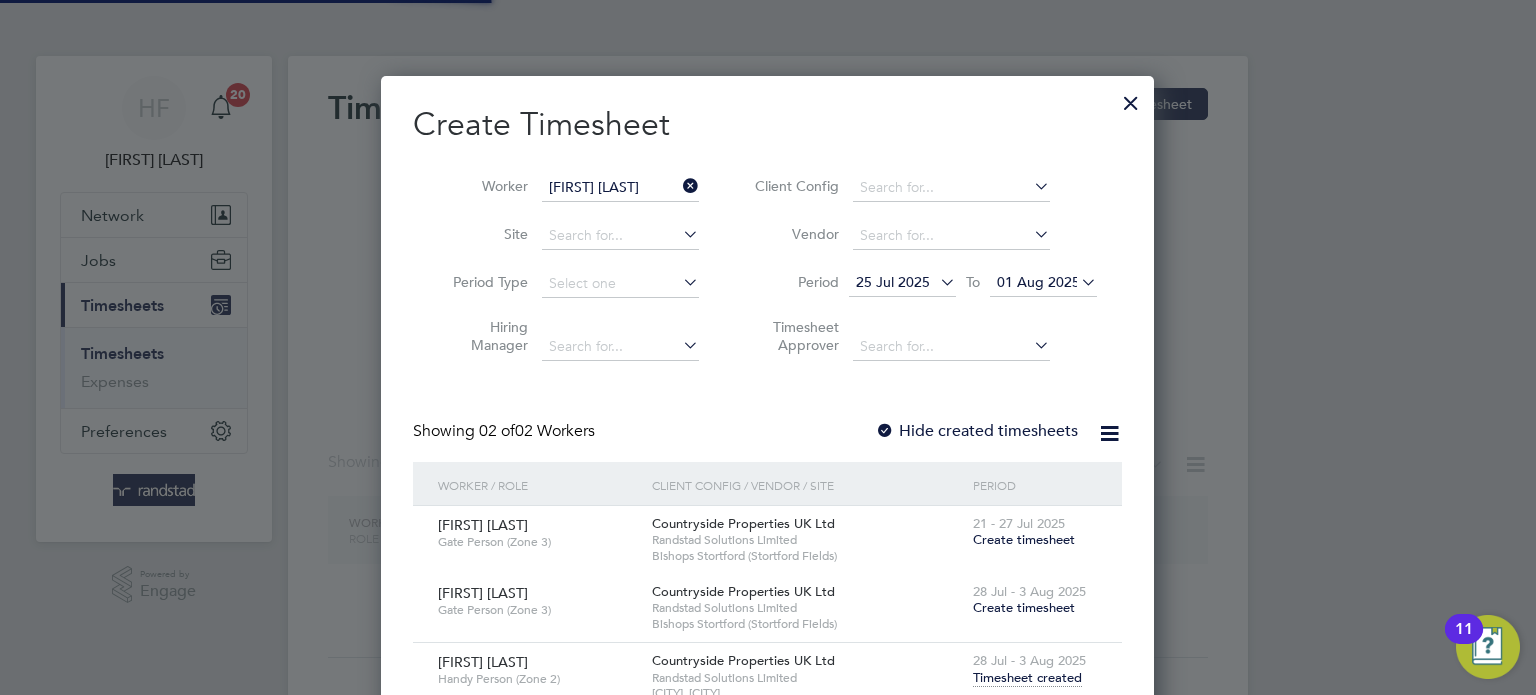 scroll, scrollTop: 10, scrollLeft: 10, axis: both 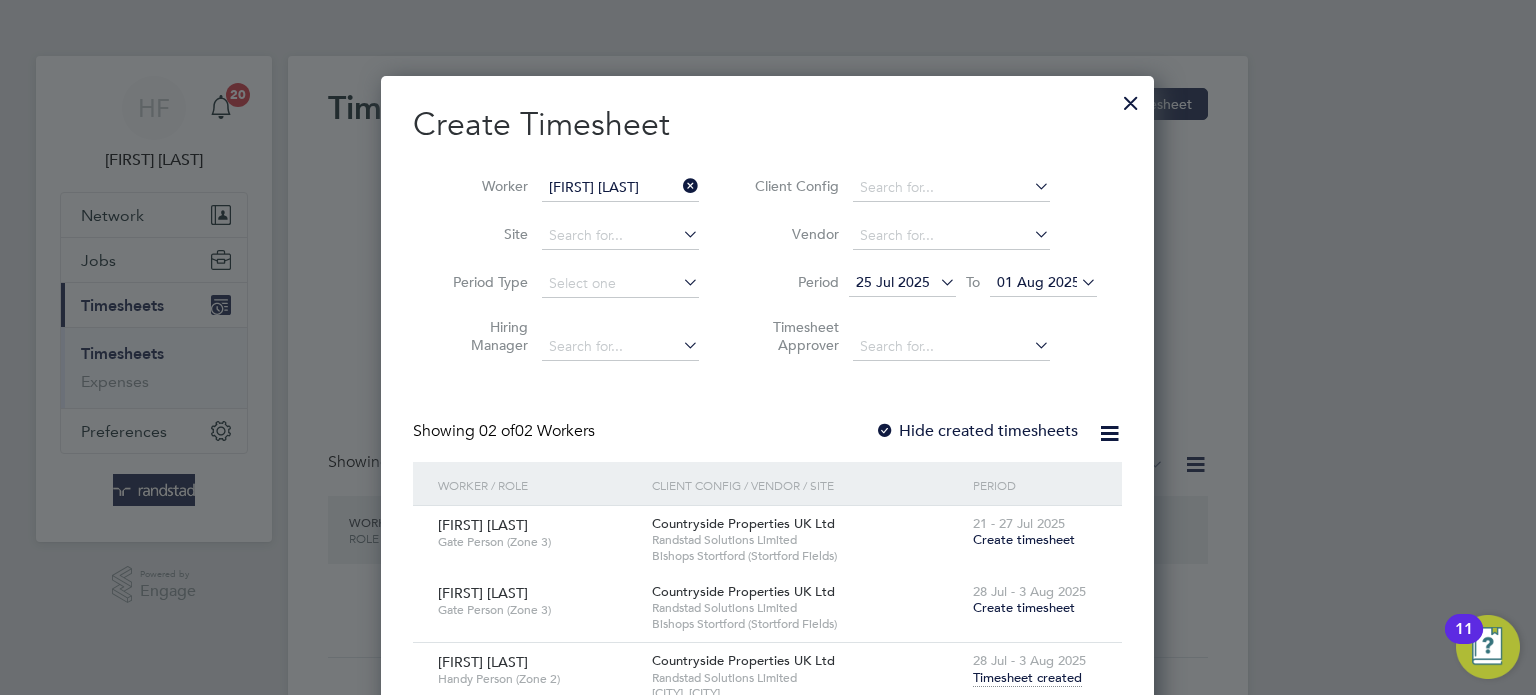 click at bounding box center (1131, 98) 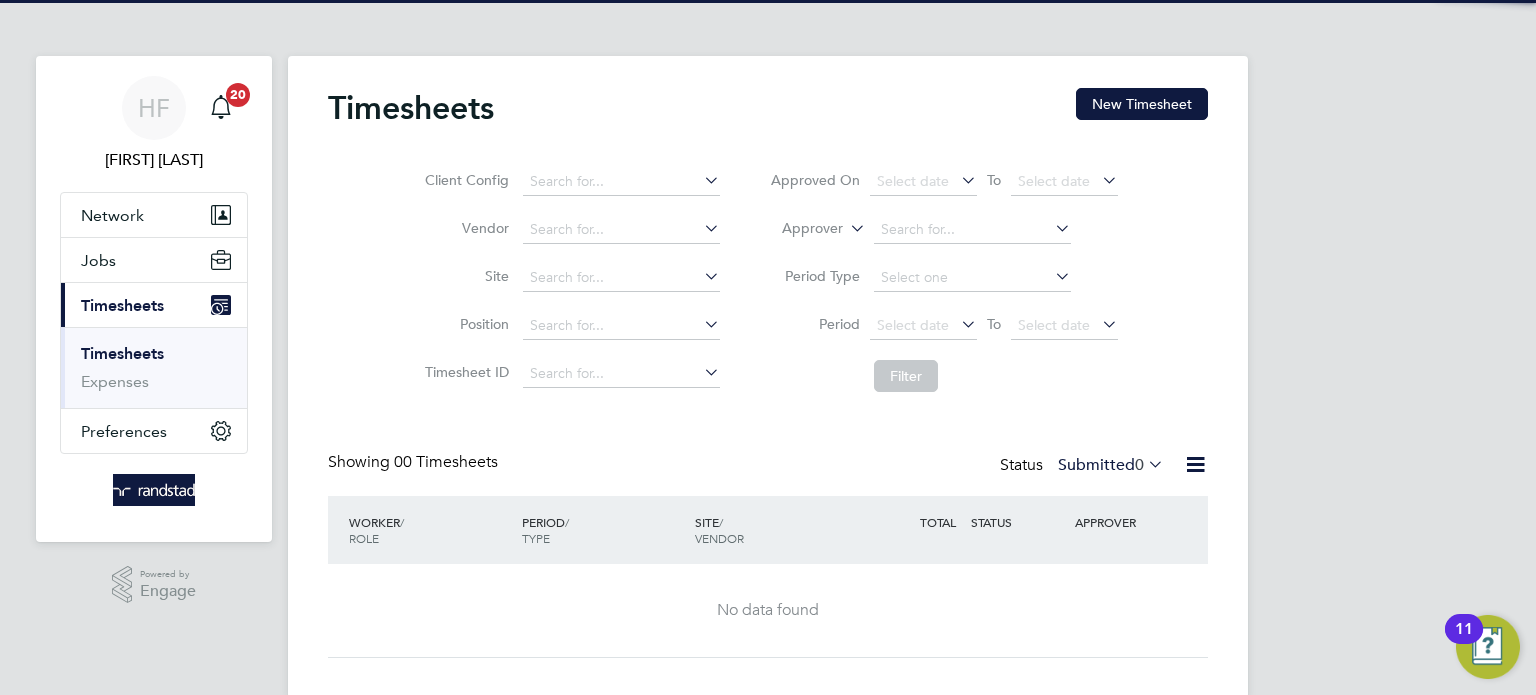 click on "Timesheets" at bounding box center [122, 353] 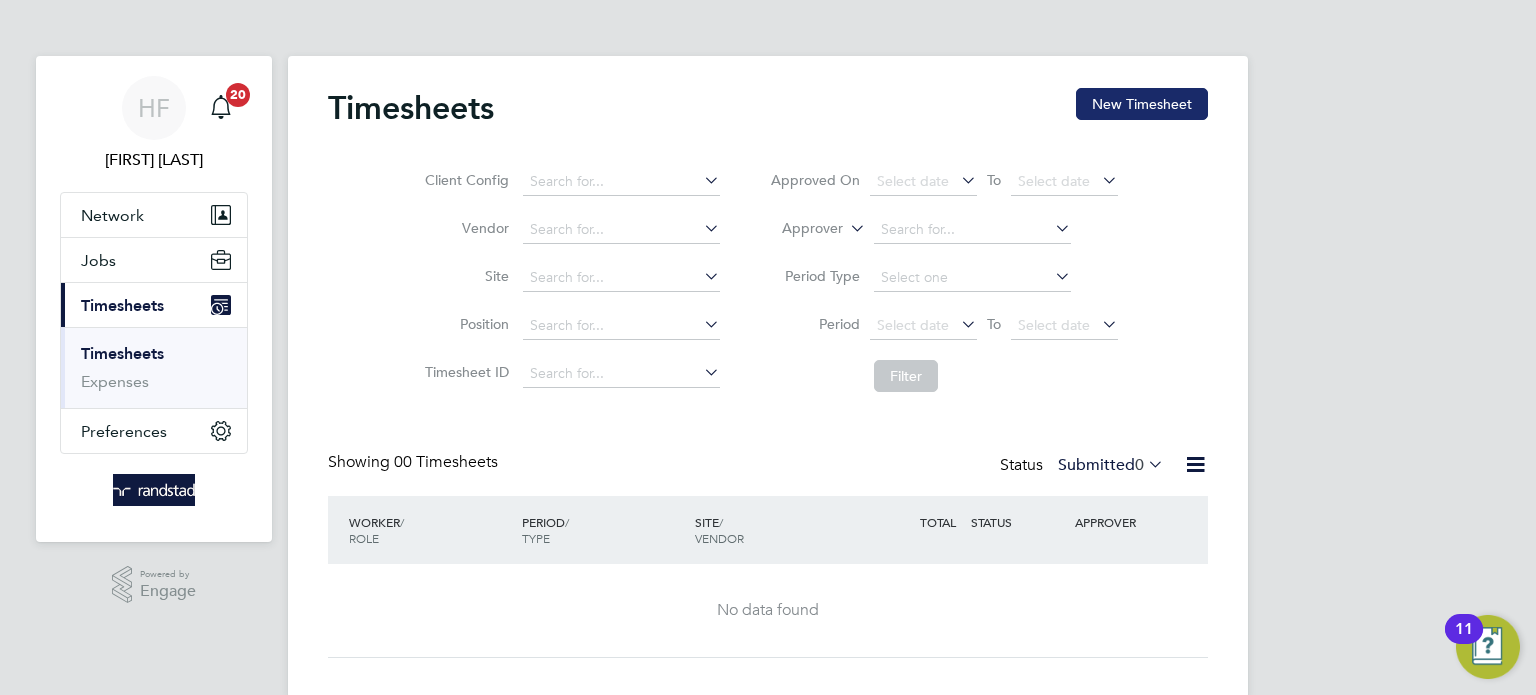 drag, startPoint x: 1156, startPoint y: 105, endPoint x: 1137, endPoint y: 106, distance: 19.026299 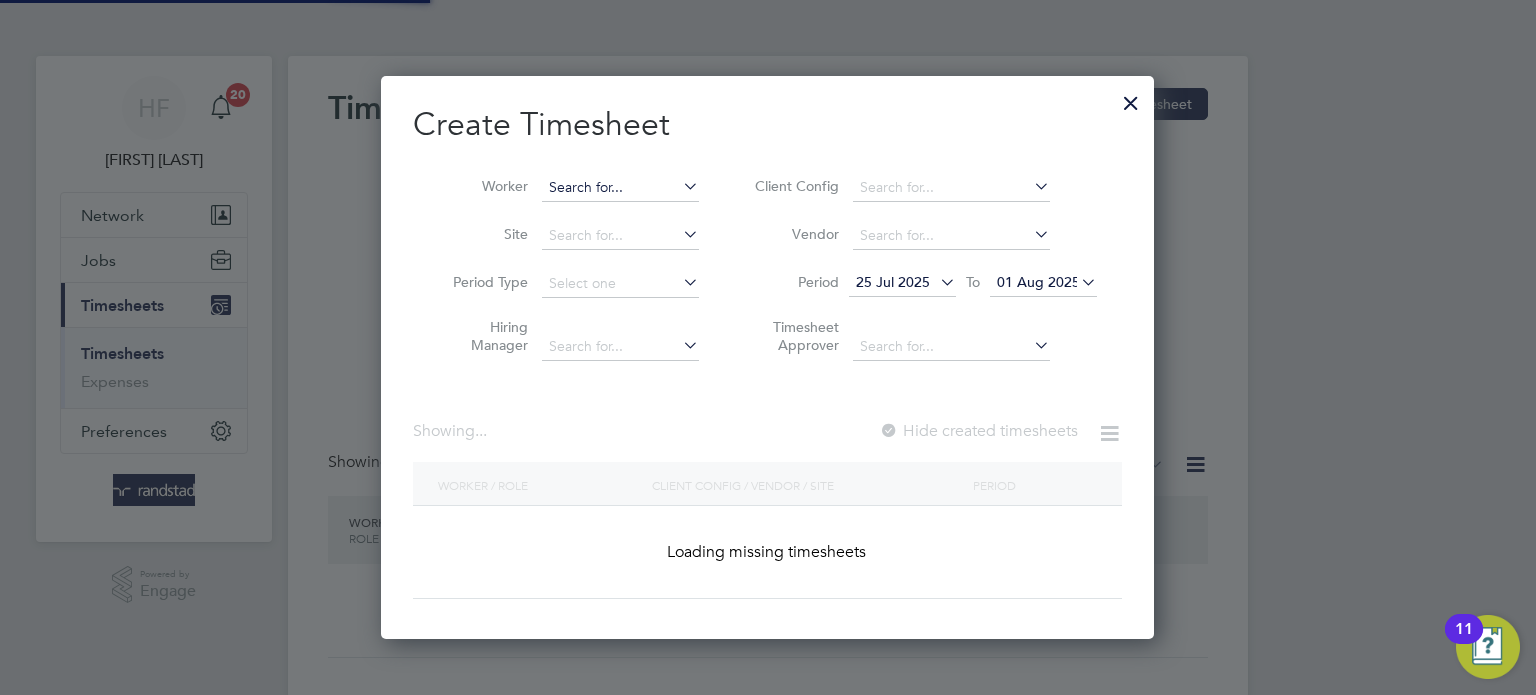 scroll, scrollTop: 10, scrollLeft: 10, axis: both 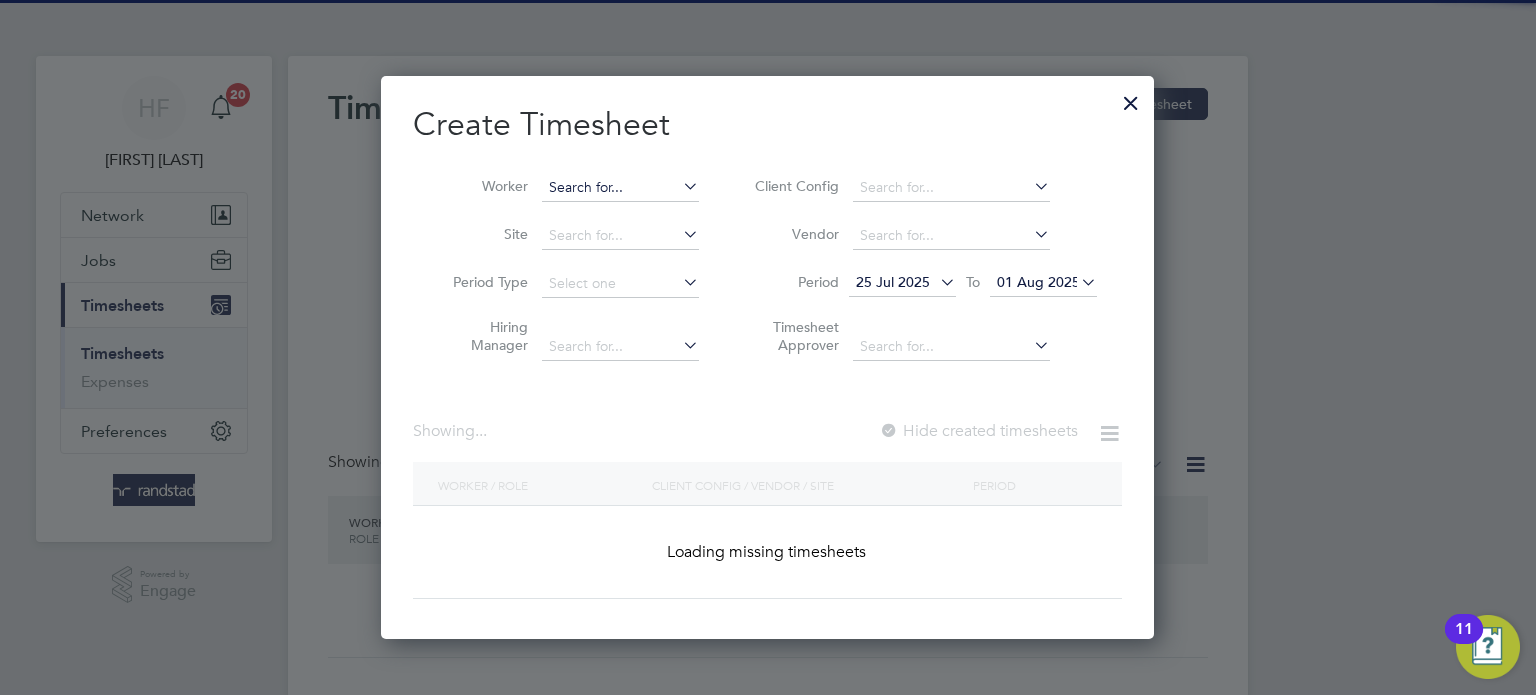 click at bounding box center [620, 188] 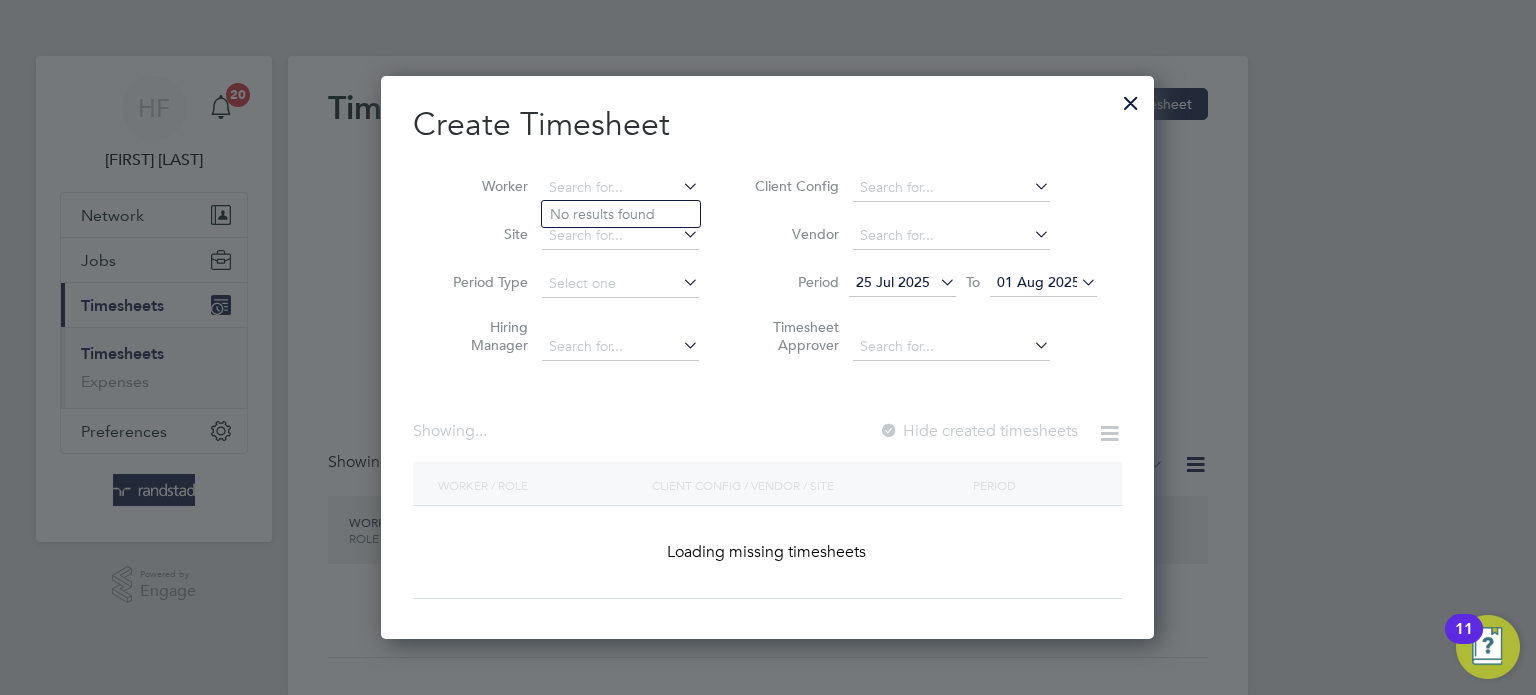 scroll, scrollTop: 10, scrollLeft: 10, axis: both 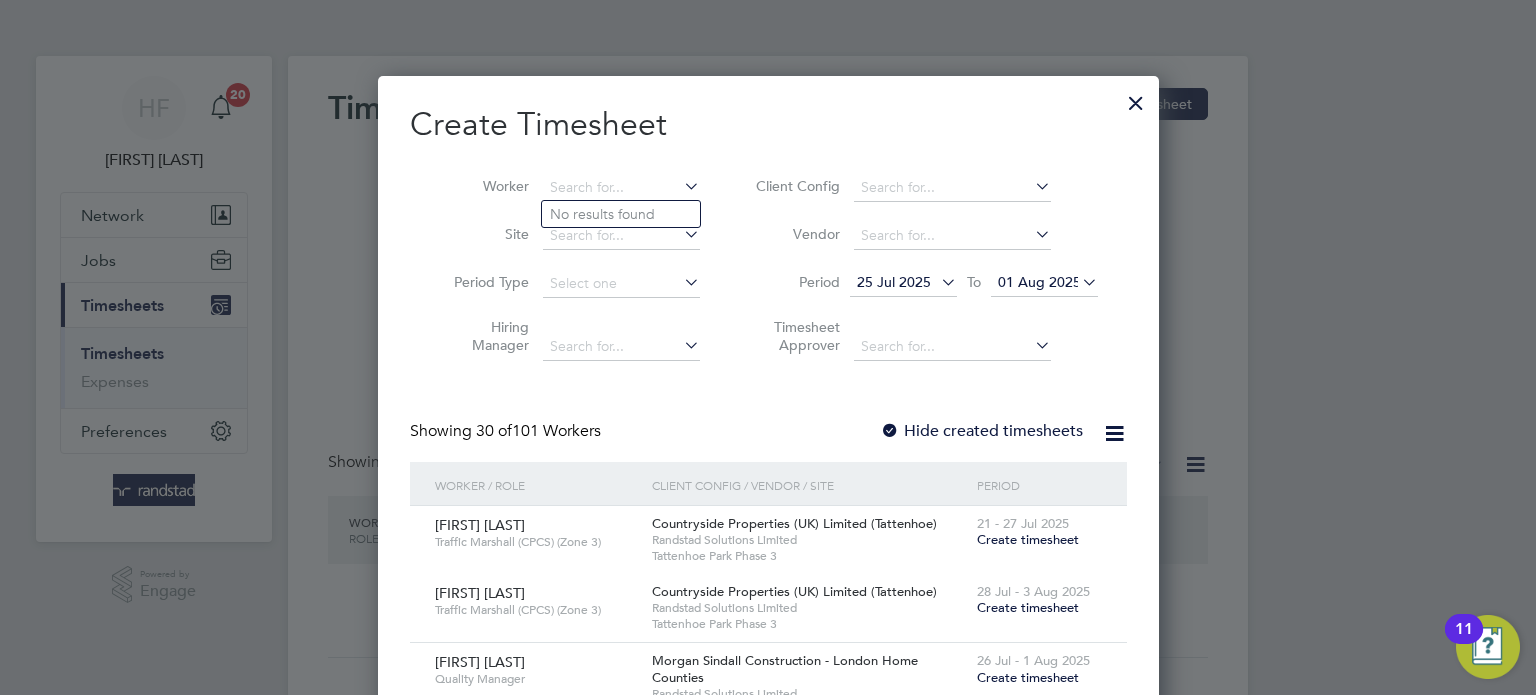 paste on "Jobs" 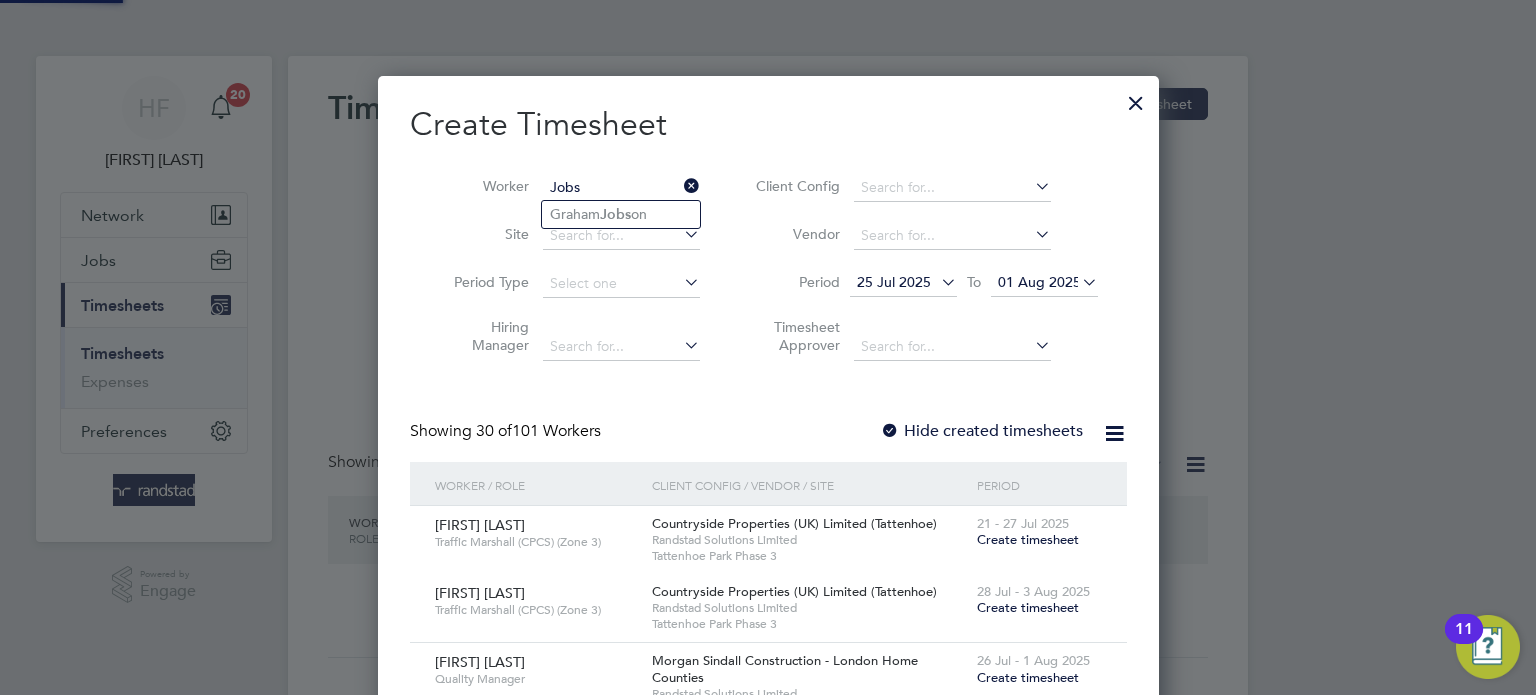 drag, startPoint x: 607, startPoint y: 186, endPoint x: 422, endPoint y: 177, distance: 185.2188 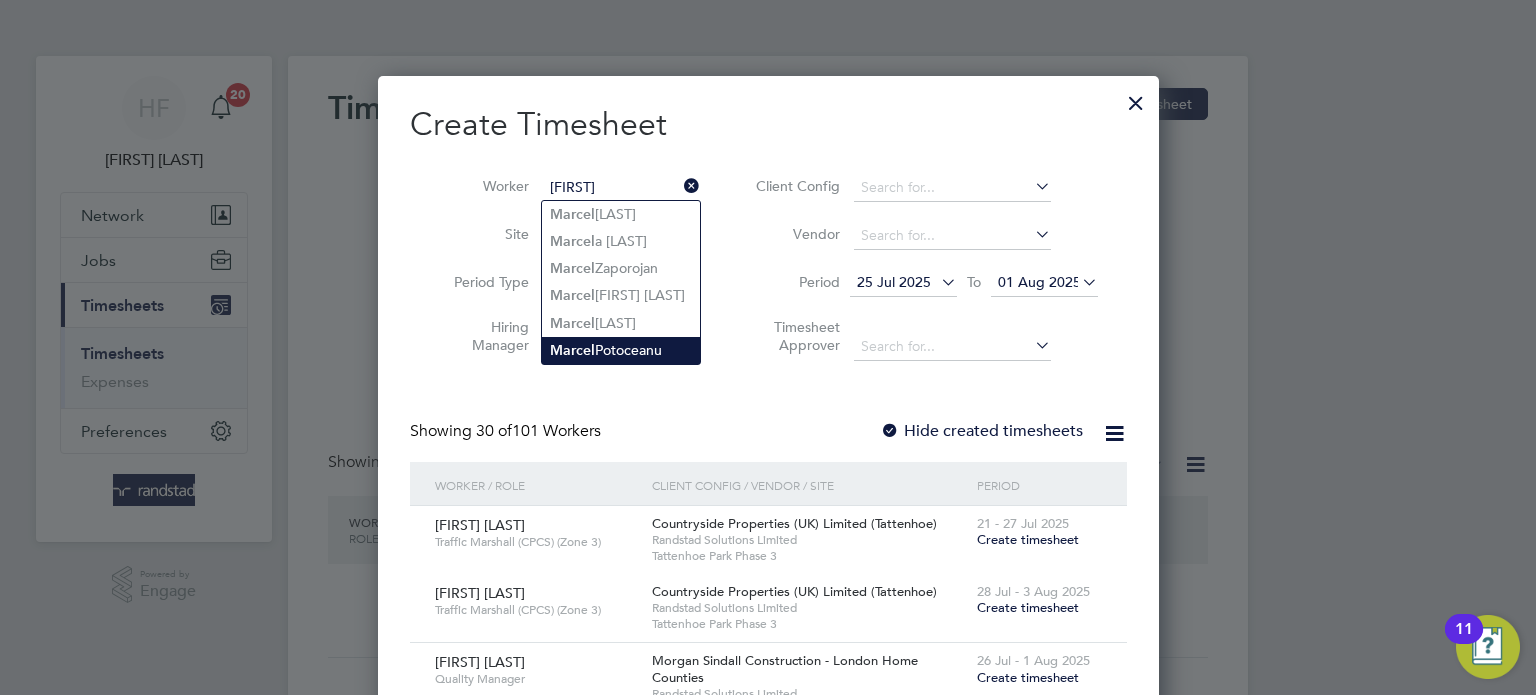 click on "Marcel" 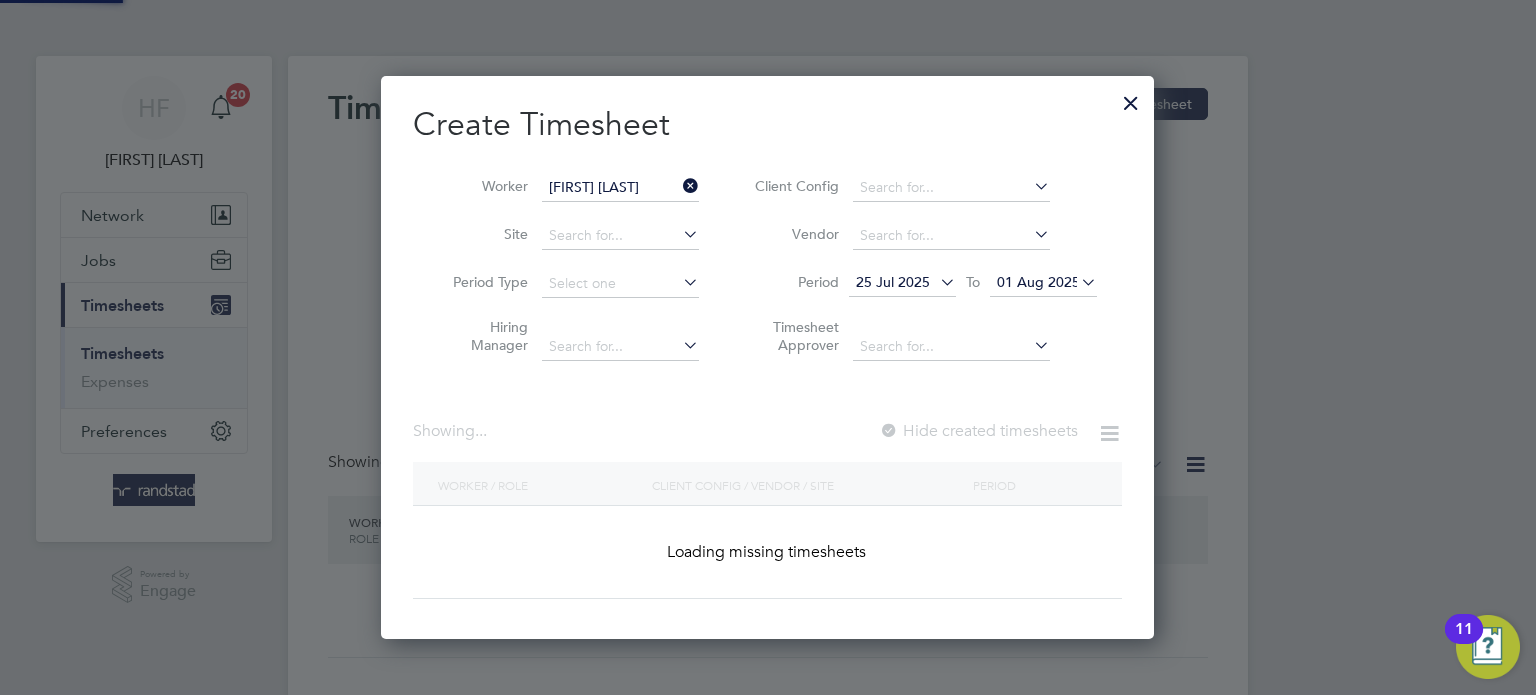 scroll, scrollTop: 10, scrollLeft: 10, axis: both 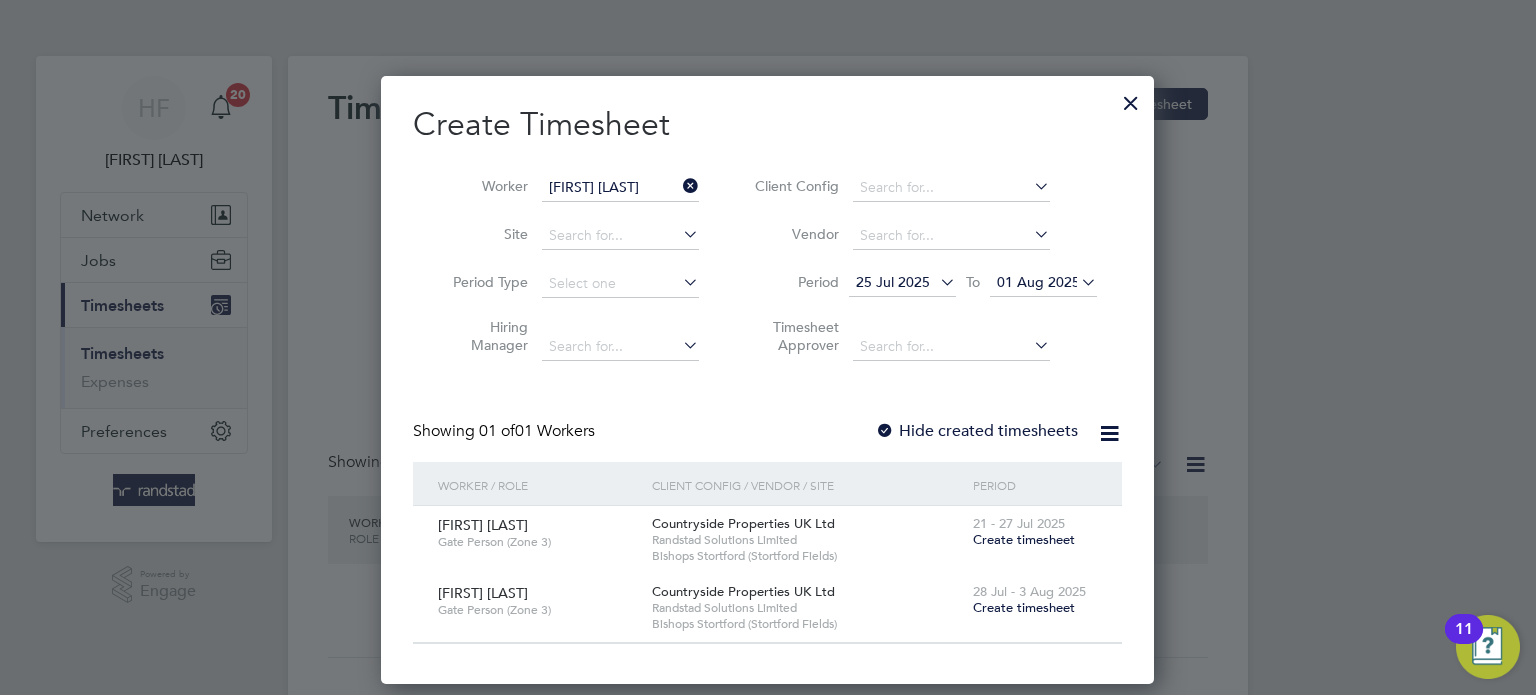 click on "Hide created timesheets" at bounding box center [976, 431] 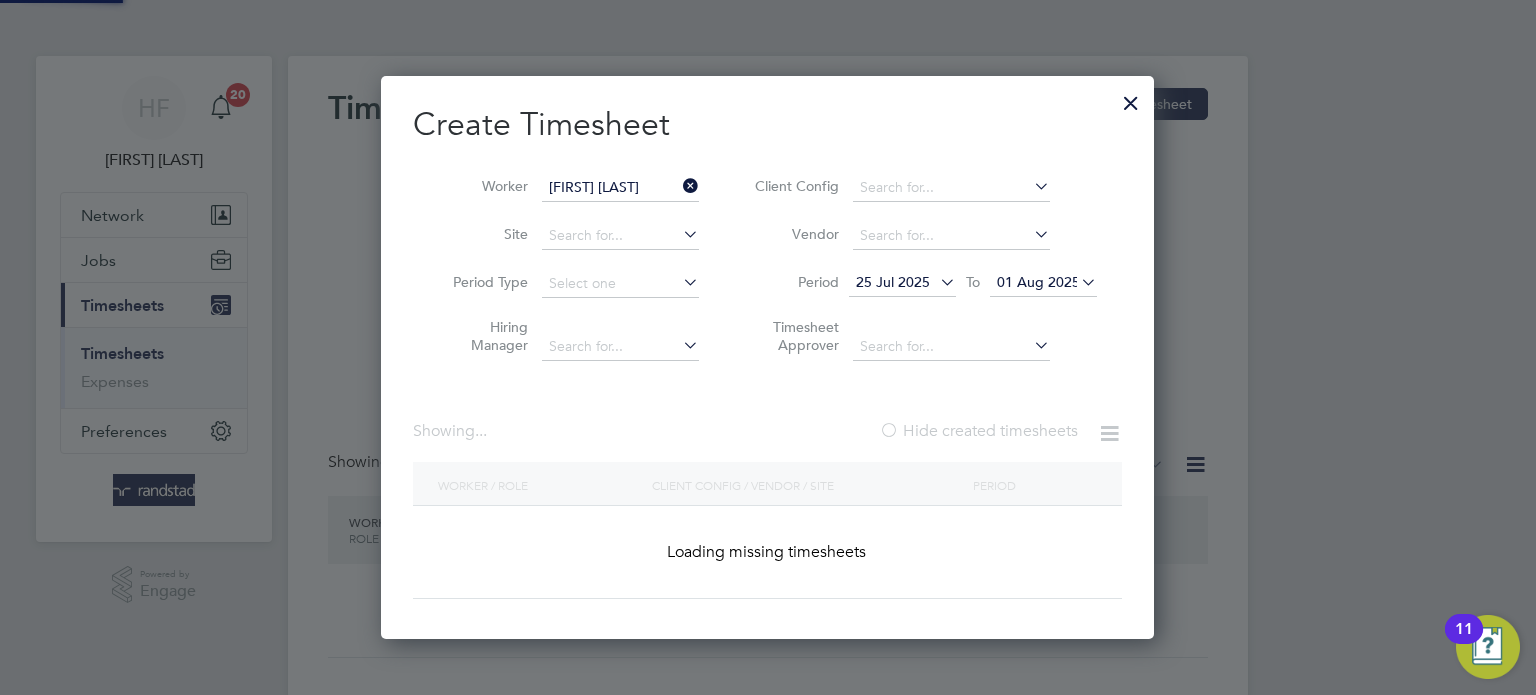 scroll, scrollTop: 10, scrollLeft: 10, axis: both 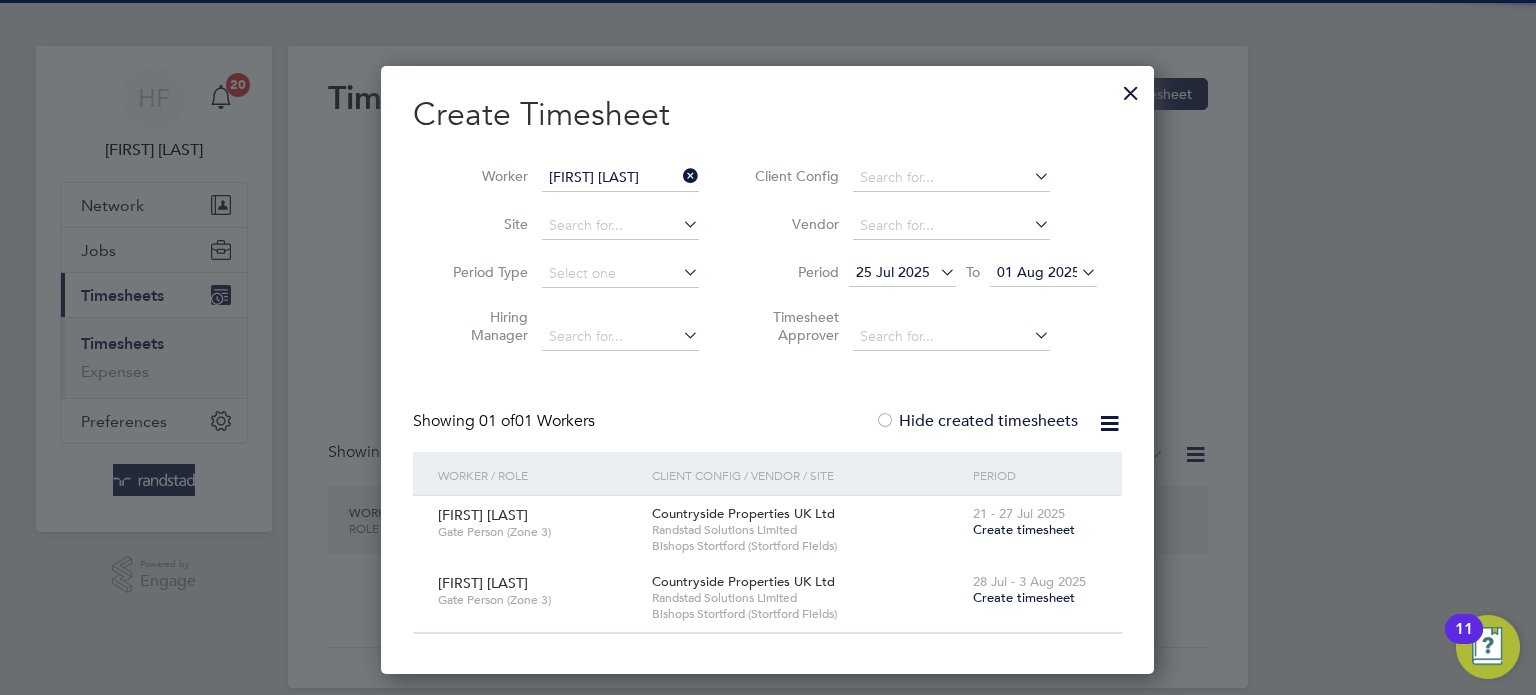 click on "Showing   01 of  01 Workers Hide created timesheets" at bounding box center [767, 431] 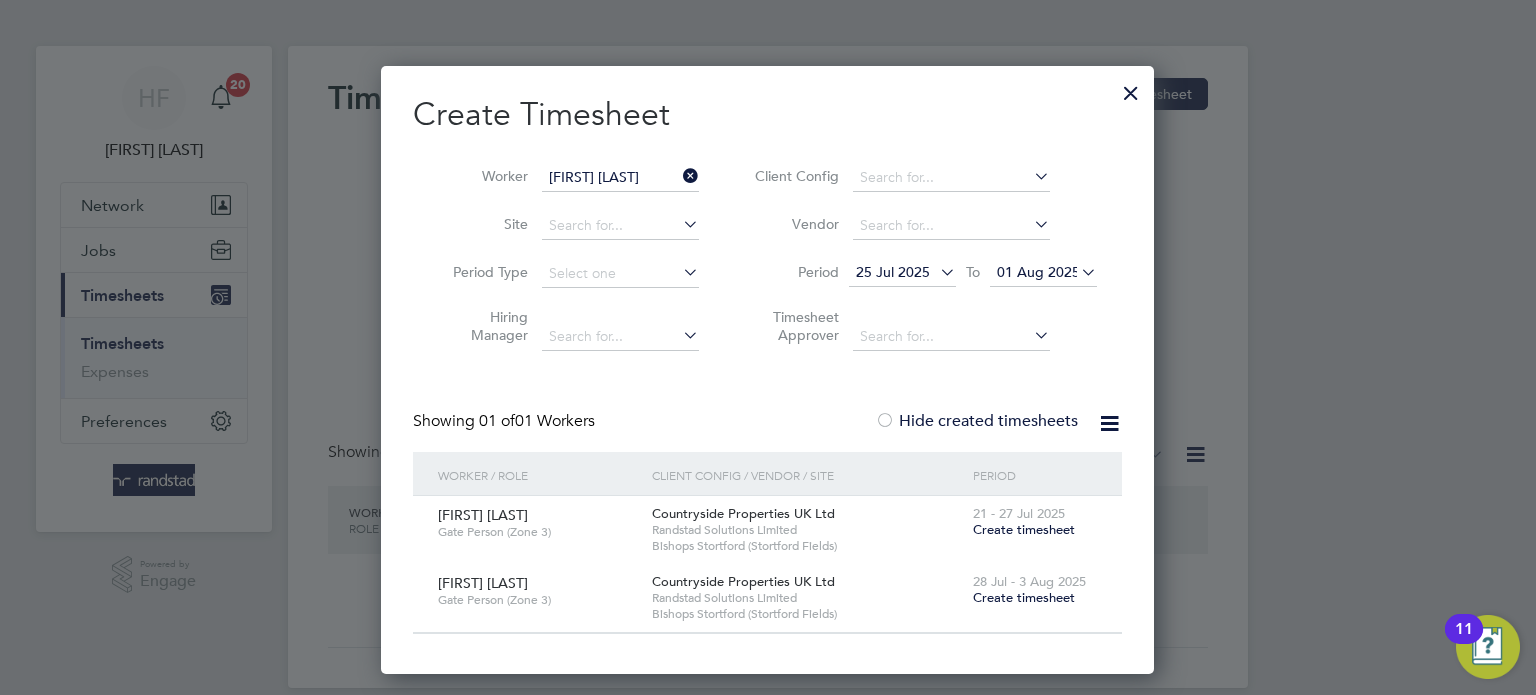 click on "Hide created timesheets" at bounding box center (976, 421) 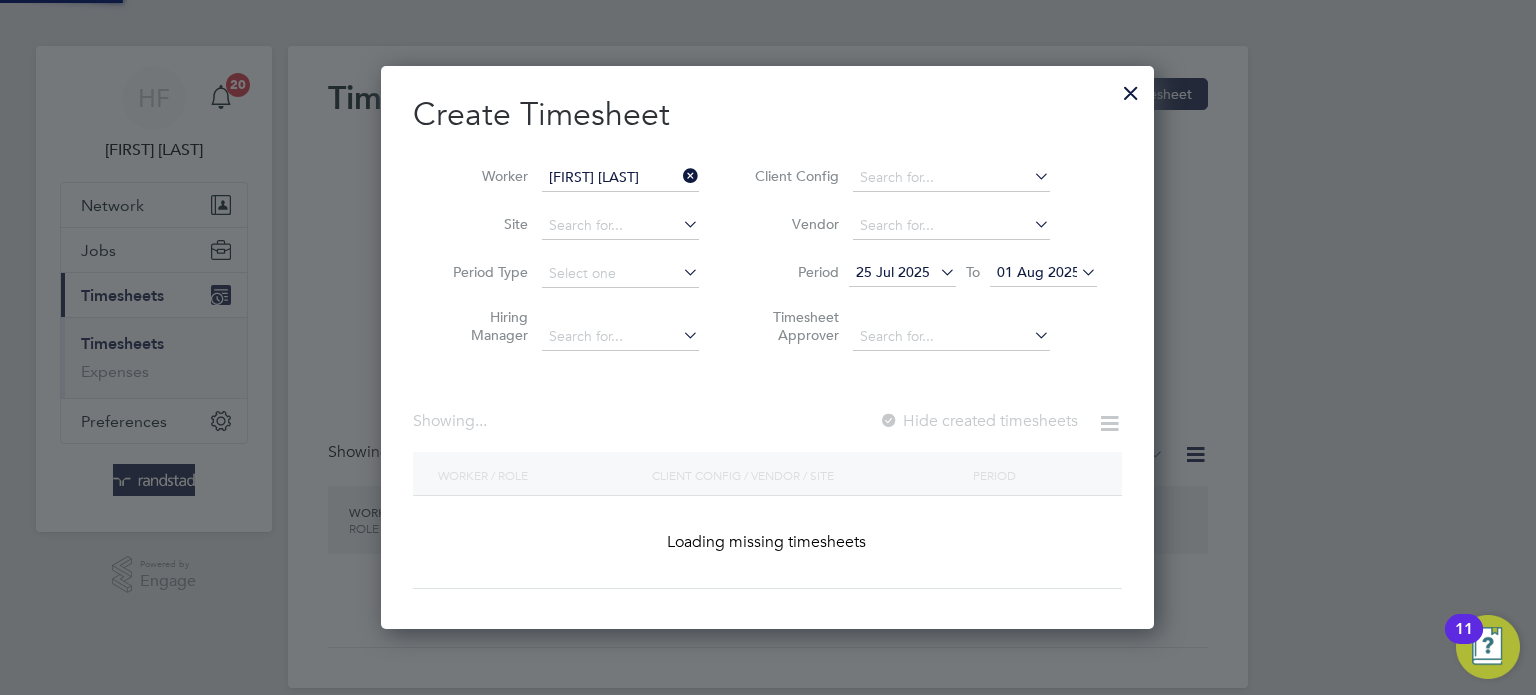 scroll, scrollTop: 10, scrollLeft: 10, axis: both 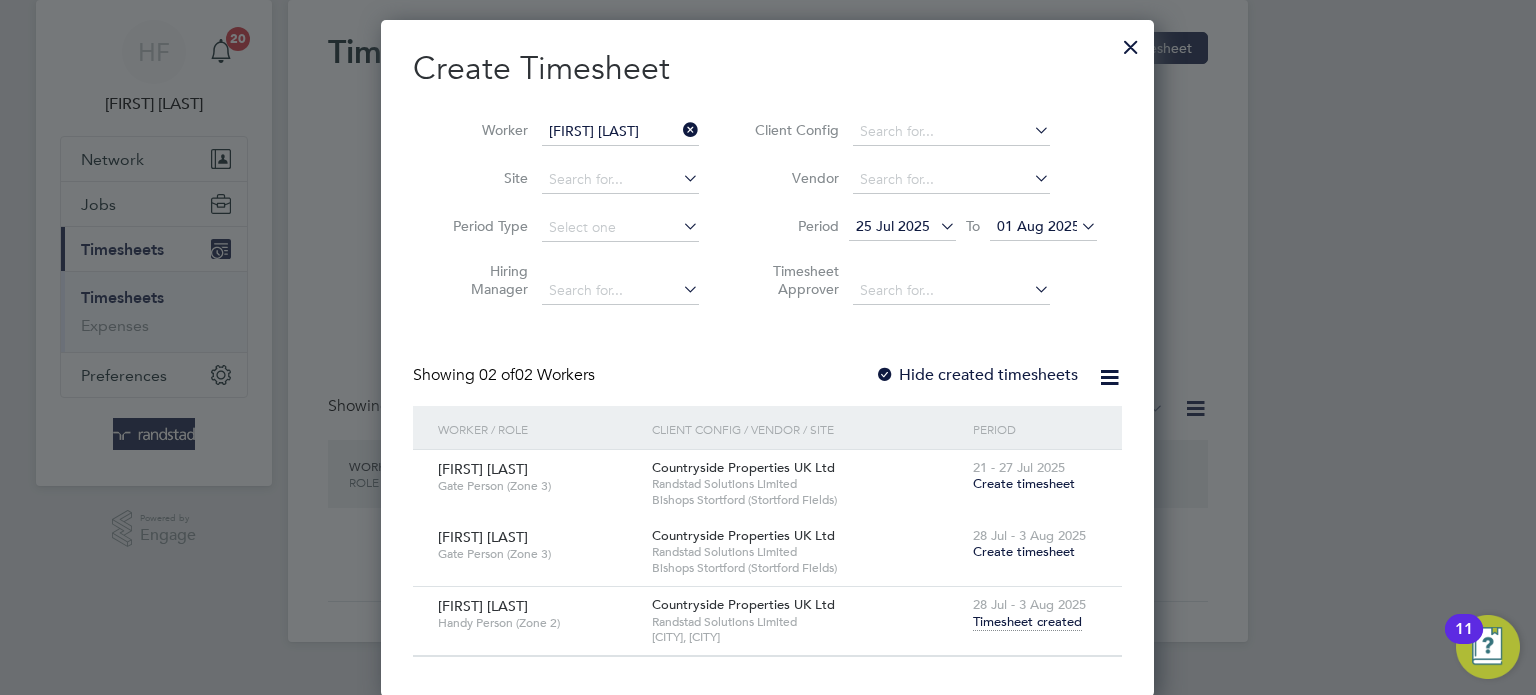 click on "Timesheet created" at bounding box center (1027, 622) 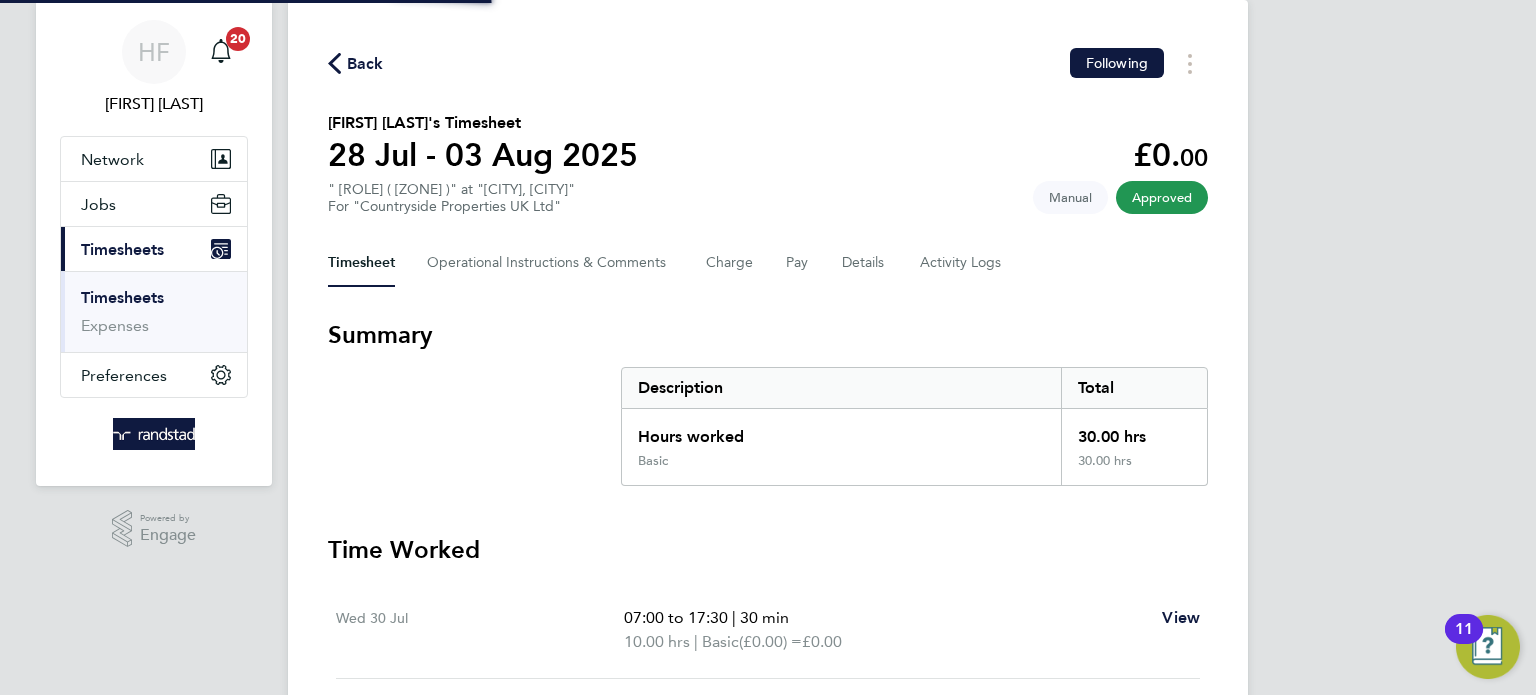 scroll, scrollTop: 0, scrollLeft: 0, axis: both 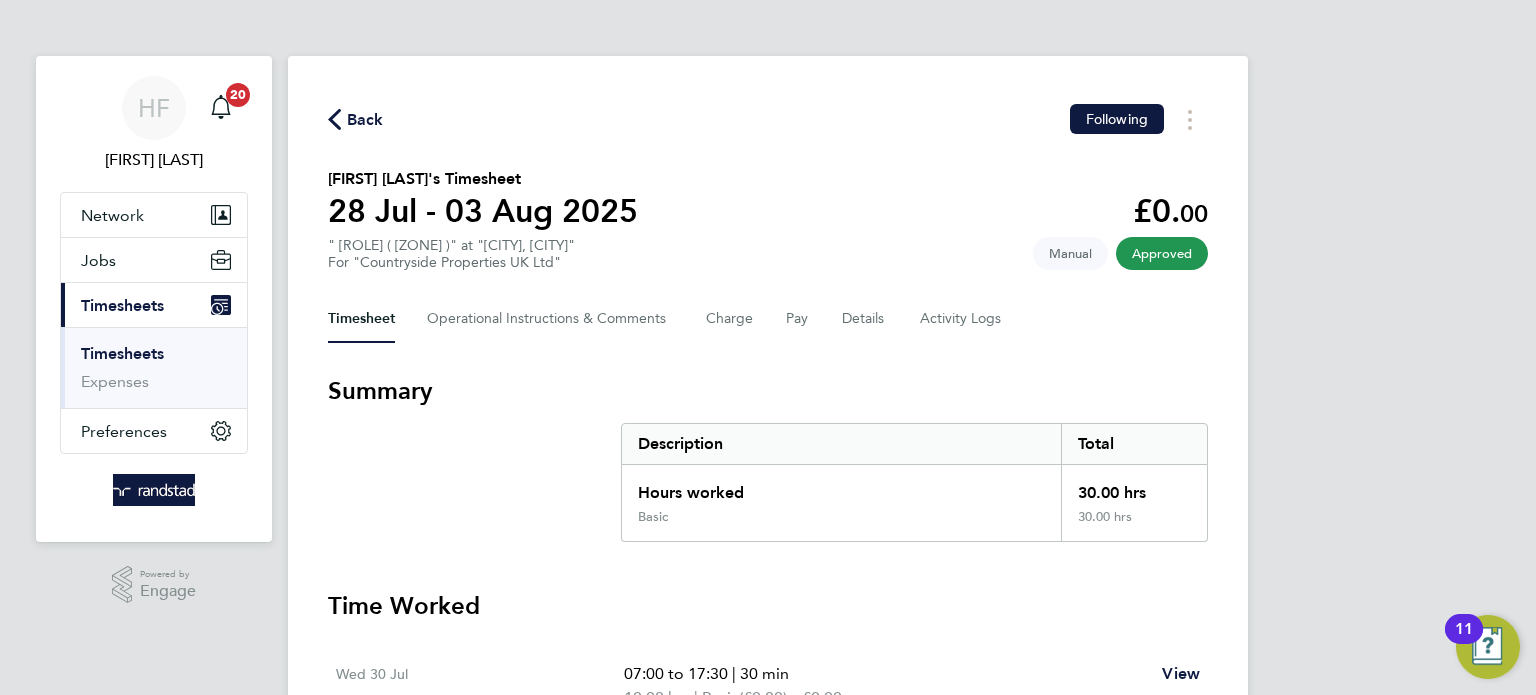click on "Timesheets" at bounding box center (122, 353) 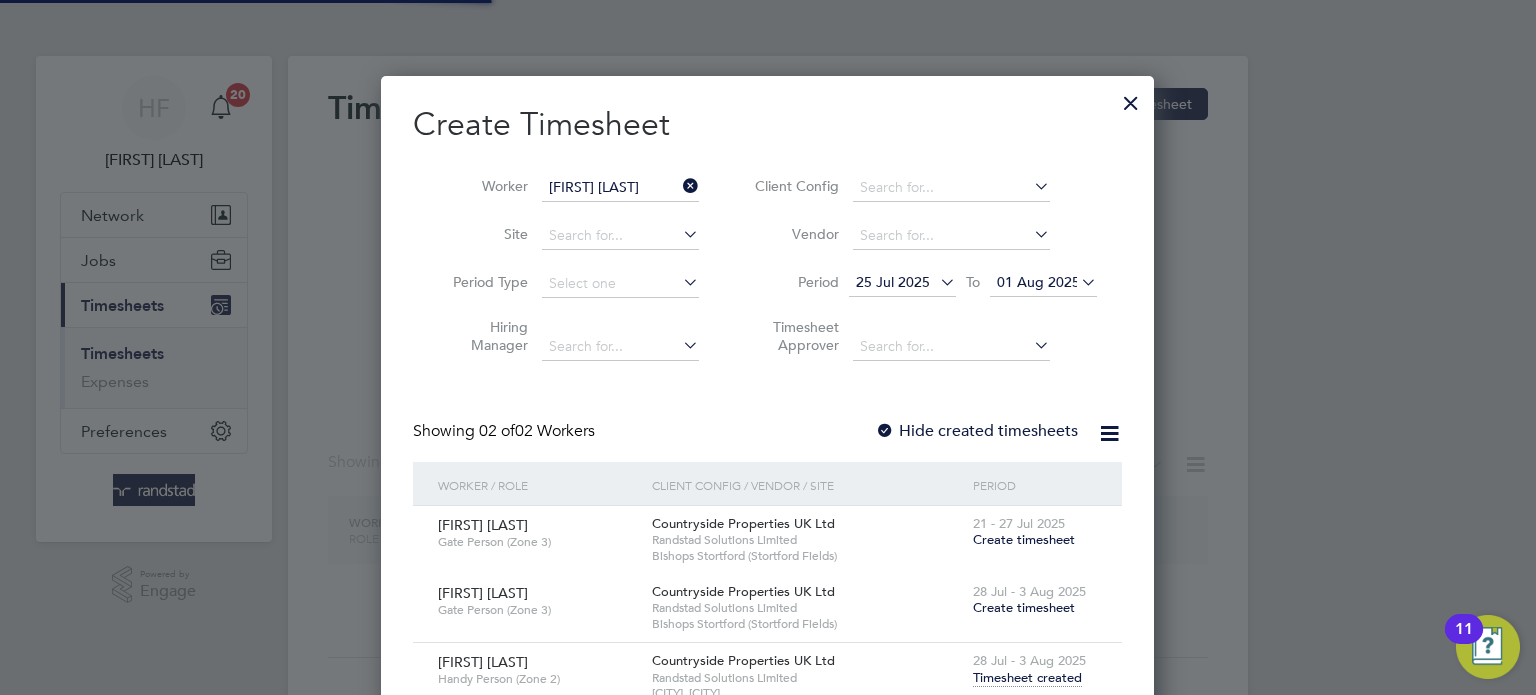scroll, scrollTop: 10, scrollLeft: 10, axis: both 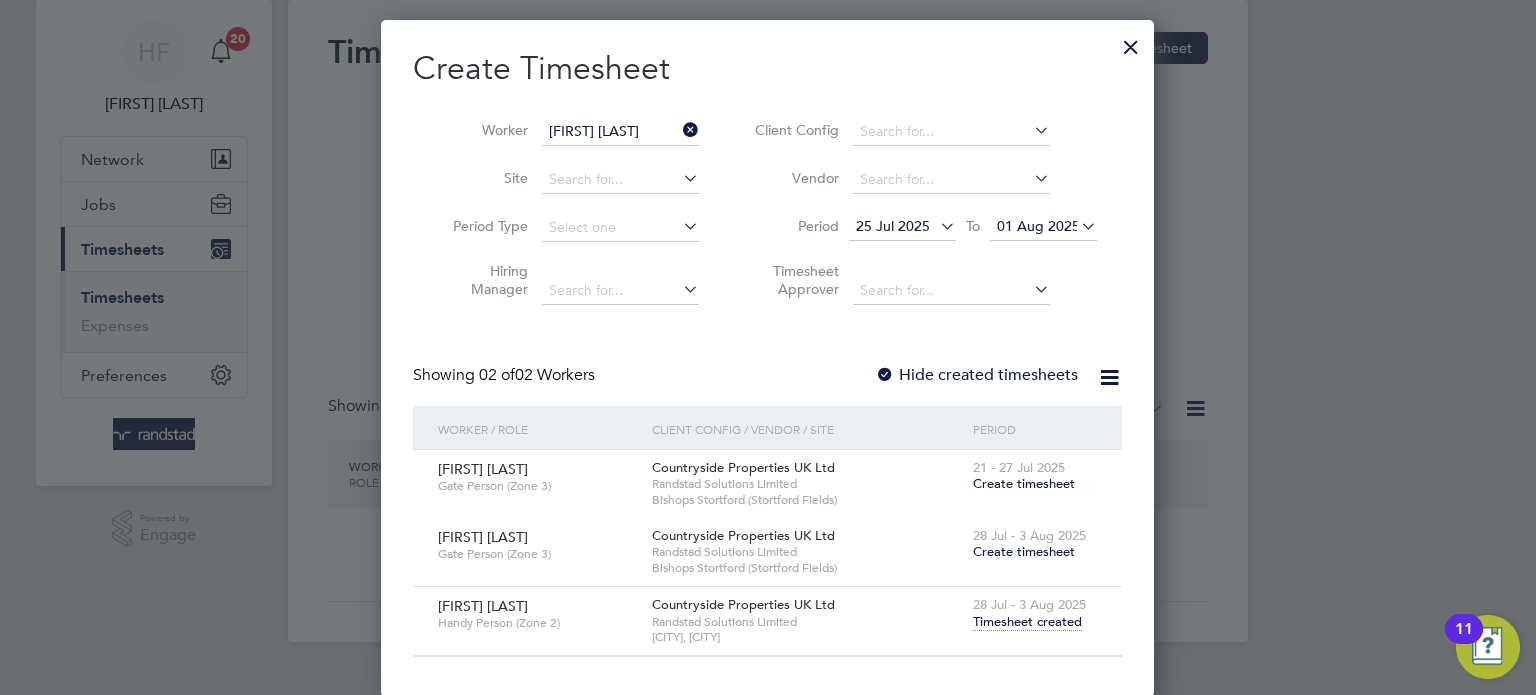 click at bounding box center (1131, 42) 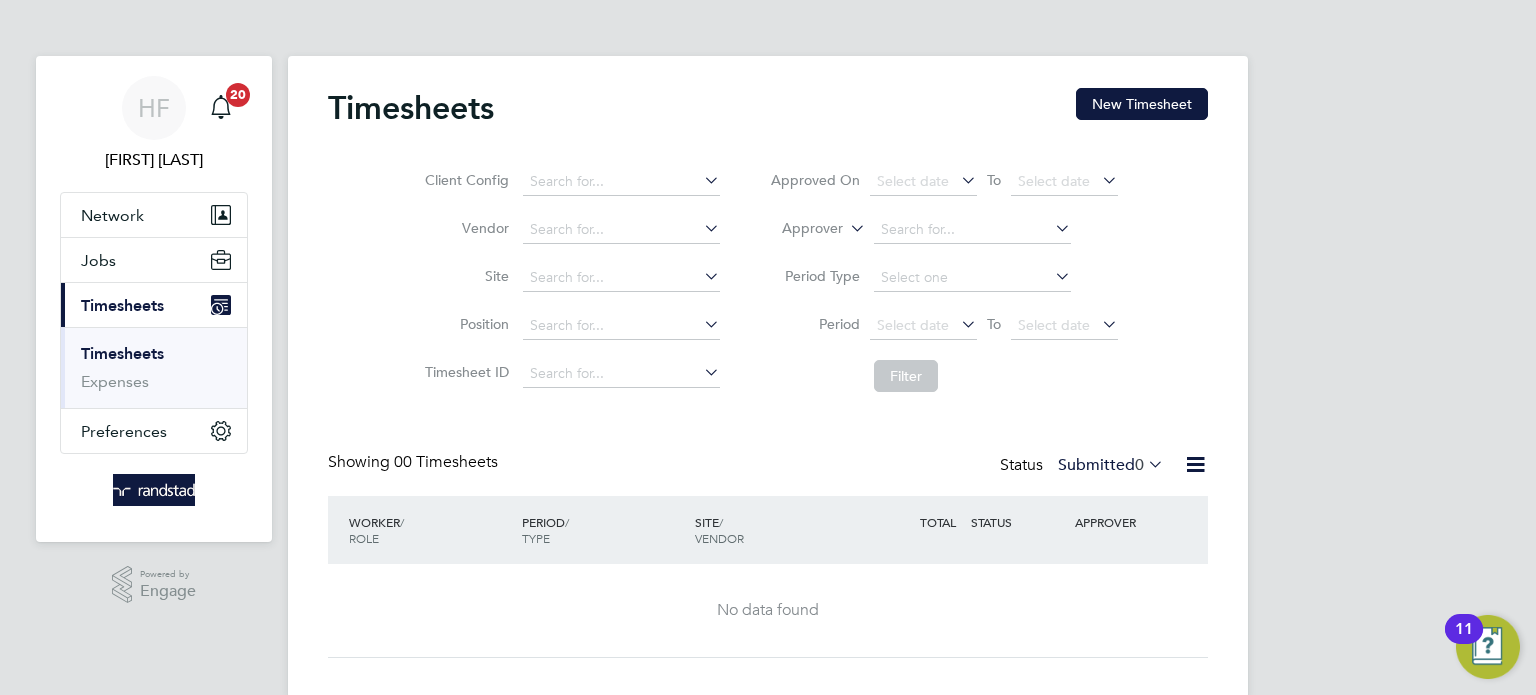 scroll, scrollTop: 0, scrollLeft: 0, axis: both 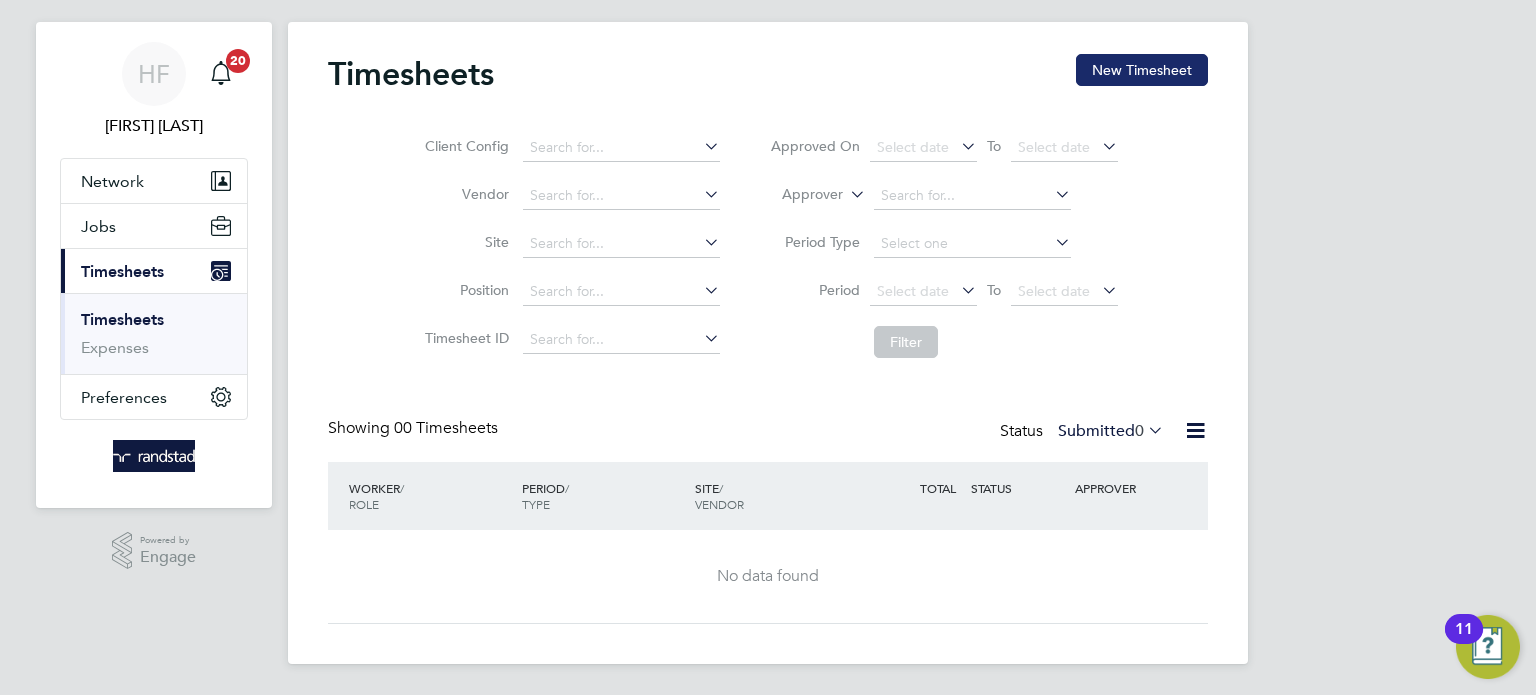 click on "New Timesheet" 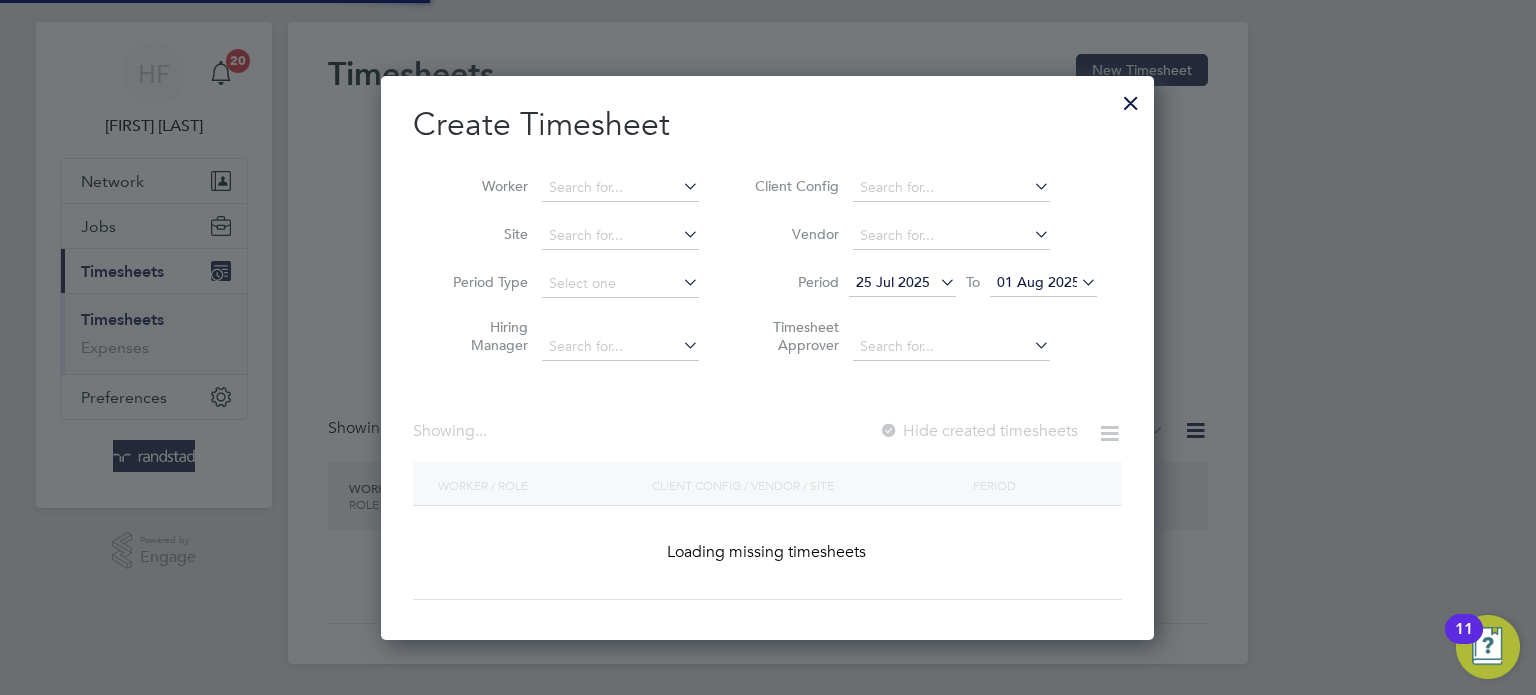 scroll, scrollTop: 10, scrollLeft: 10, axis: both 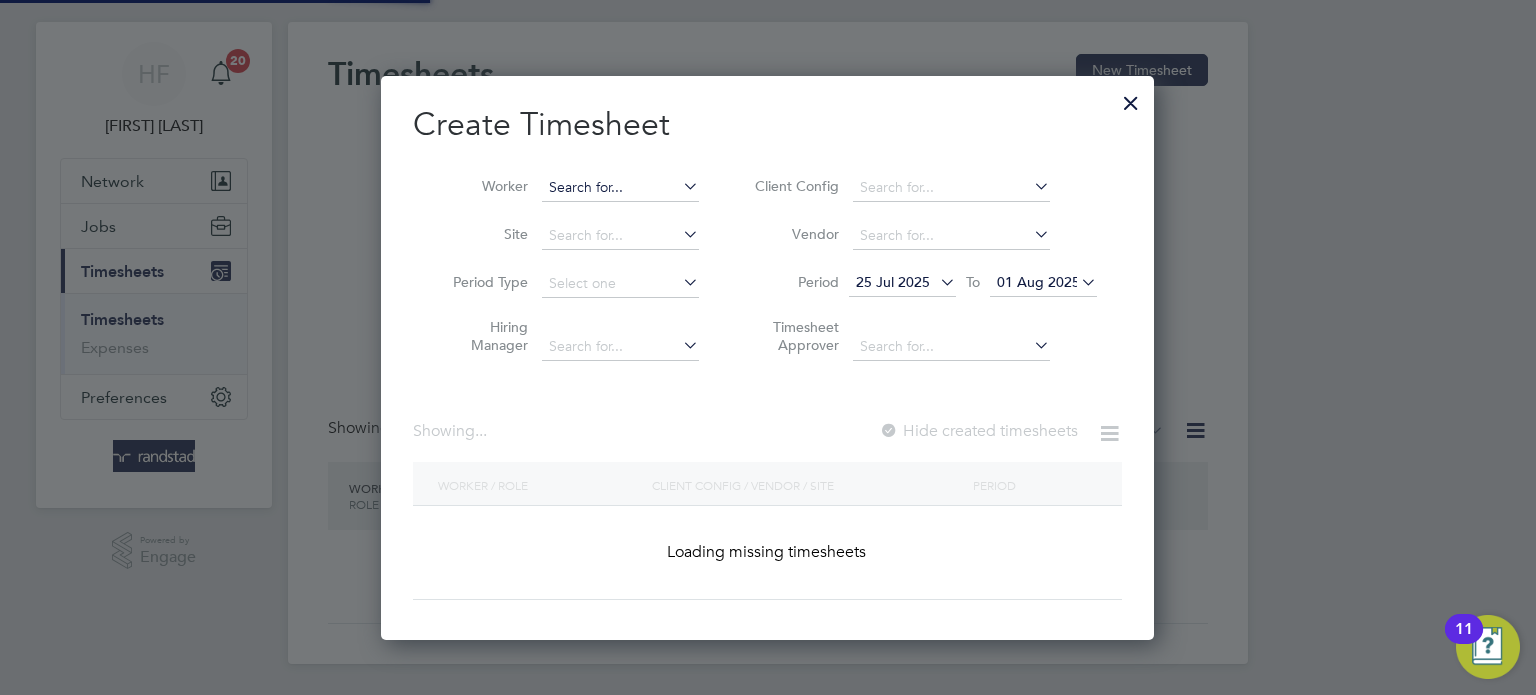 click at bounding box center (620, 188) 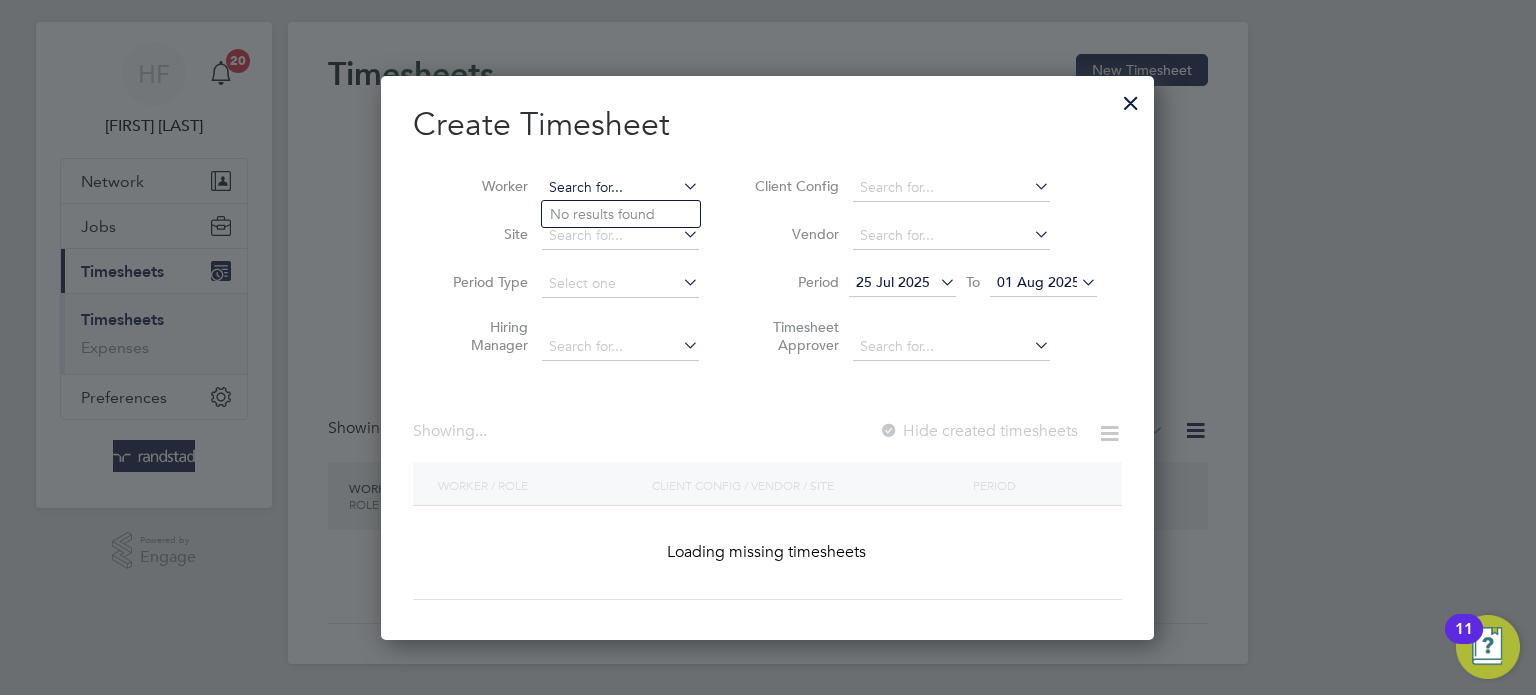 scroll, scrollTop: 10, scrollLeft: 10, axis: both 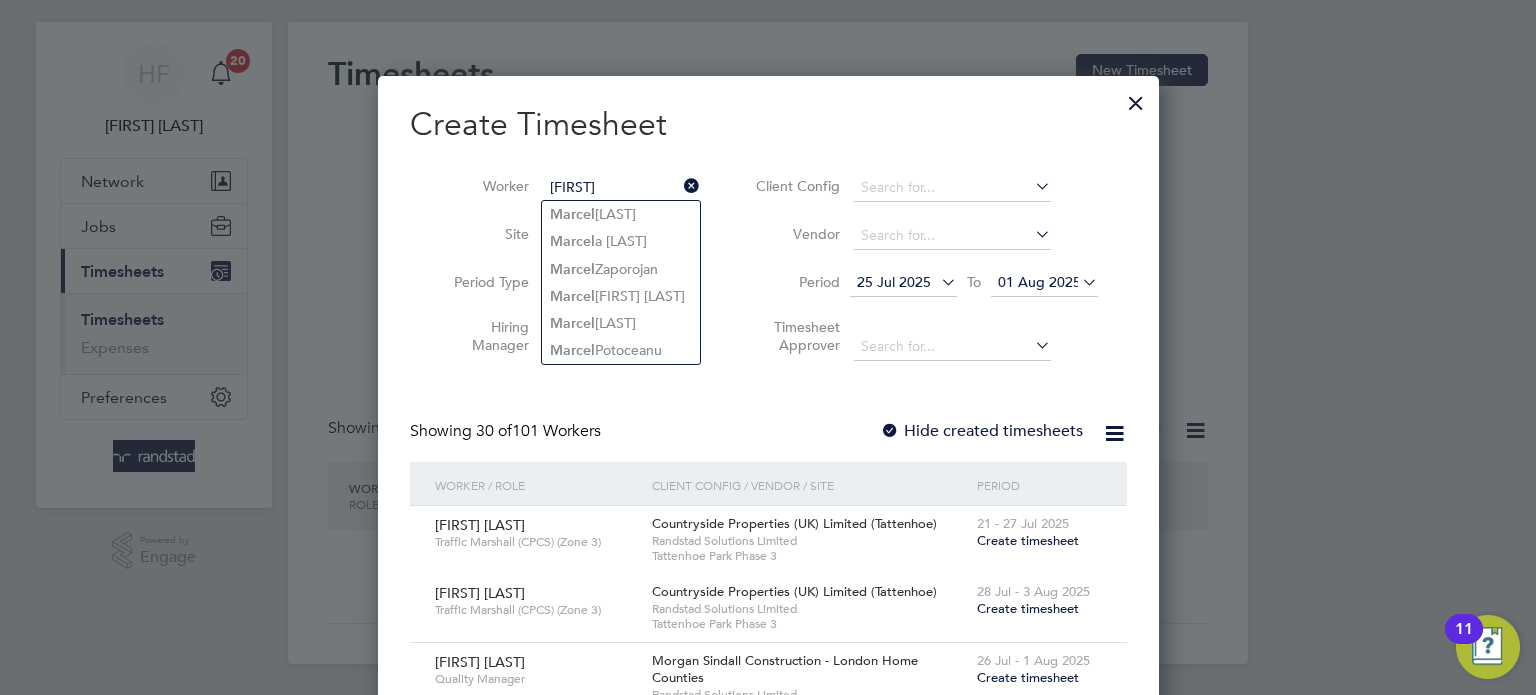 drag, startPoint x: 594, startPoint y: 340, endPoint x: 652, endPoint y: 365, distance: 63.15853 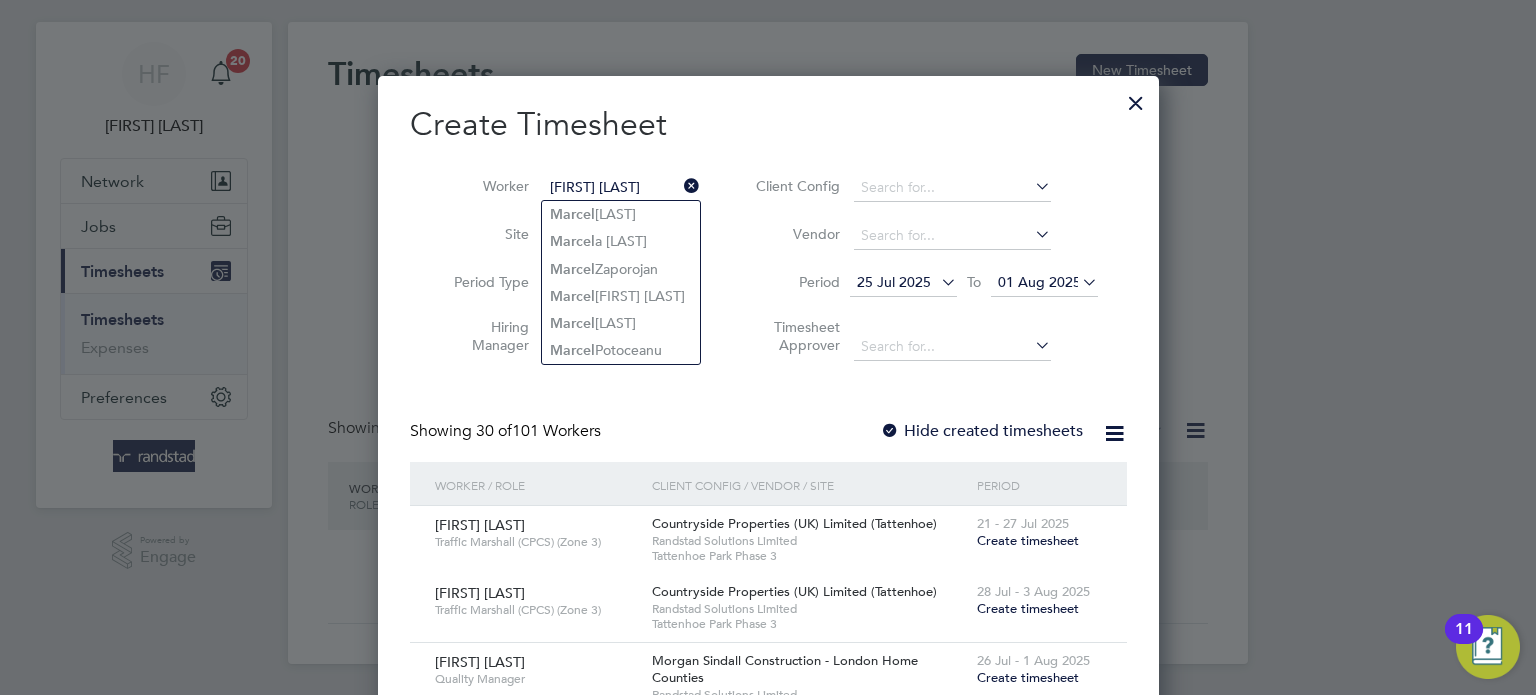scroll, scrollTop: 10, scrollLeft: 10, axis: both 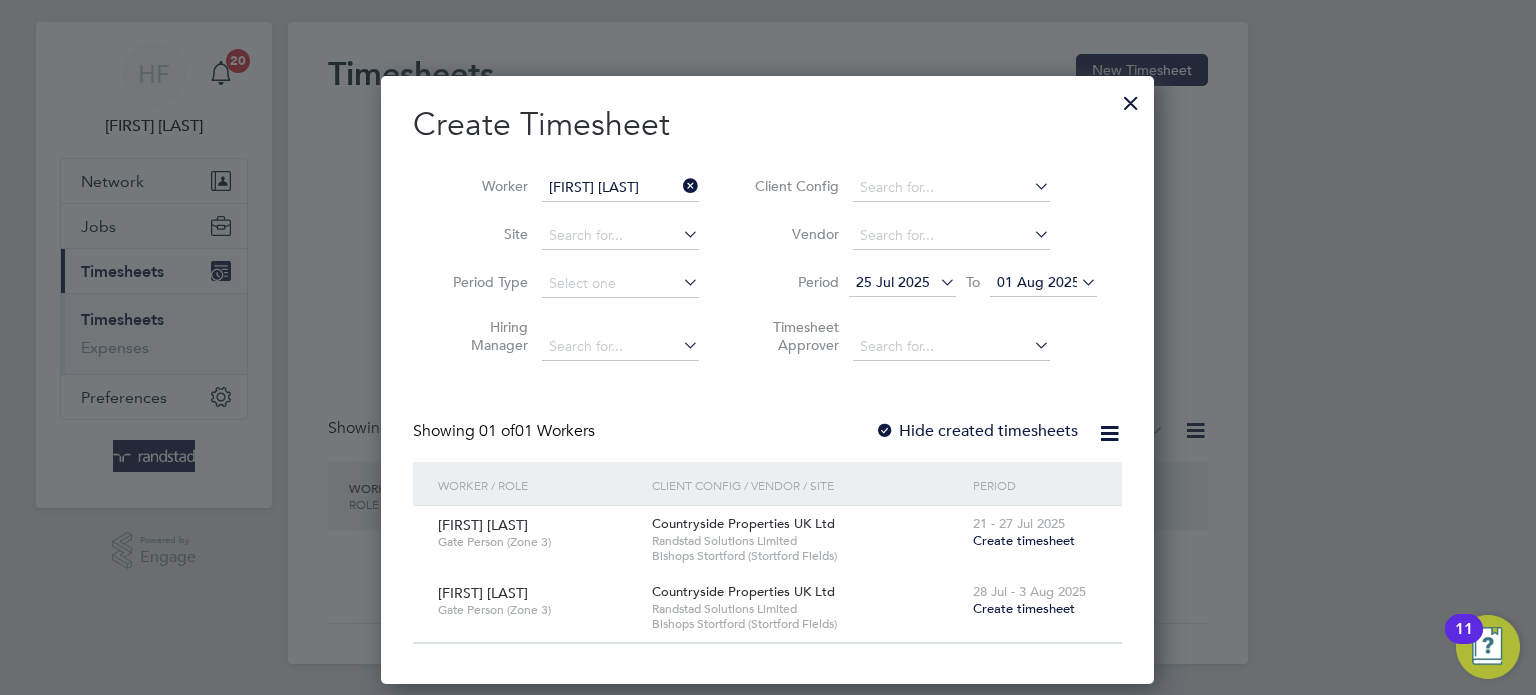 click on "Hide created timesheets" at bounding box center [976, 431] 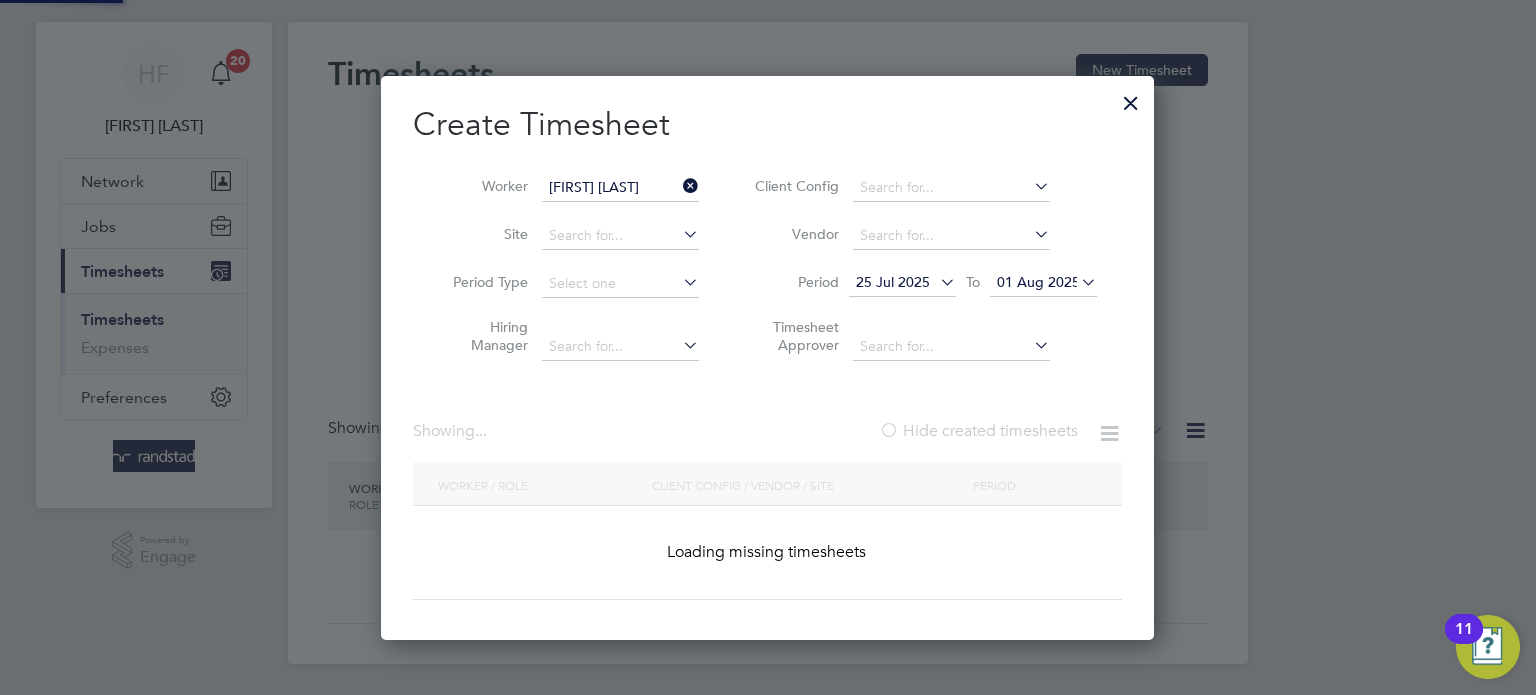 scroll, scrollTop: 9, scrollLeft: 10, axis: both 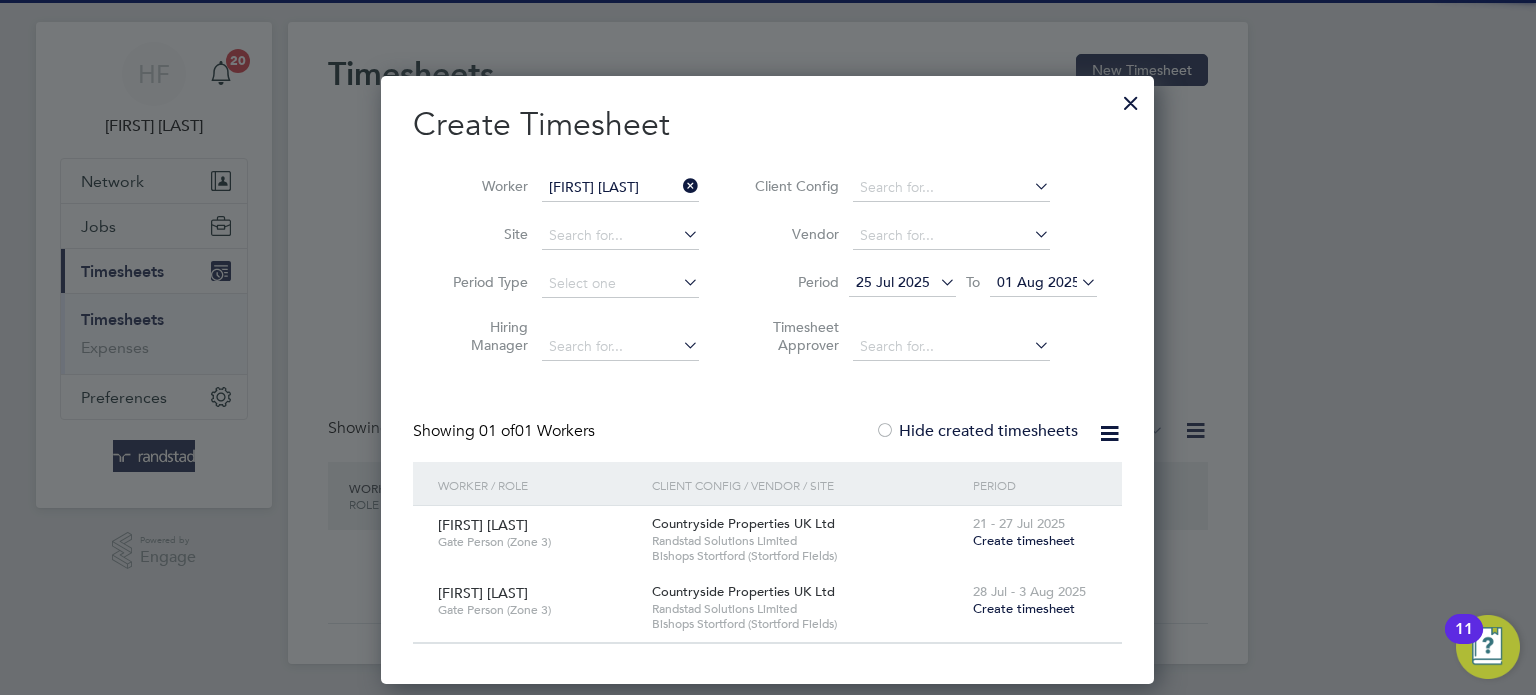 click on "Create Timesheet Worker [FIRST] [LAST] Site Period Type Hiring Manager Client Config Vendor Period [DATE] To [DATE] Timesheet Approver Showing 01 of 01 Workers Hide created timesheets Worker / Role Client Config / Vendor / Site Period [FIRST] [LAST] [ROLE] [COMPANY] [VENDOR] [CITY] [DATE] - [DATE] Create timesheet [FIRST] [LAST] [ROLE] [COMPANY] [VENDOR] [CITY] [DATE] - [DATE] Create timesheet Show 30 more" at bounding box center (767, 374) 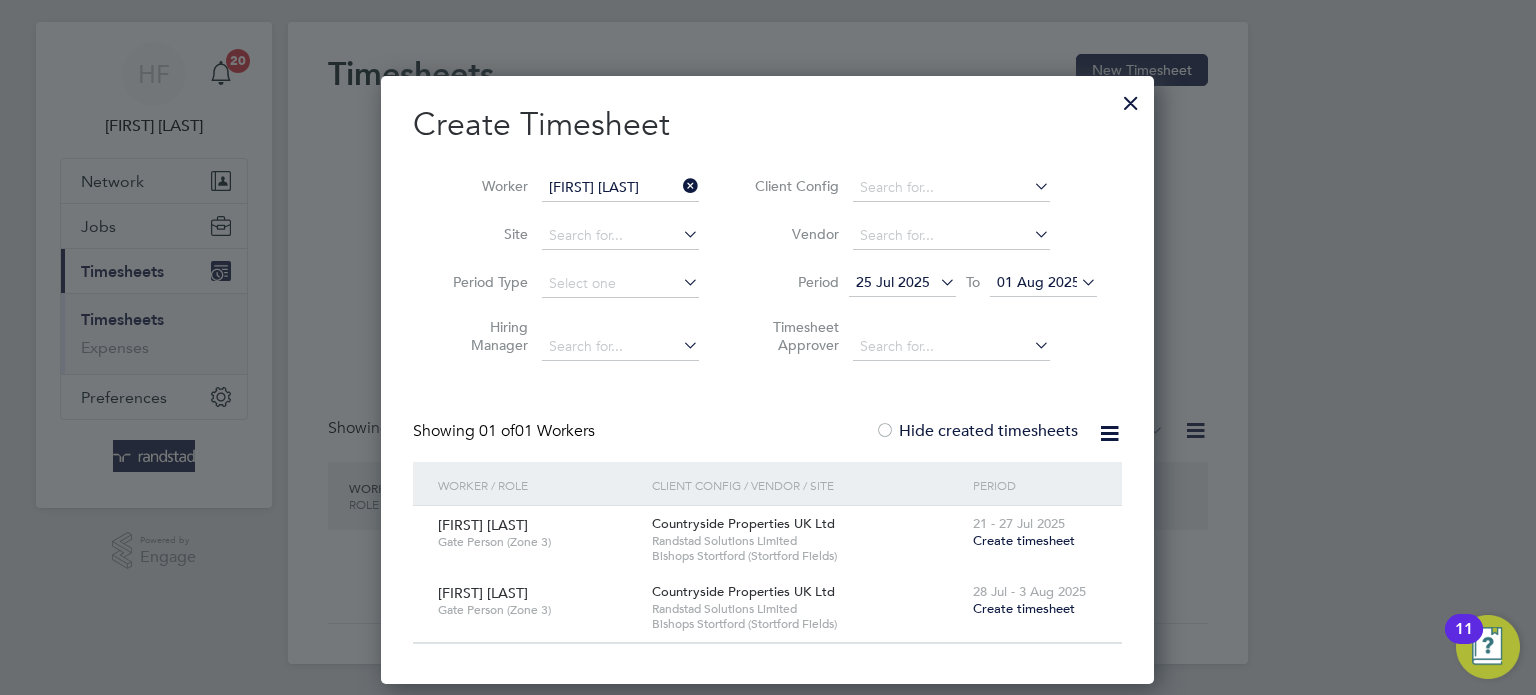 click on "Hide created timesheets" at bounding box center [976, 431] 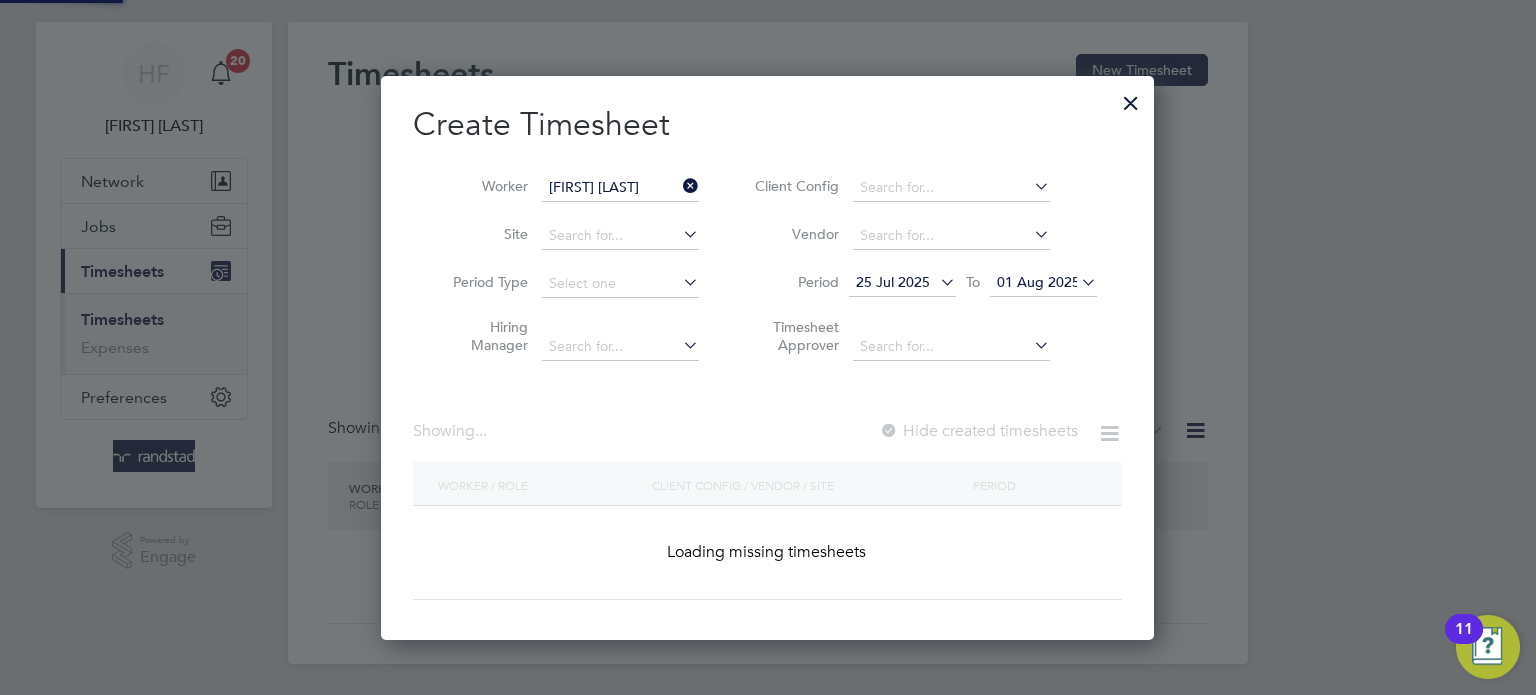 scroll, scrollTop: 10, scrollLeft: 10, axis: both 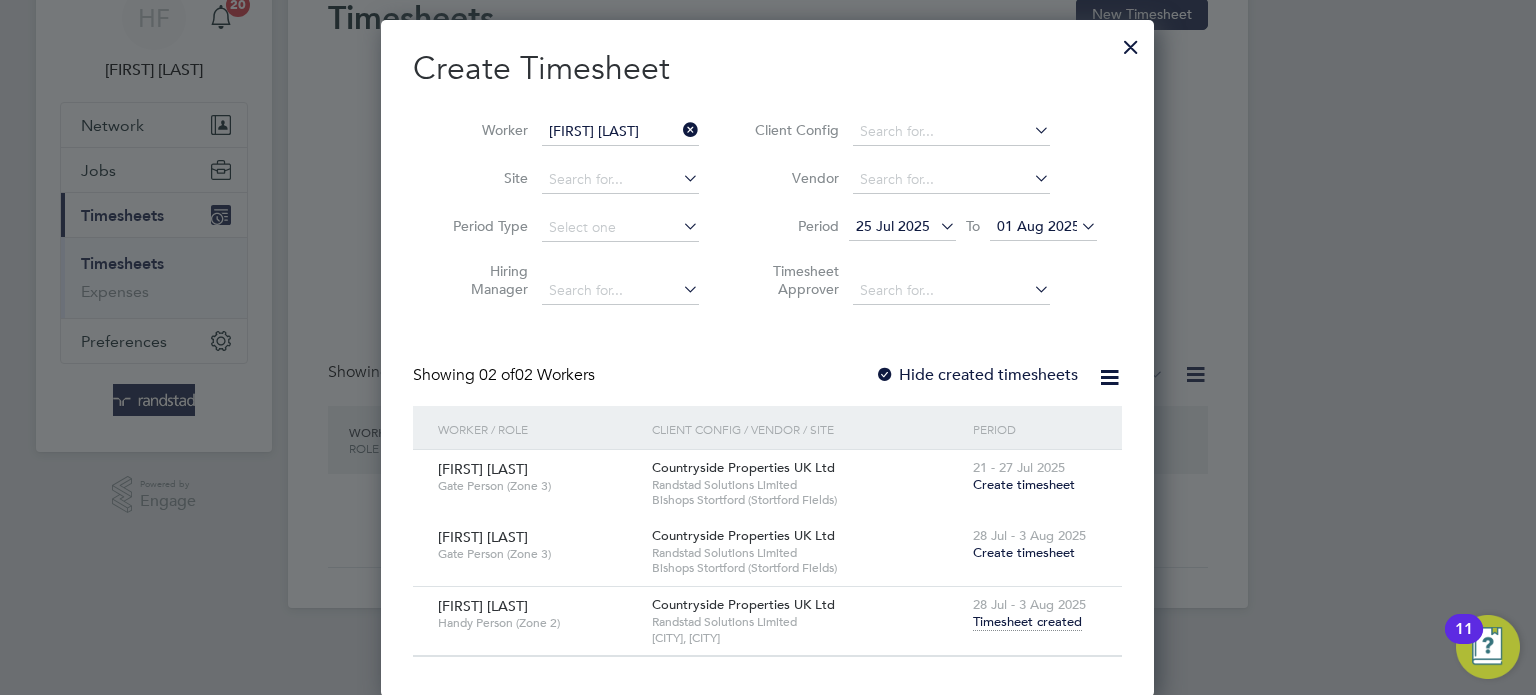 click on "28 Jul - 3 Aug 2025" at bounding box center (1029, 604) 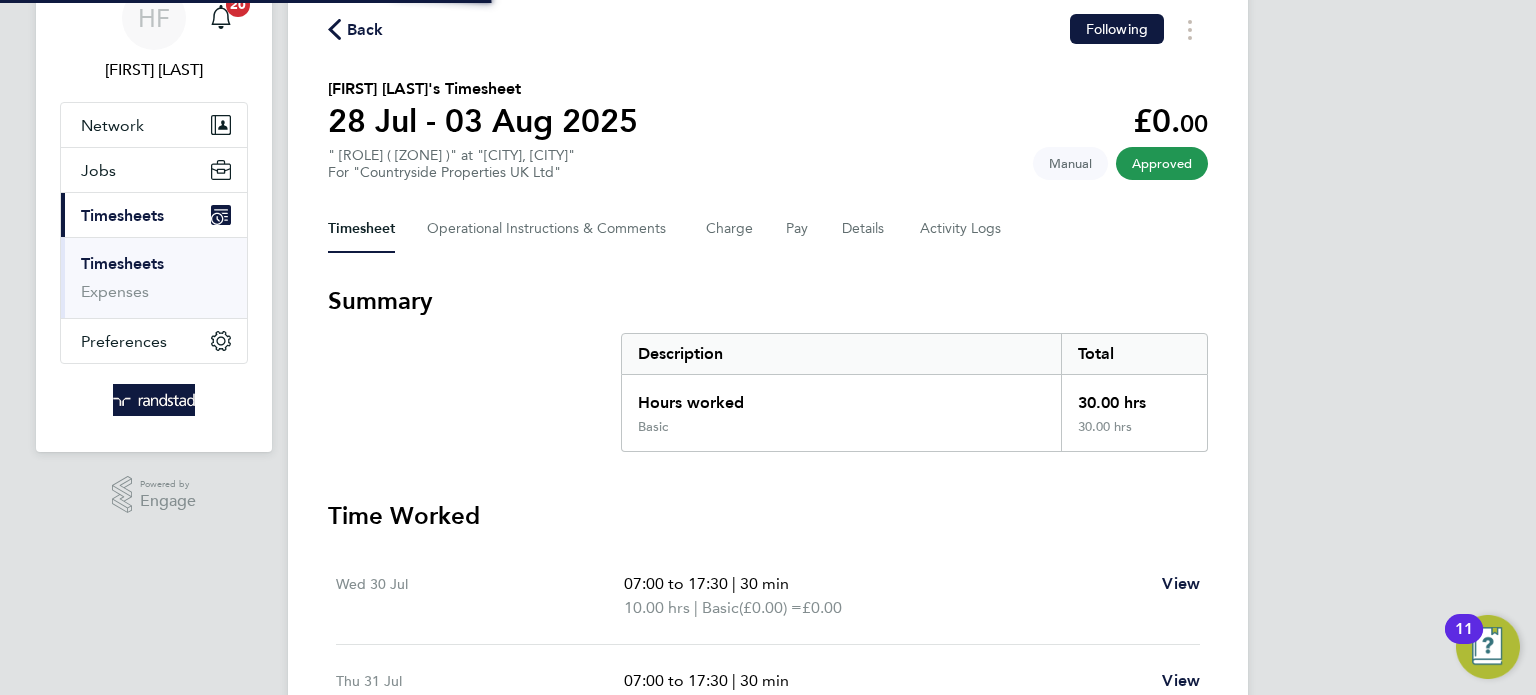 scroll, scrollTop: 0, scrollLeft: 0, axis: both 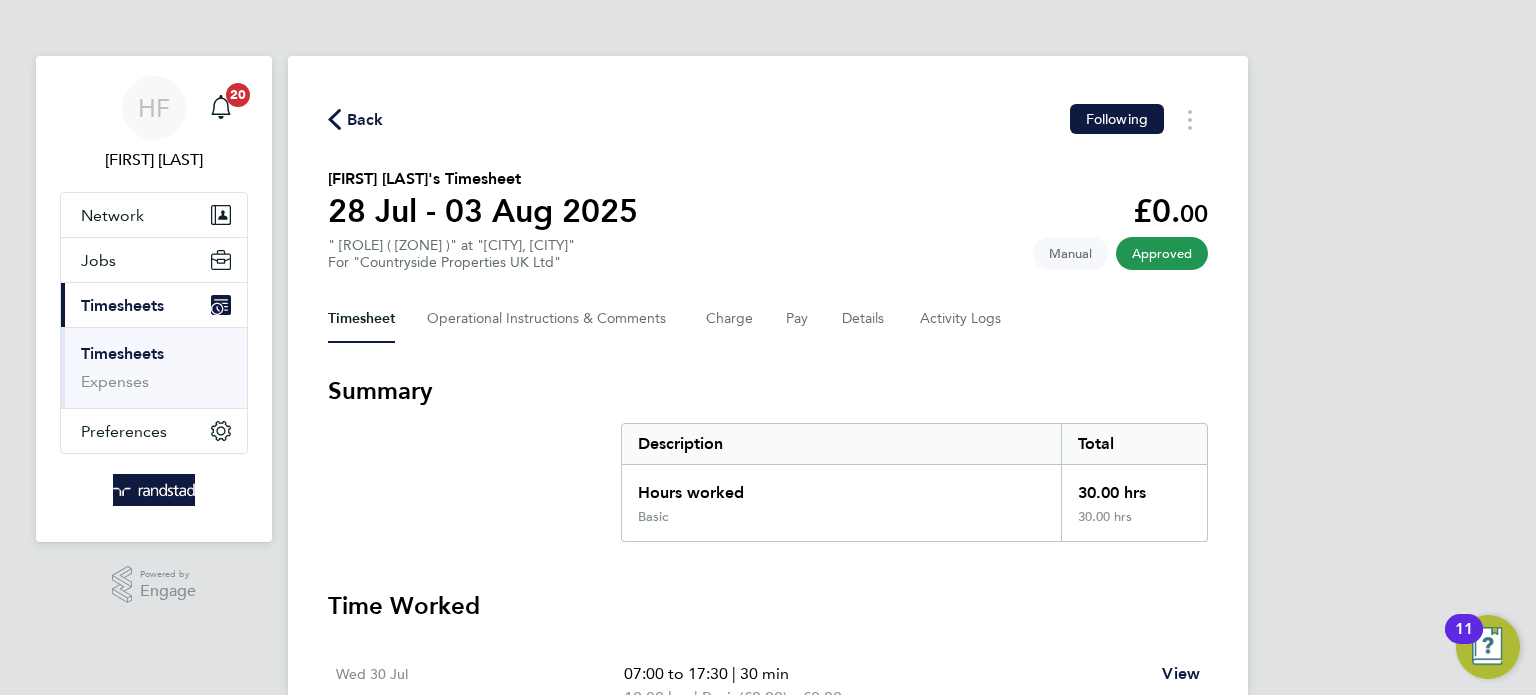 click on "Timesheets" at bounding box center [122, 353] 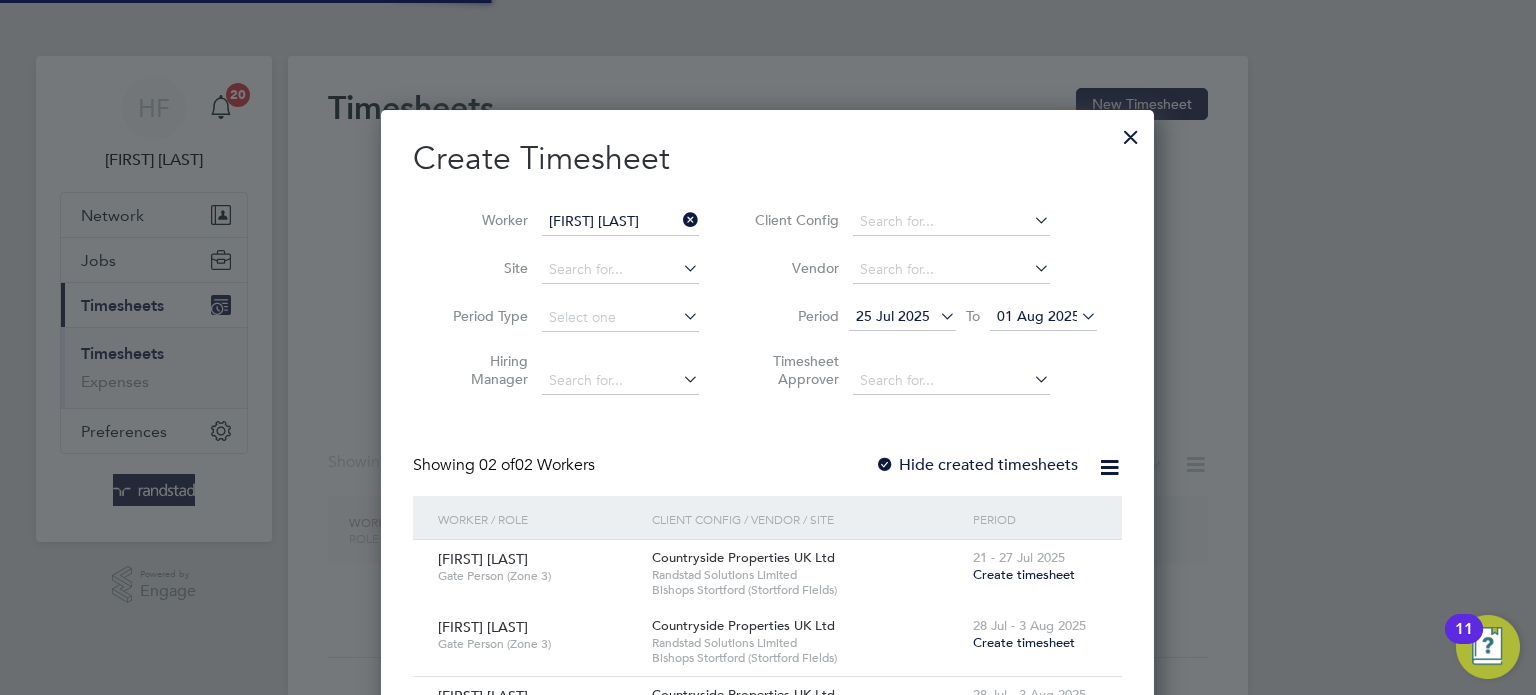 scroll, scrollTop: 10, scrollLeft: 10, axis: both 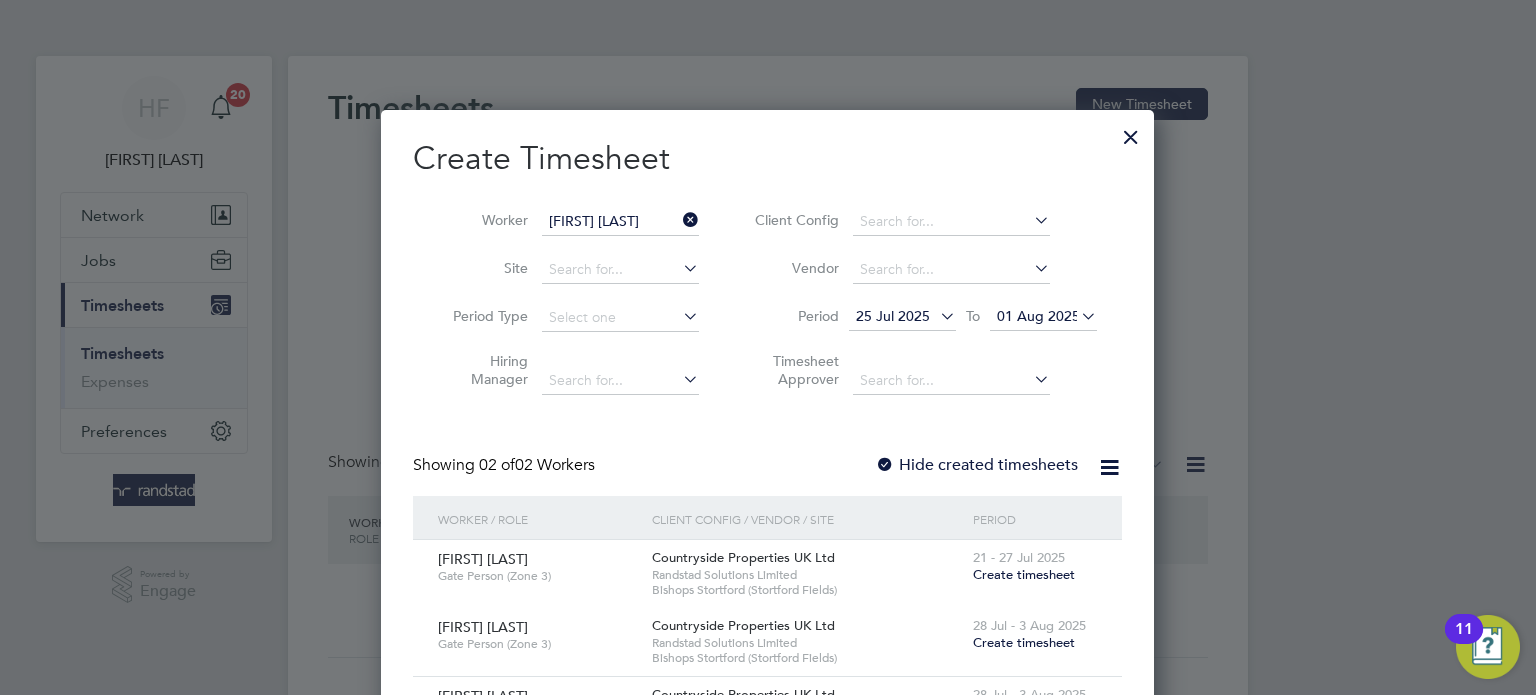 click at bounding box center (1131, 132) 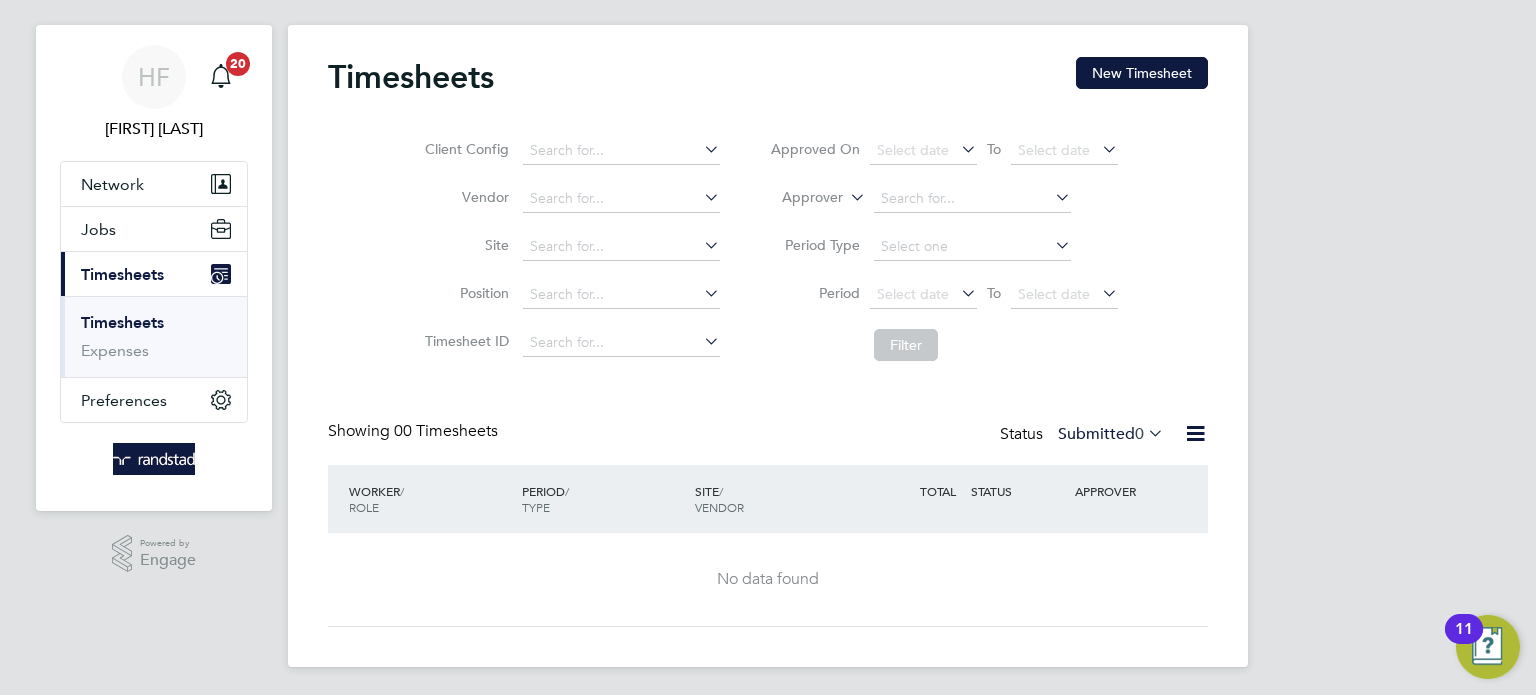 scroll, scrollTop: 34, scrollLeft: 0, axis: vertical 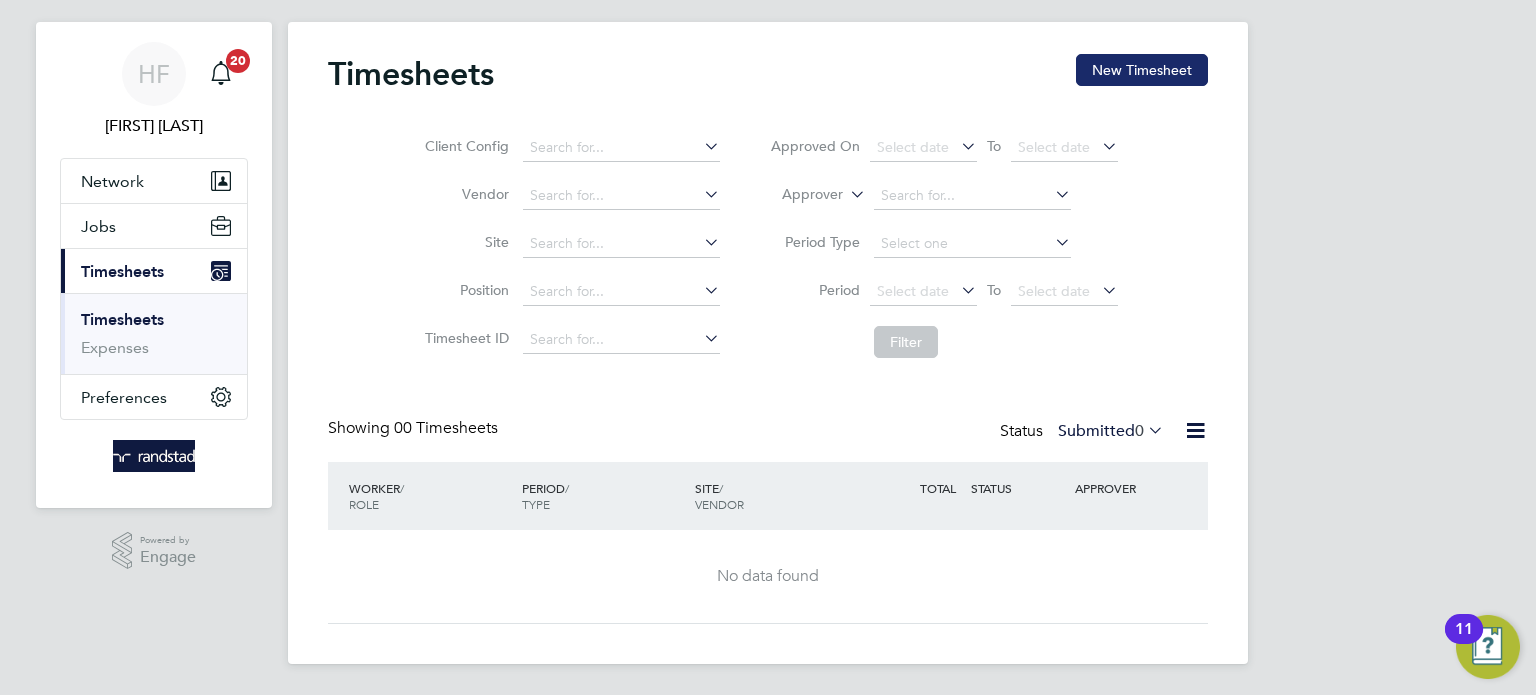 click on "New Timesheet" 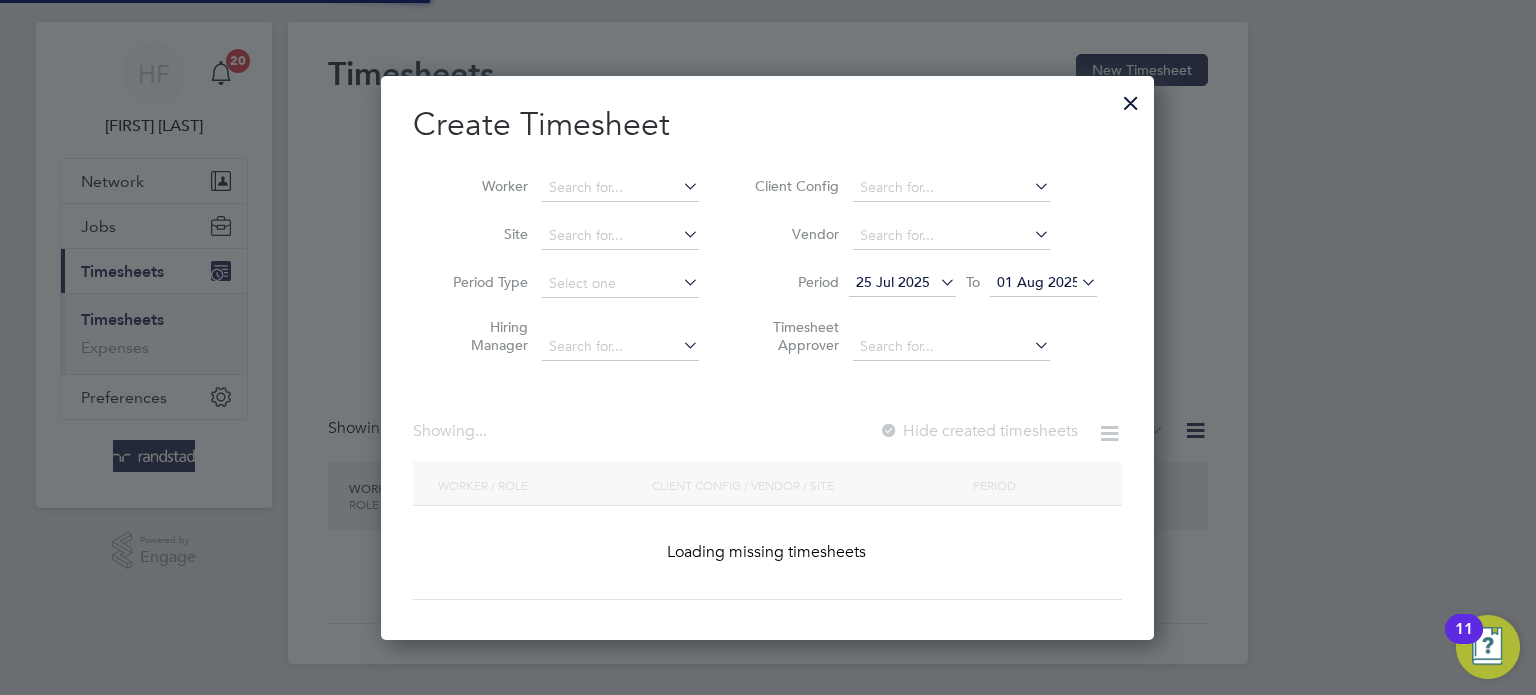 scroll, scrollTop: 10, scrollLeft: 10, axis: both 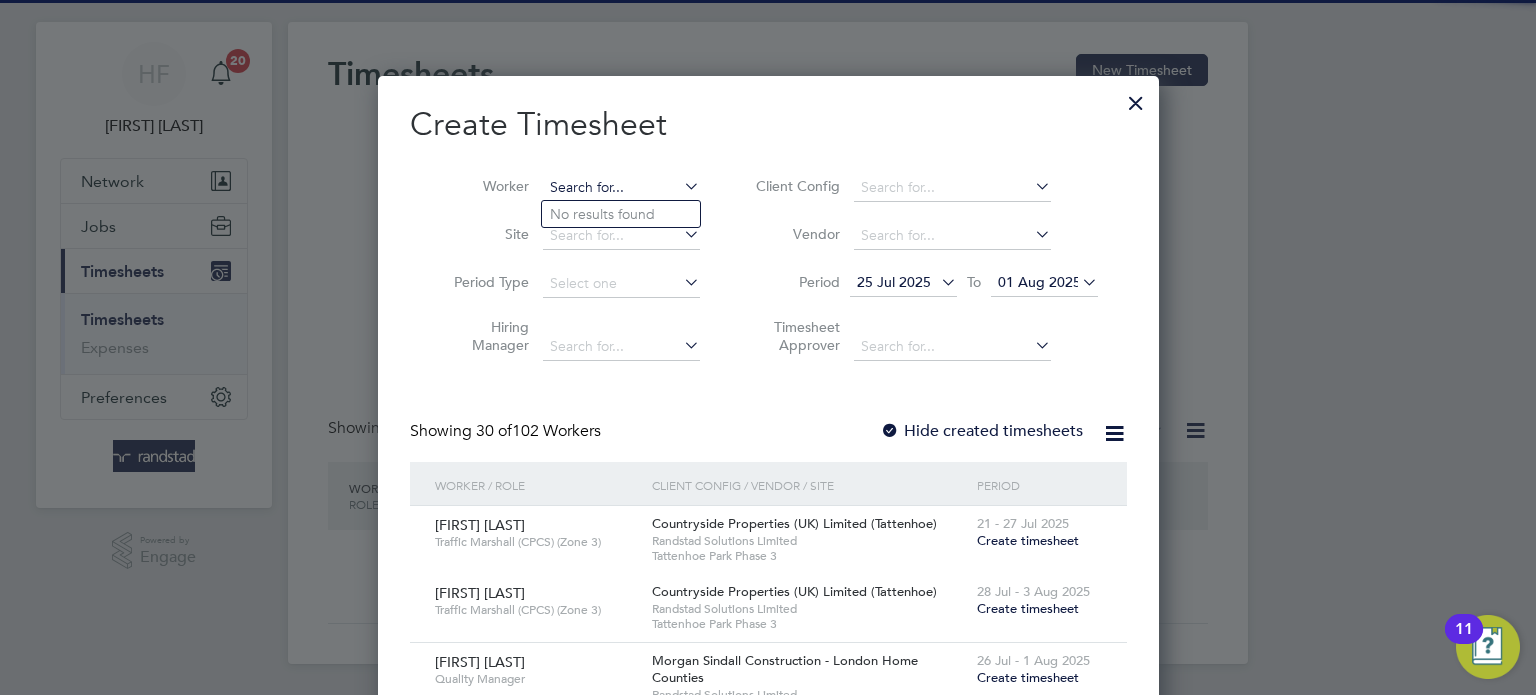 click at bounding box center (621, 188) 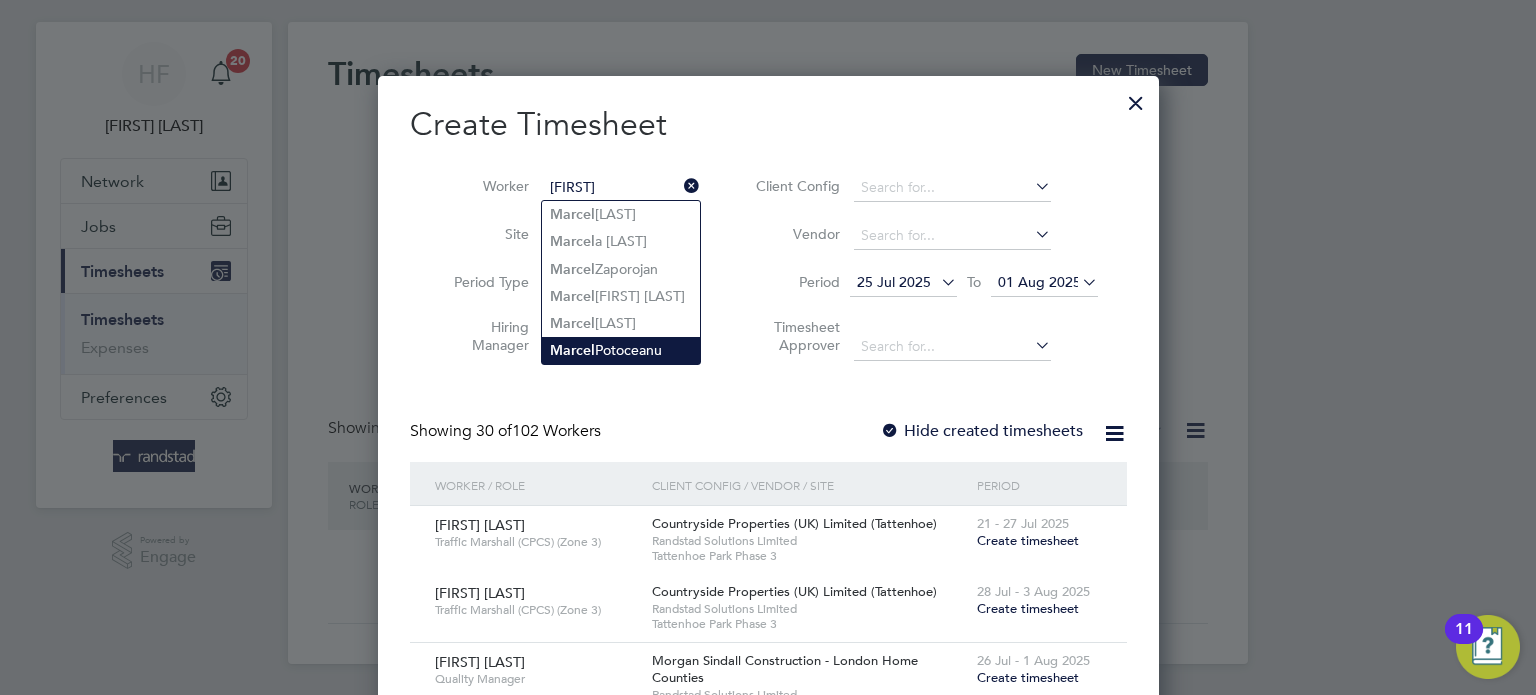 drag, startPoint x: 672, startPoint y: 350, endPoint x: 686, endPoint y: 351, distance: 14.035668 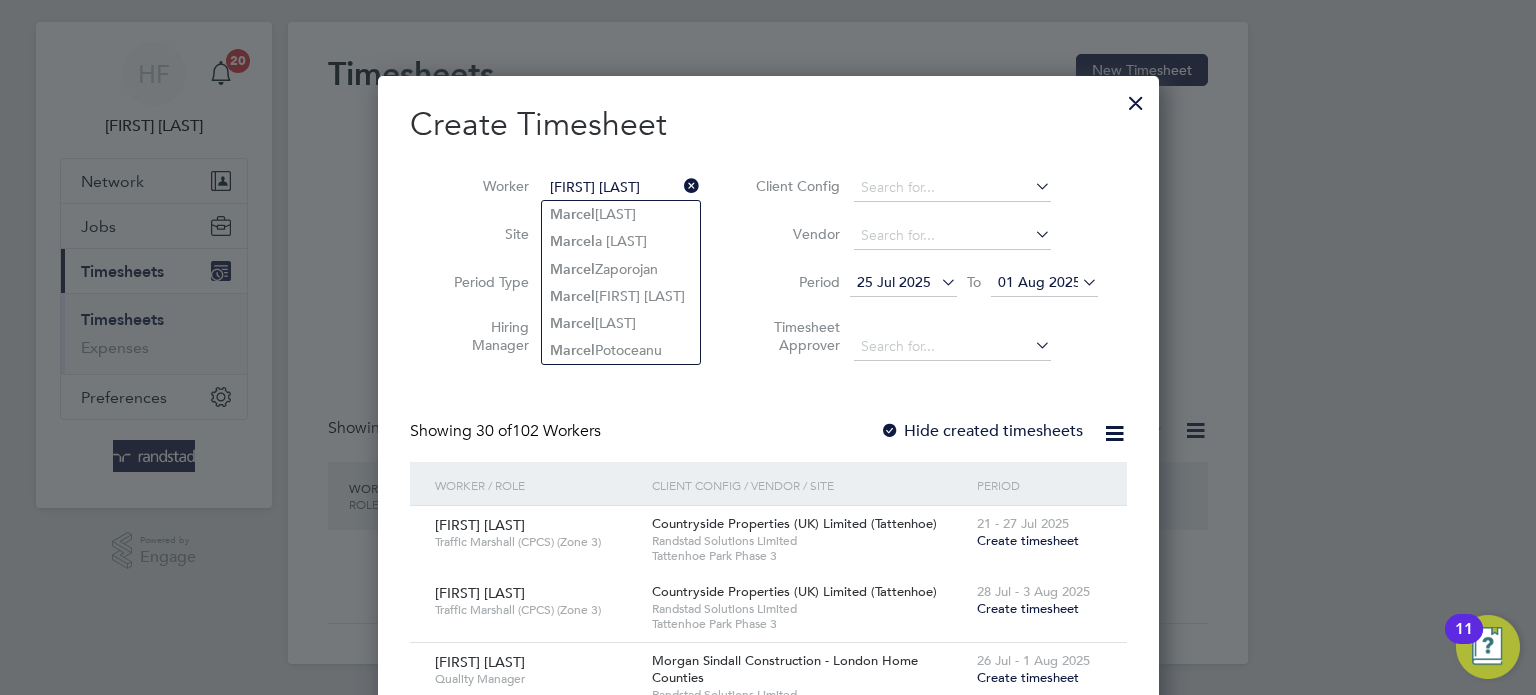 scroll, scrollTop: 10, scrollLeft: 10, axis: both 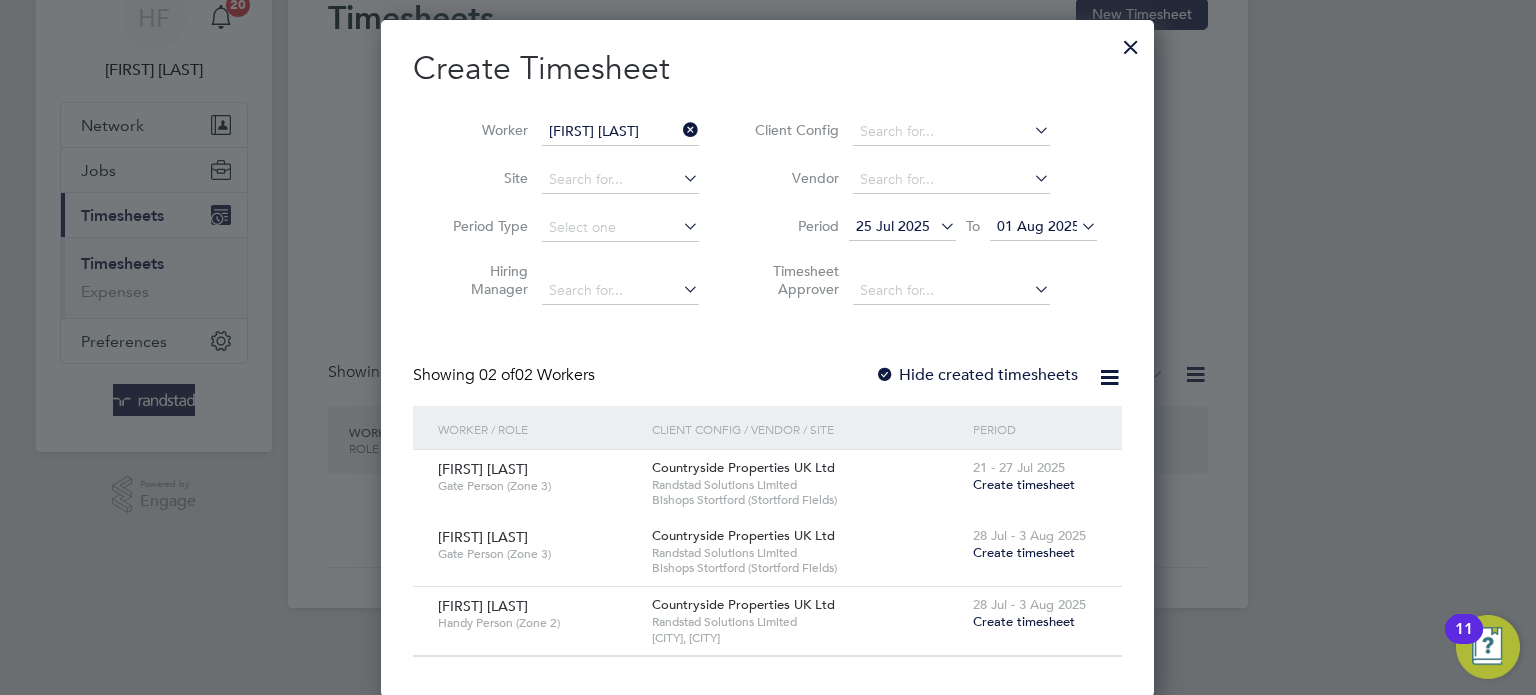 click on "Create timesheet" at bounding box center (1024, 621) 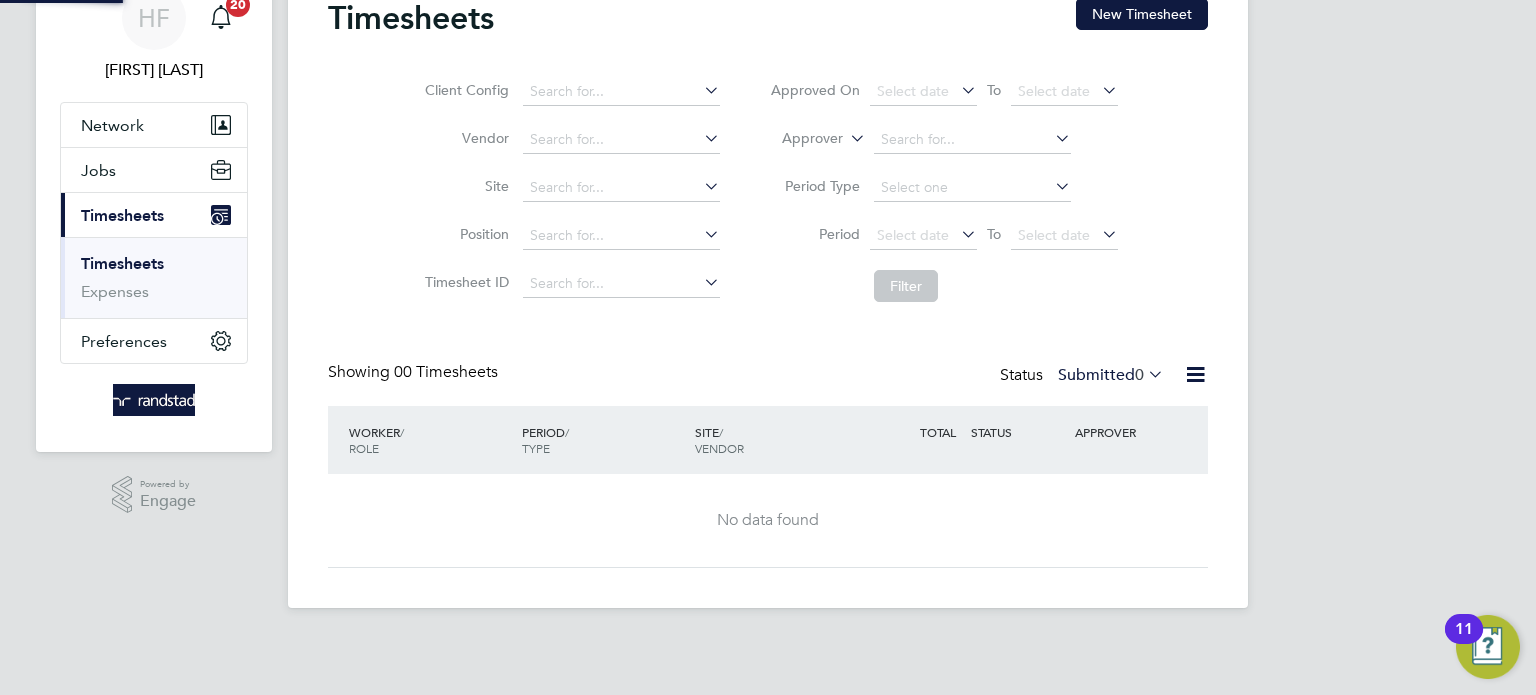 scroll, scrollTop: 34, scrollLeft: 0, axis: vertical 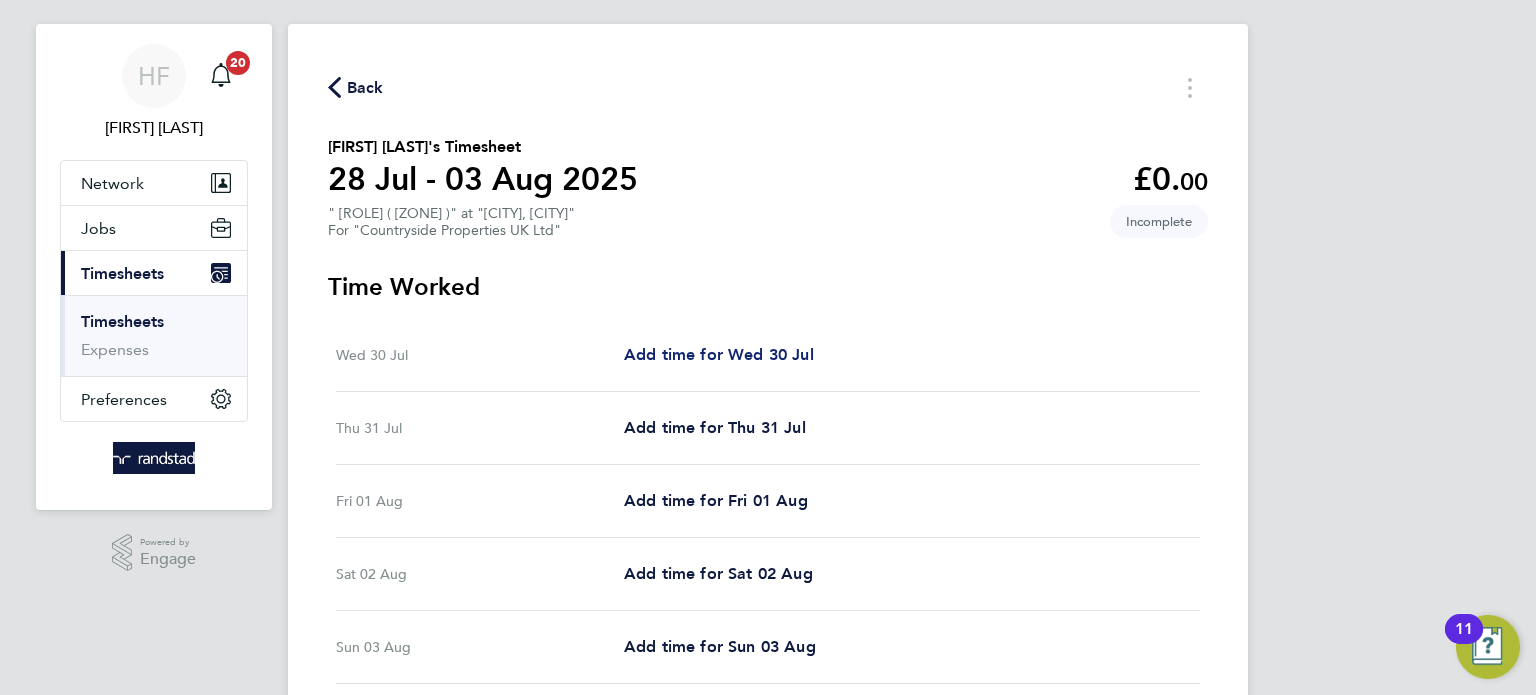 click on "Add time for Wed 30 Jul" at bounding box center [719, 354] 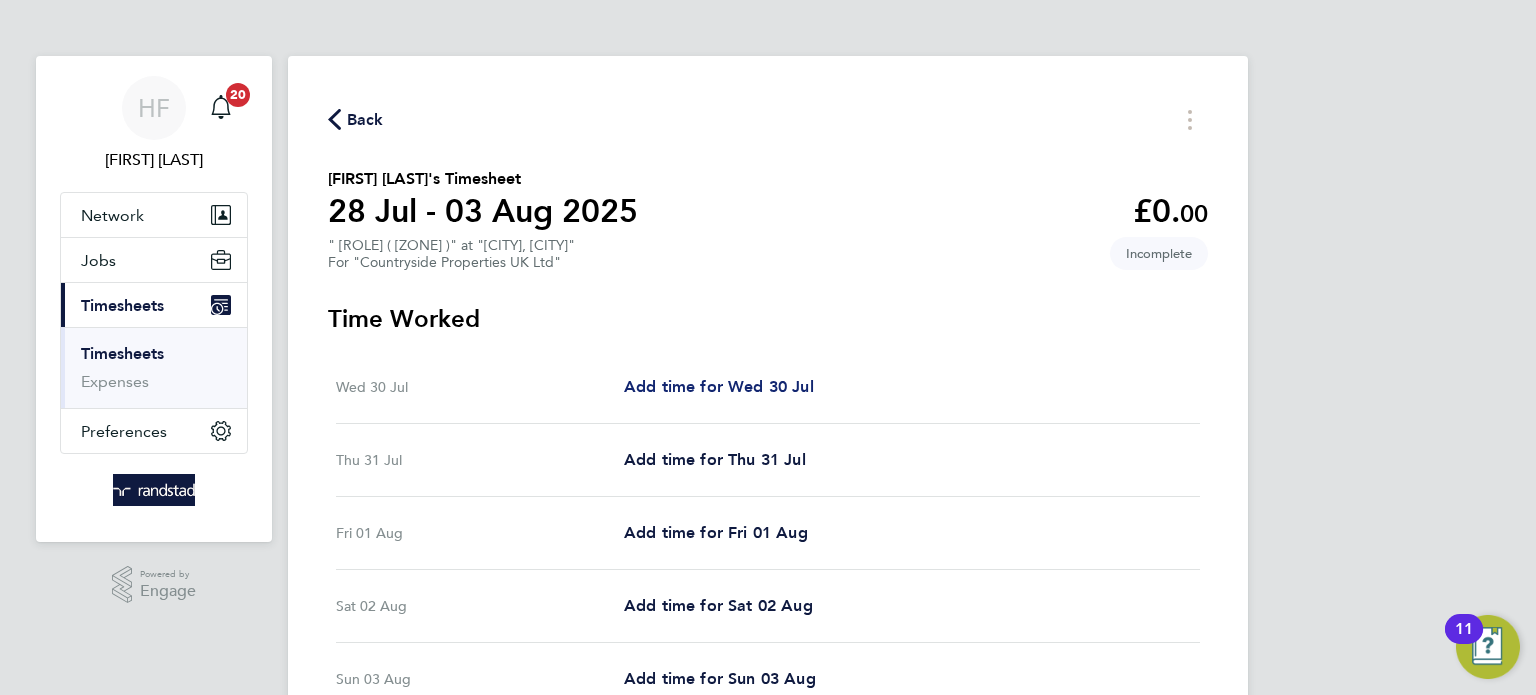 select on "30" 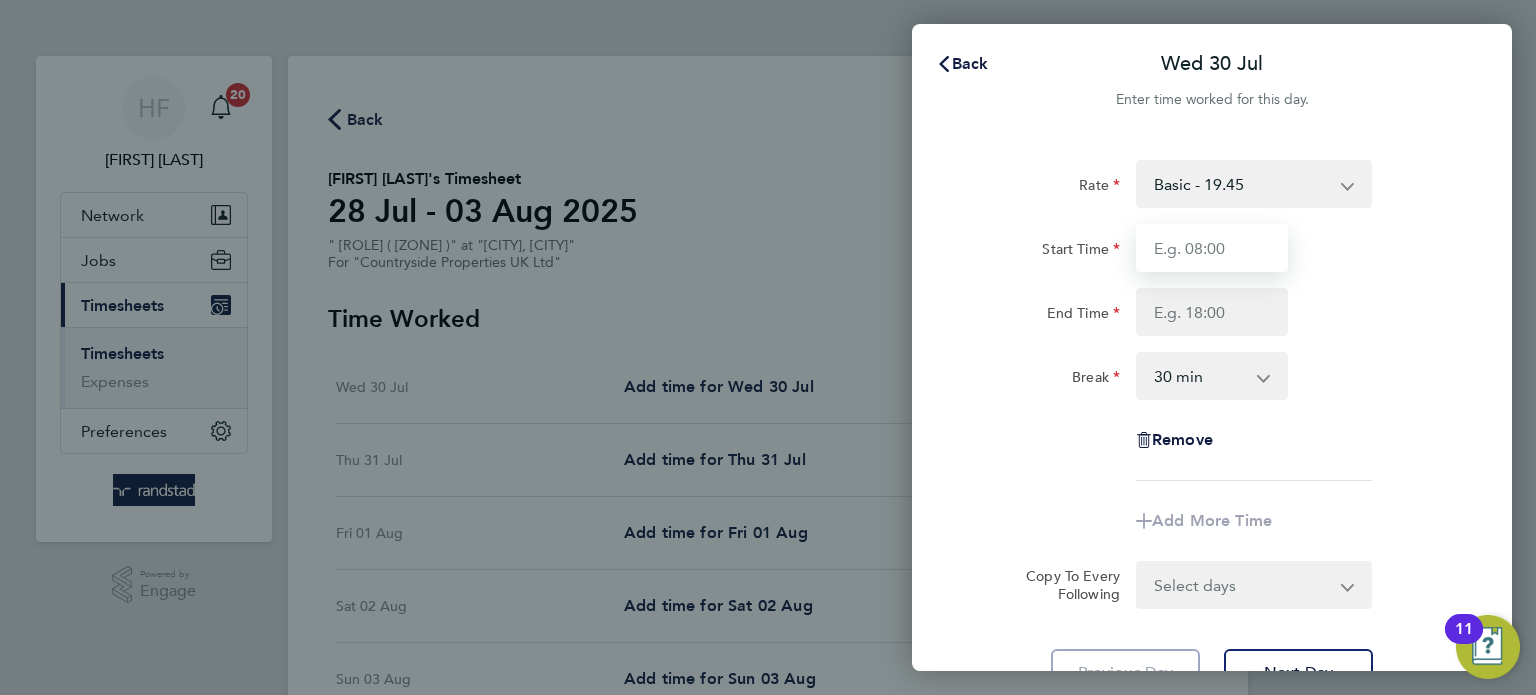 click on "Start Time" at bounding box center (1212, 248) 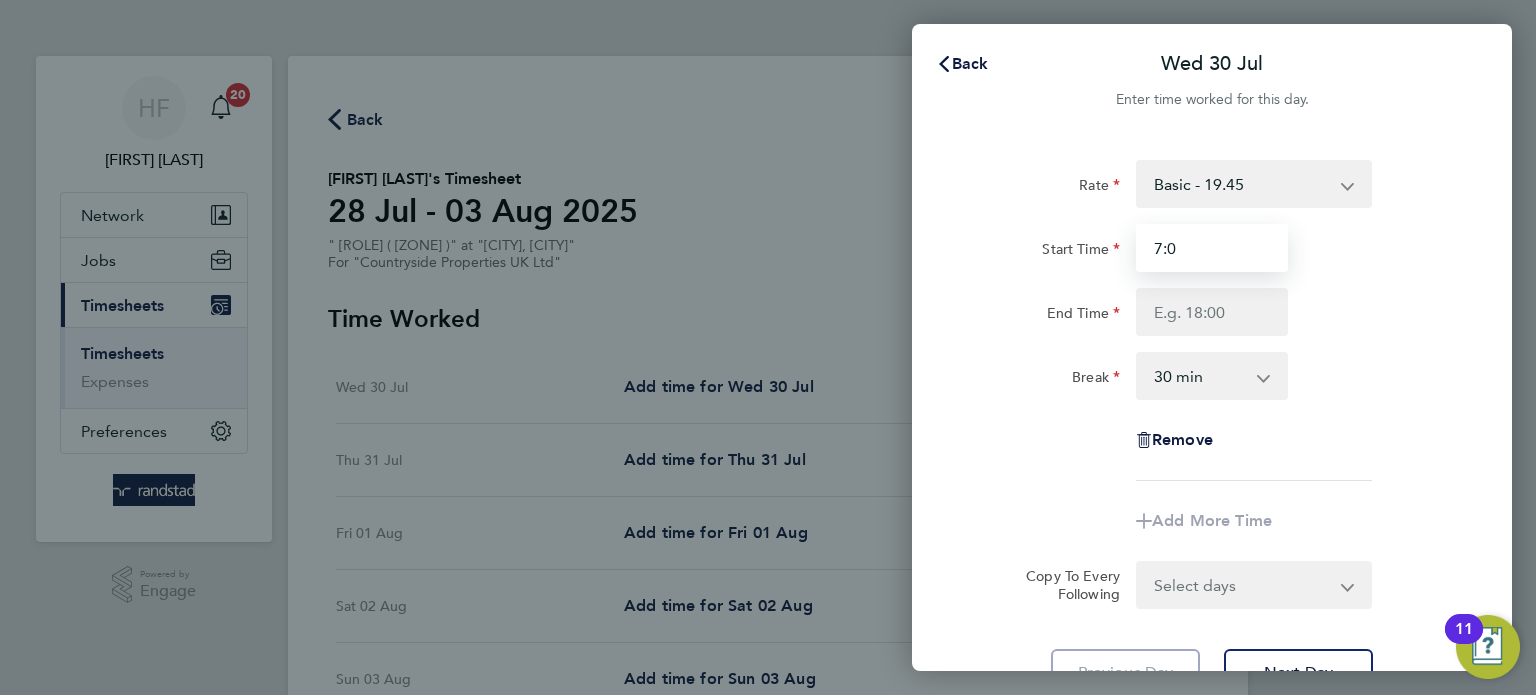 type on "7:0" 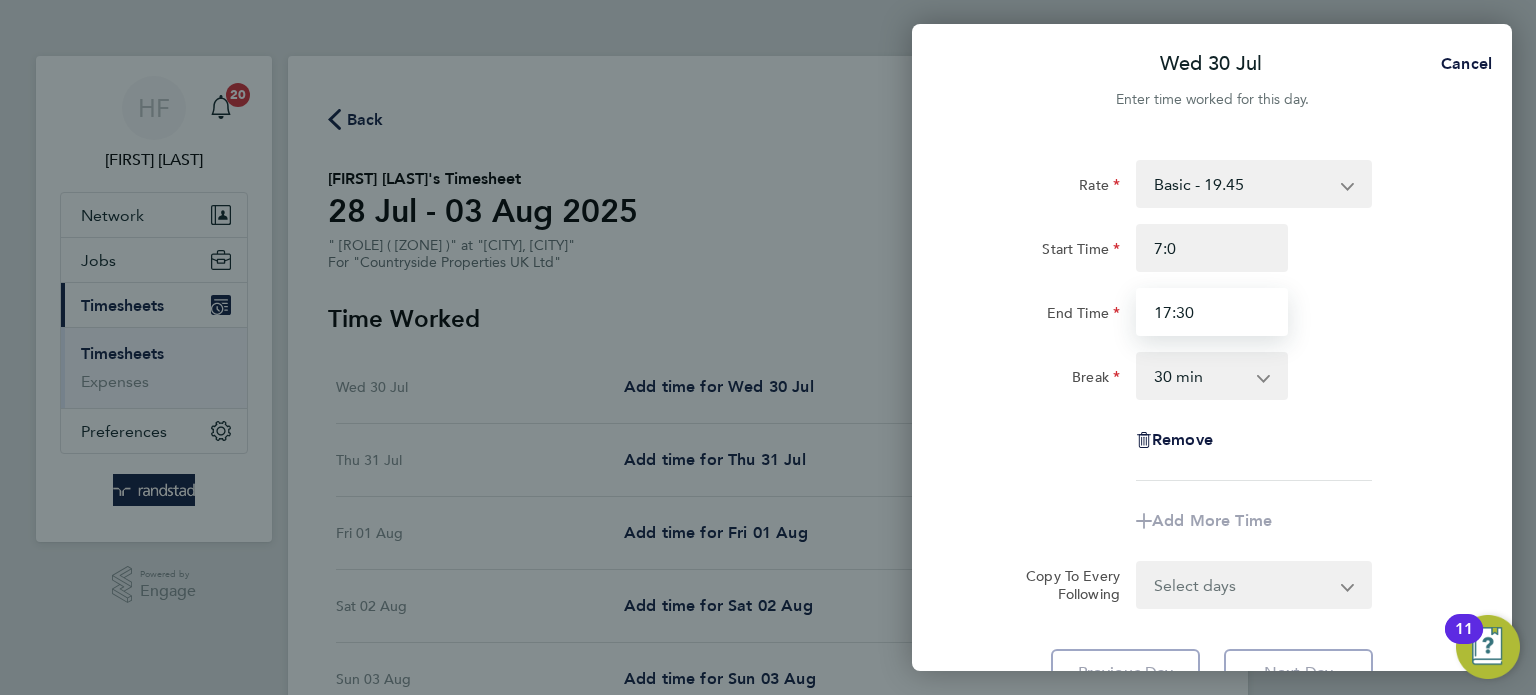 type on "17:30" 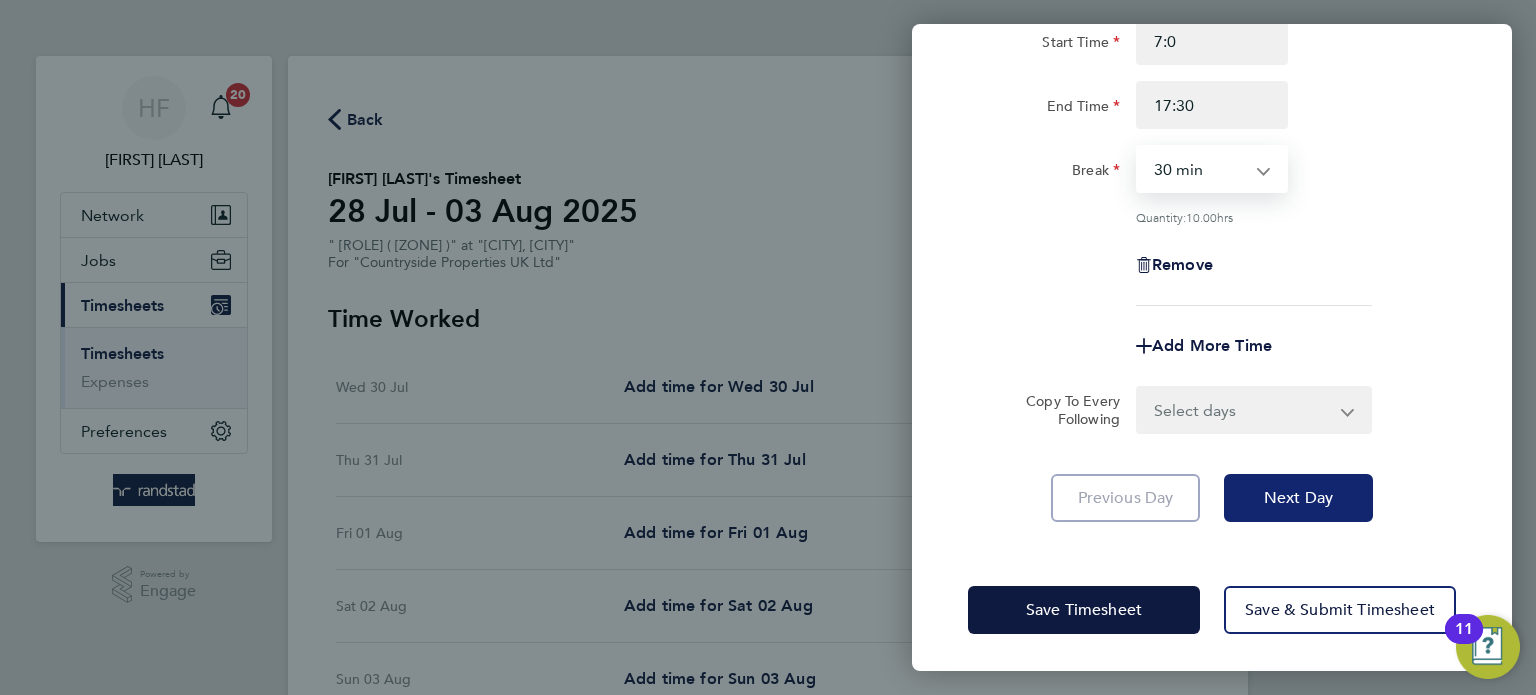 click on "Next Day" 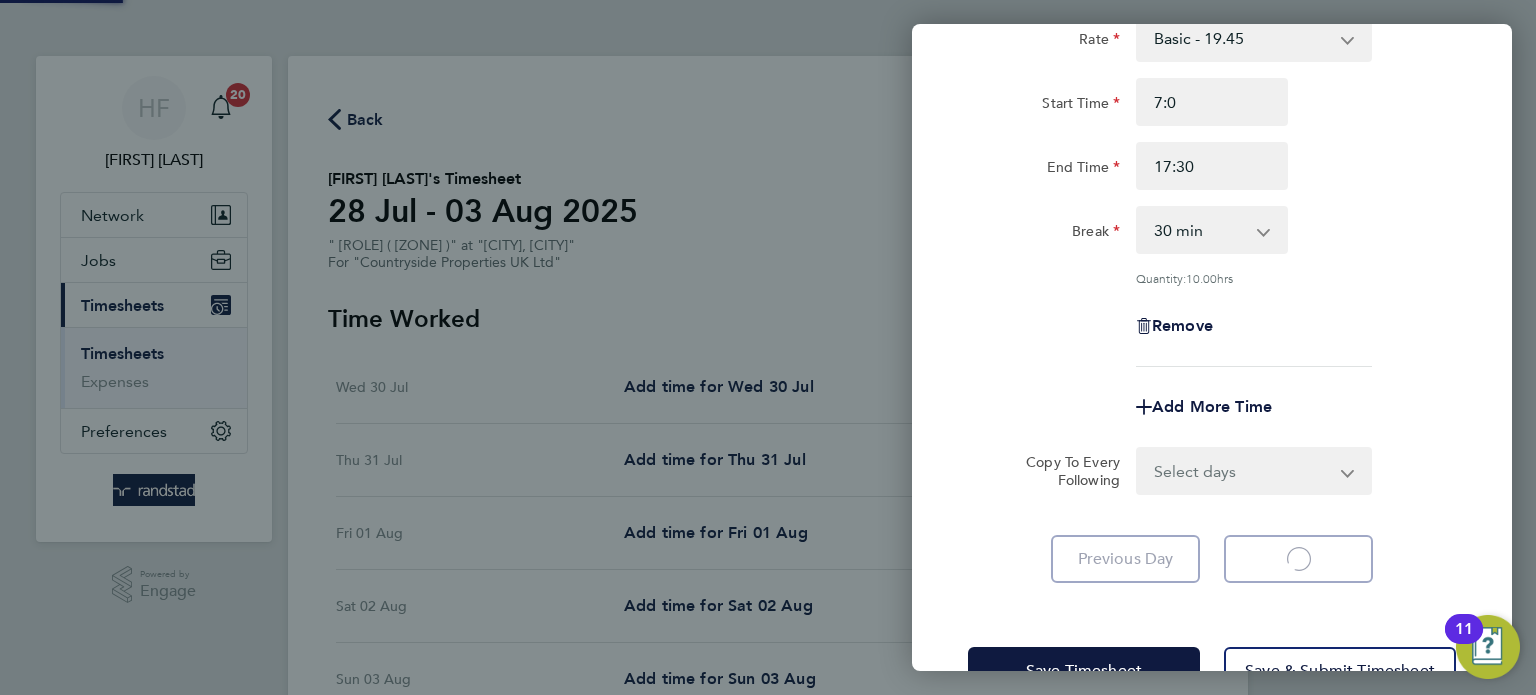 scroll, scrollTop: 0, scrollLeft: 0, axis: both 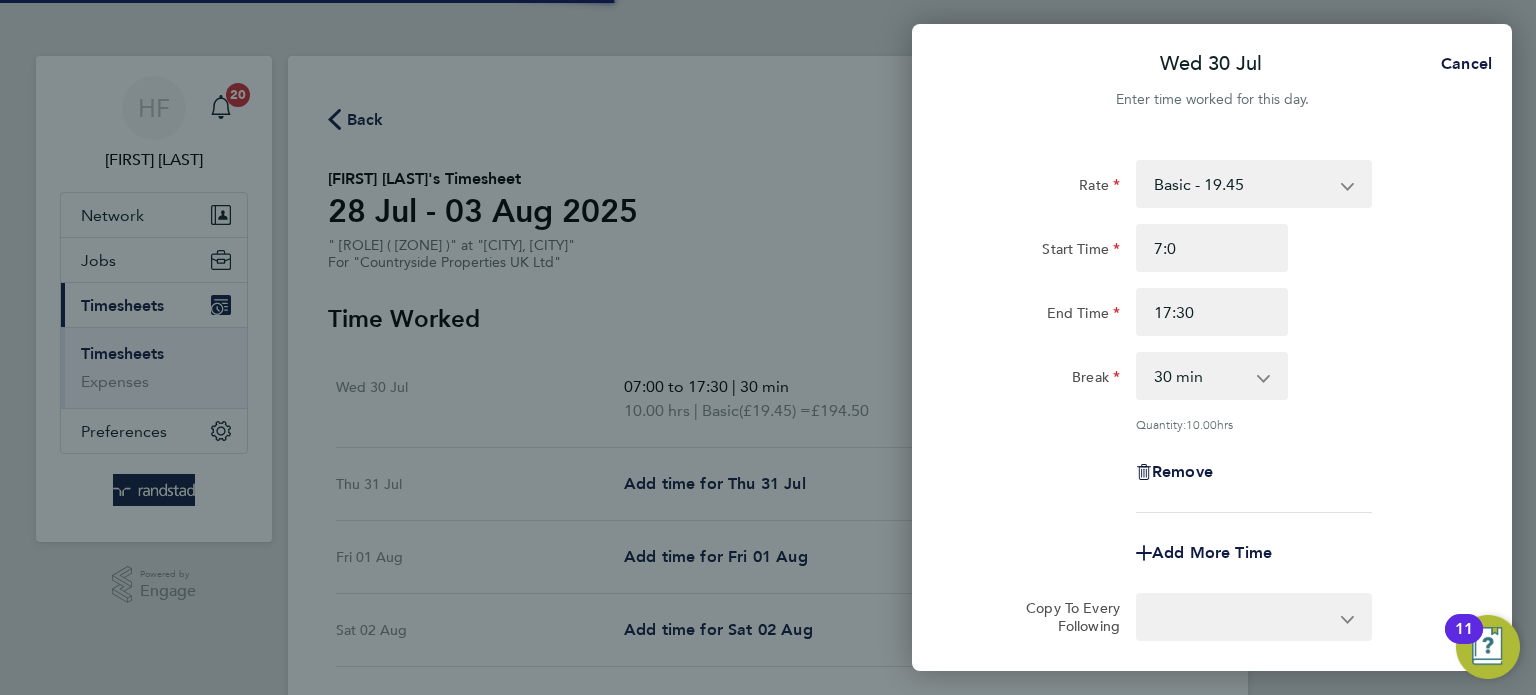 select on "30" 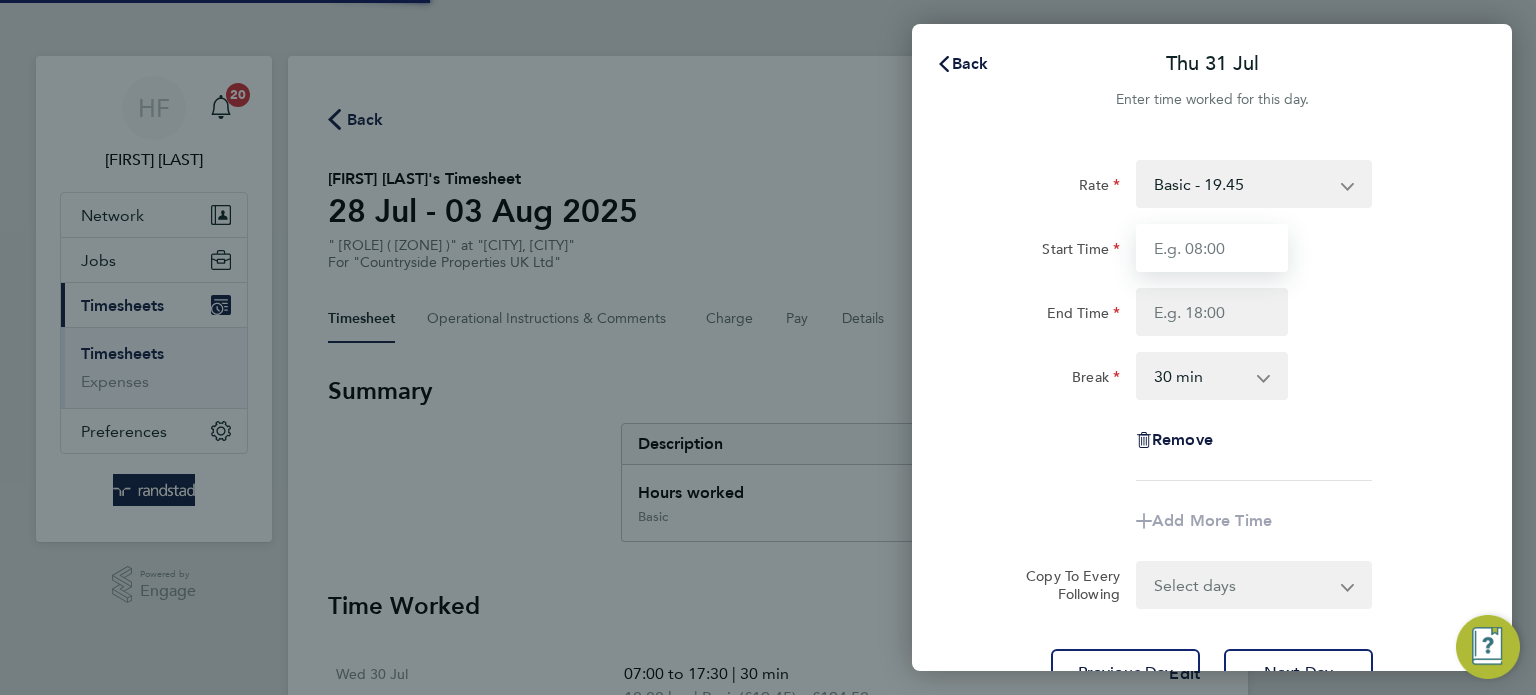click on "Start Time" at bounding box center [1212, 248] 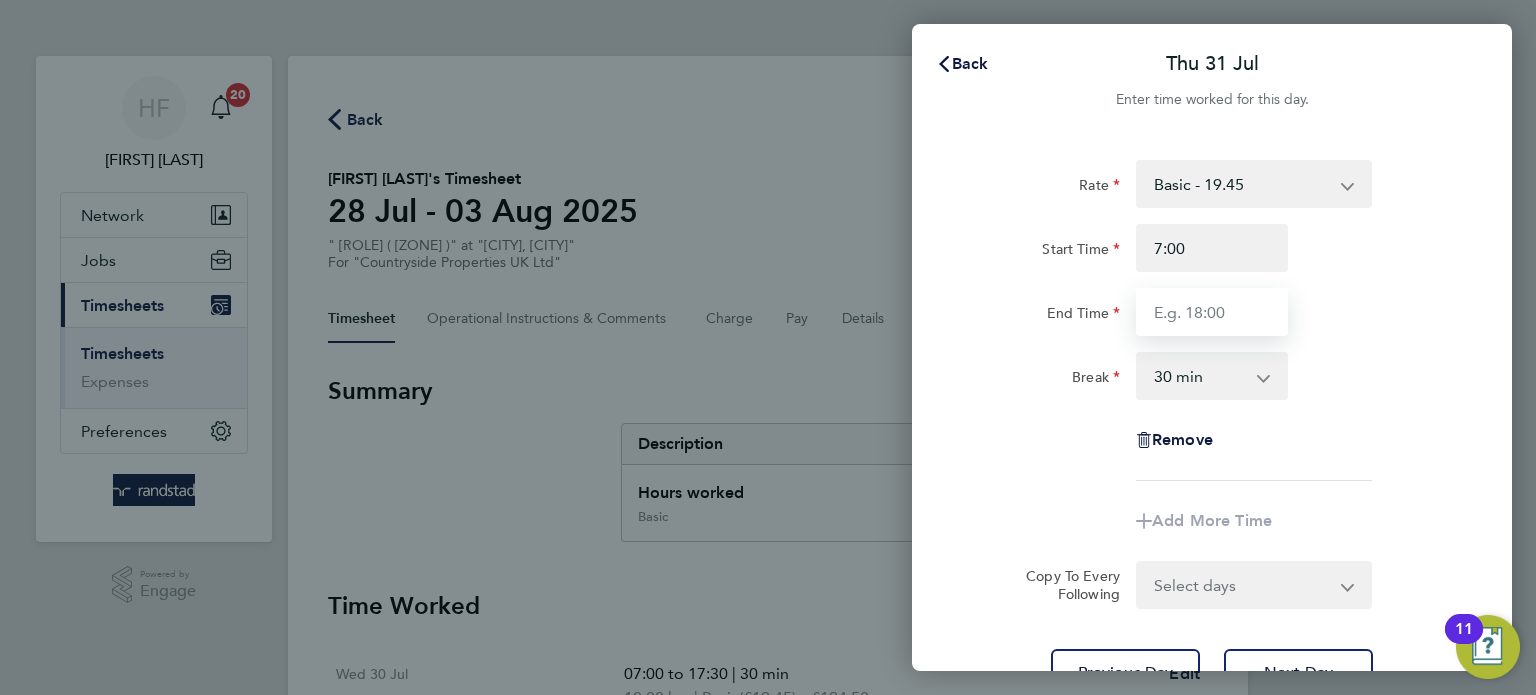 type on "07:00" 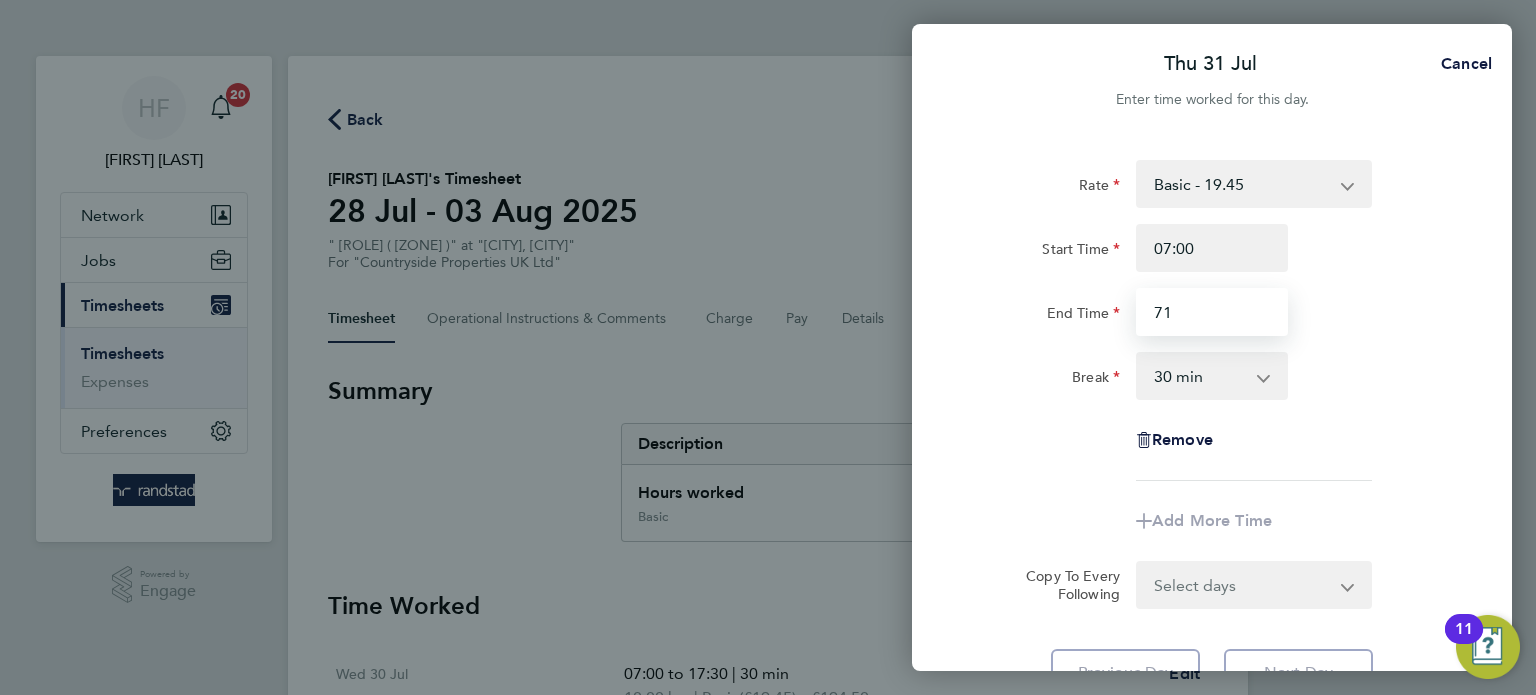 type on "7" 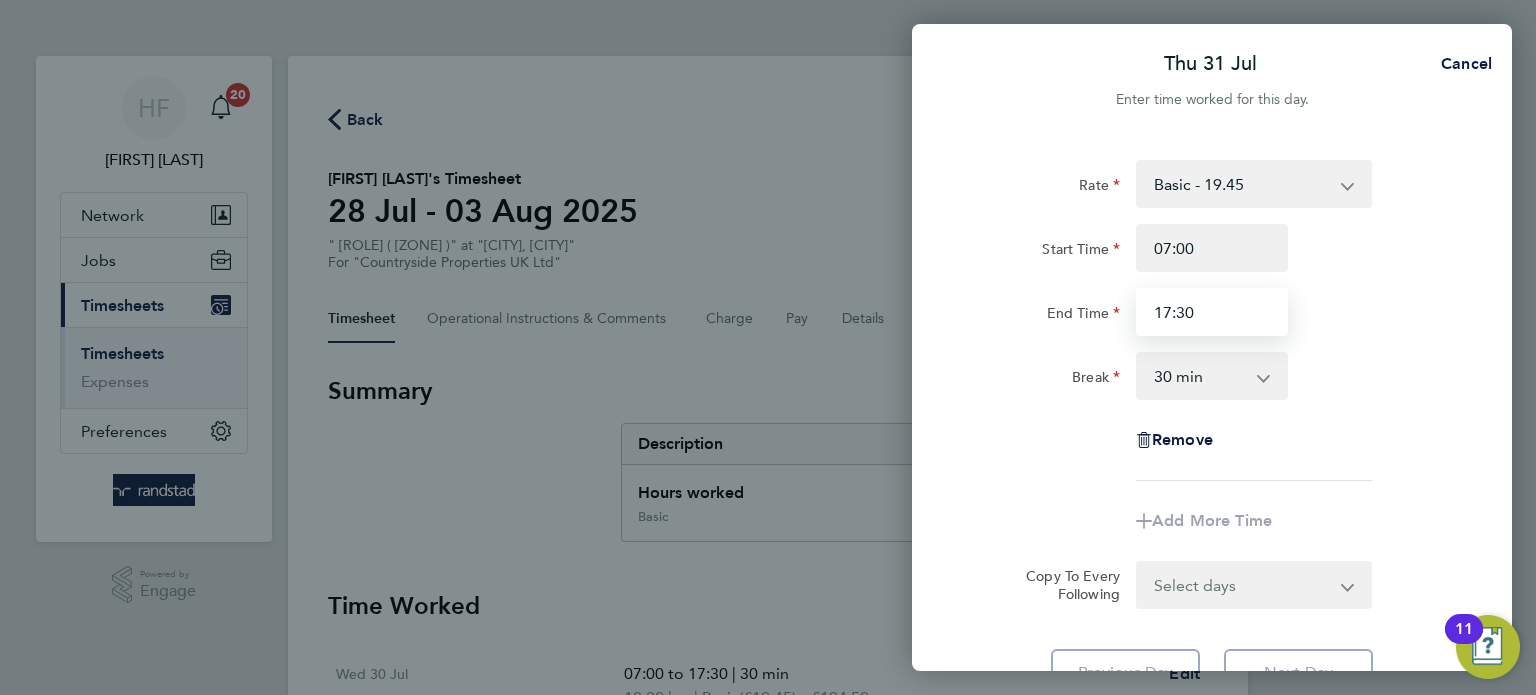 type on "17:30" 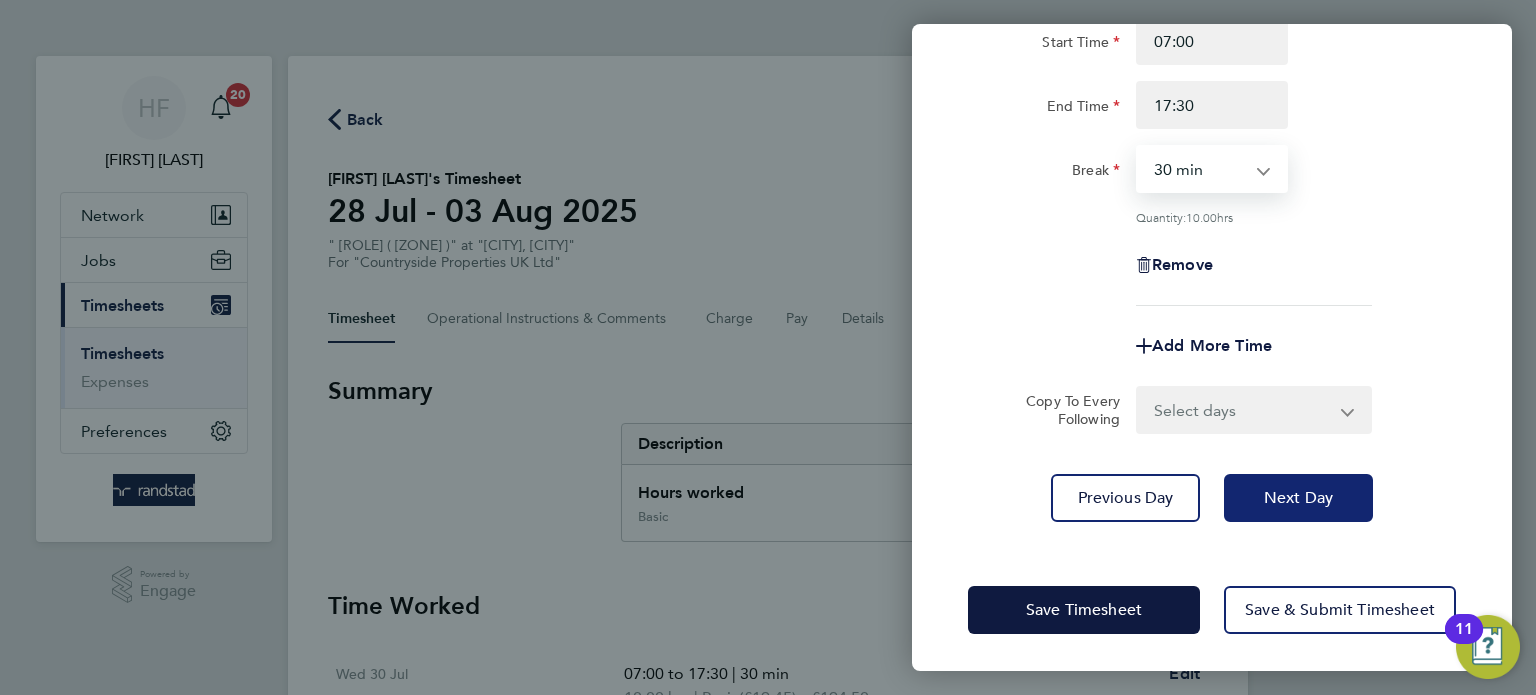 click on "Next Day" 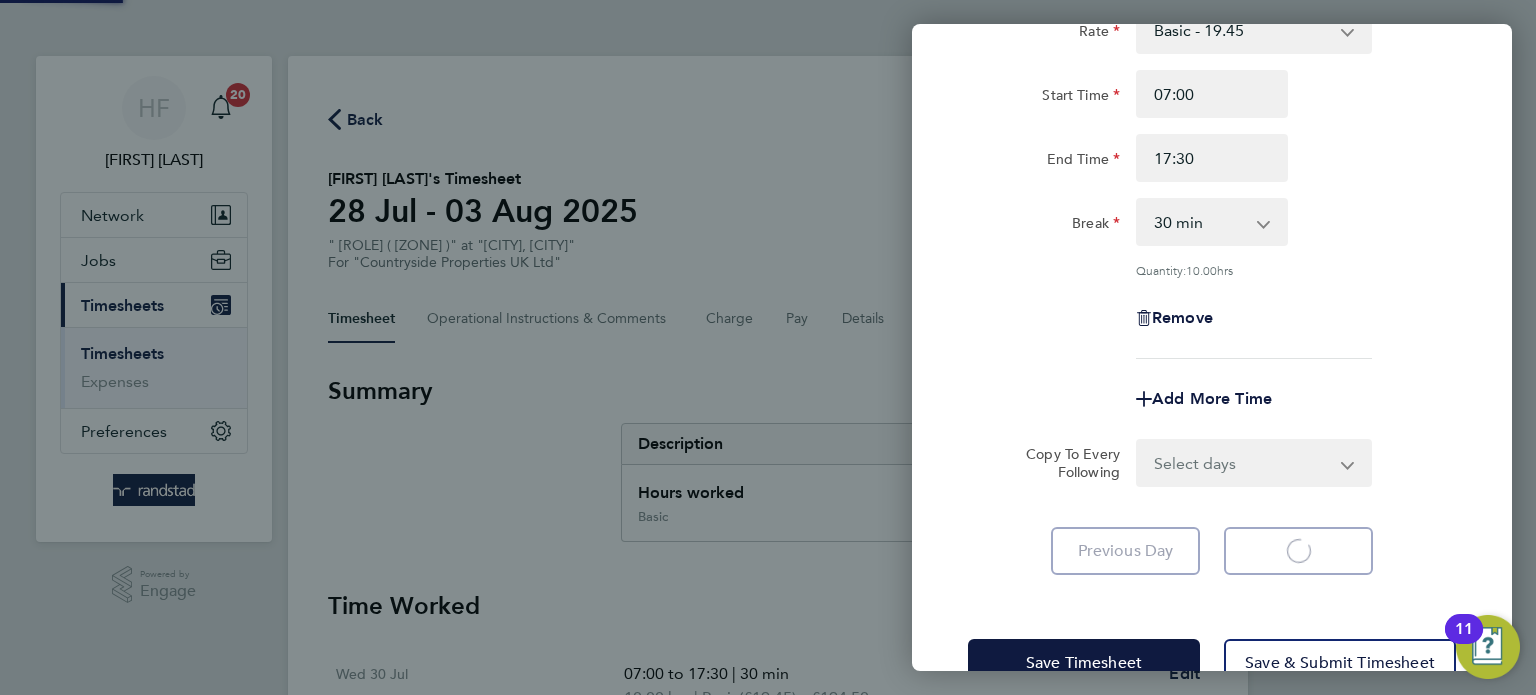 scroll, scrollTop: 0, scrollLeft: 0, axis: both 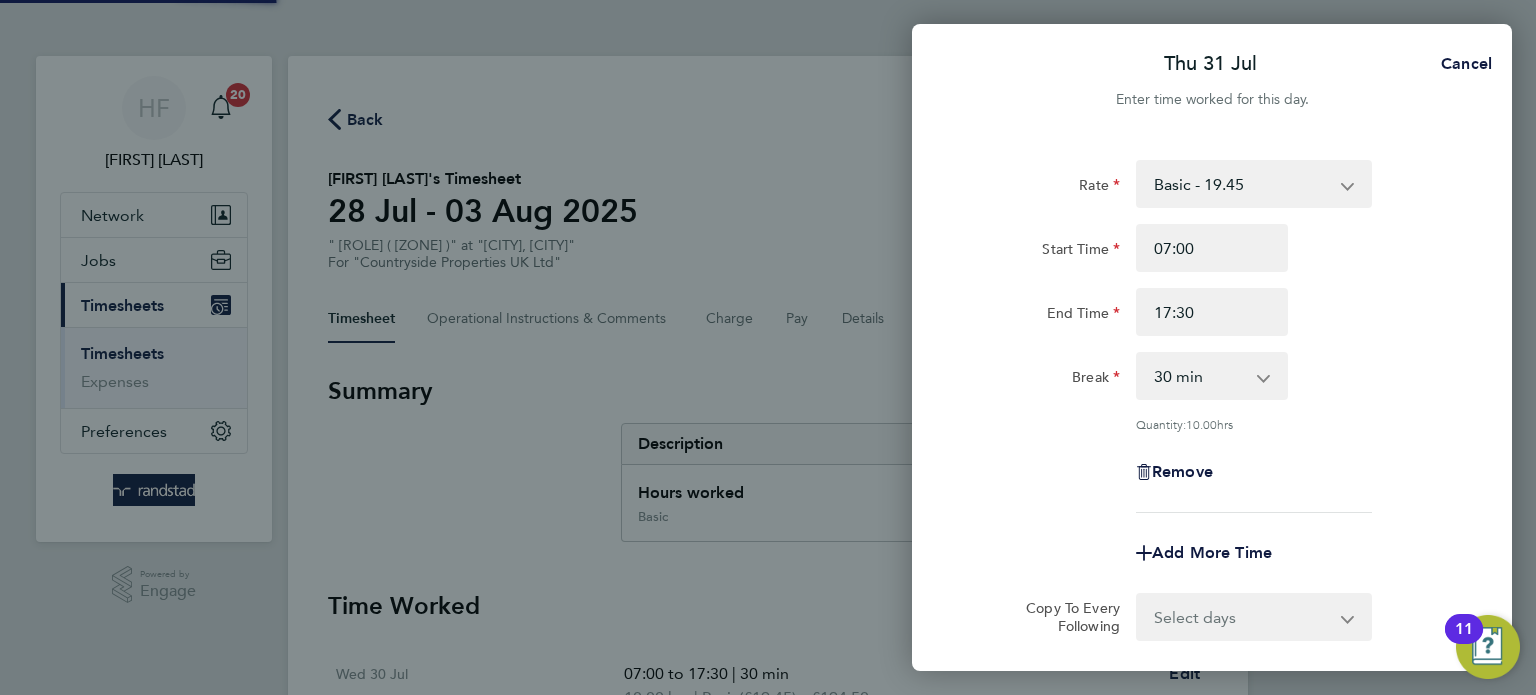 select on "30" 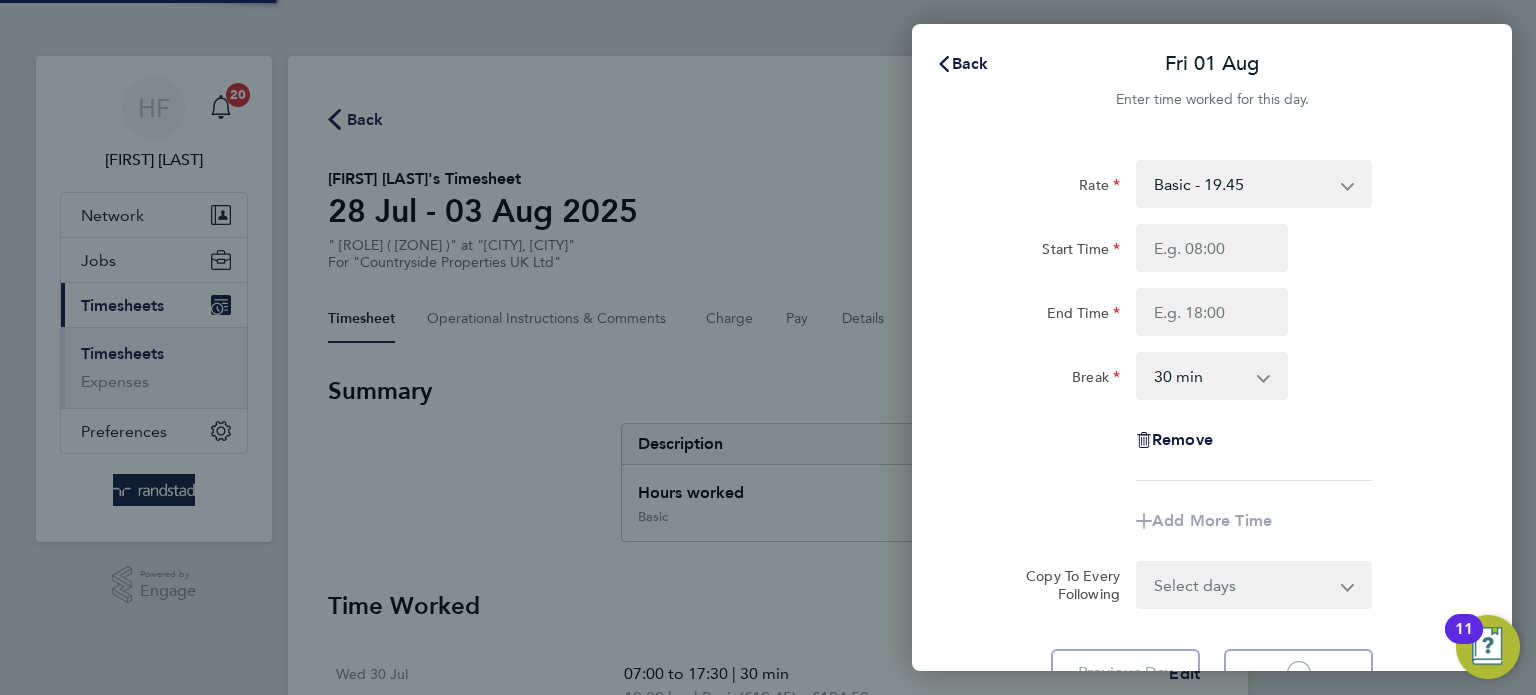 select on "30" 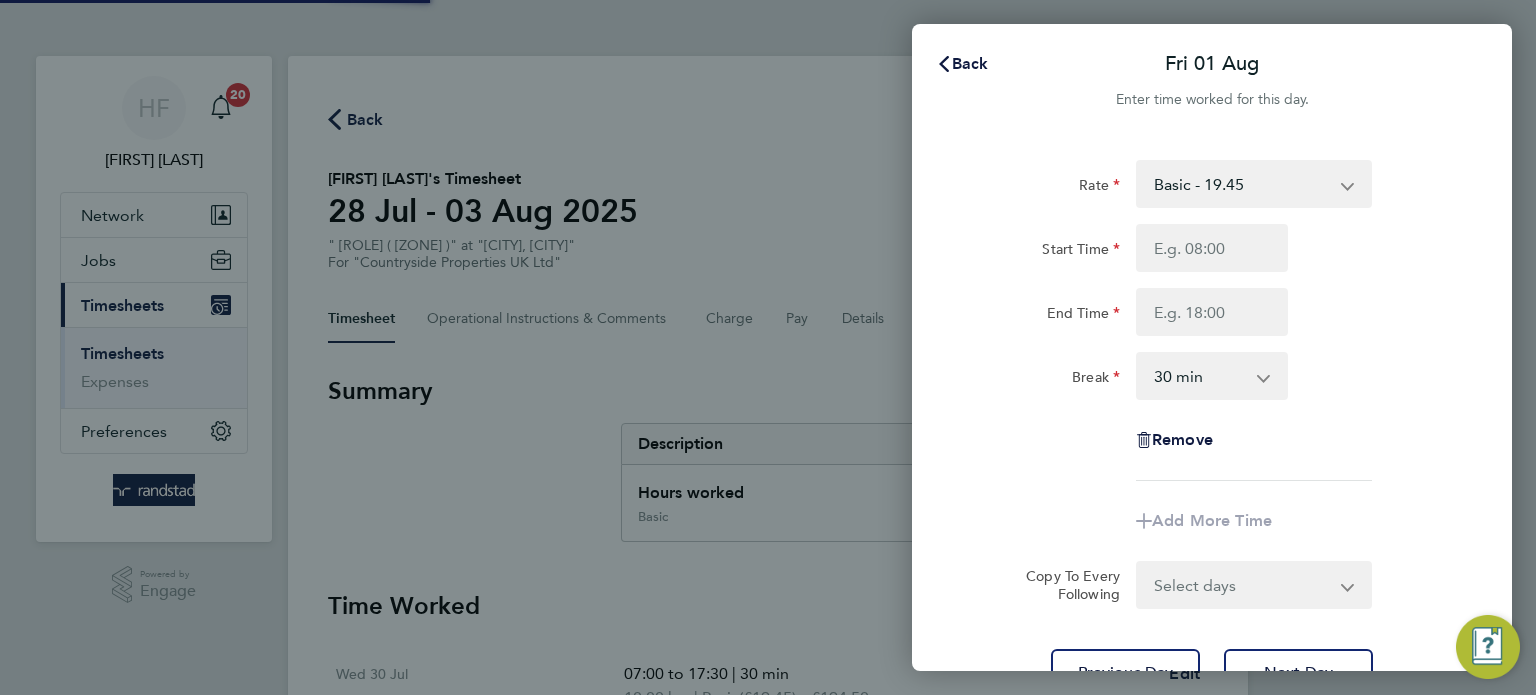 click on "Start Time" at bounding box center (1212, 248) 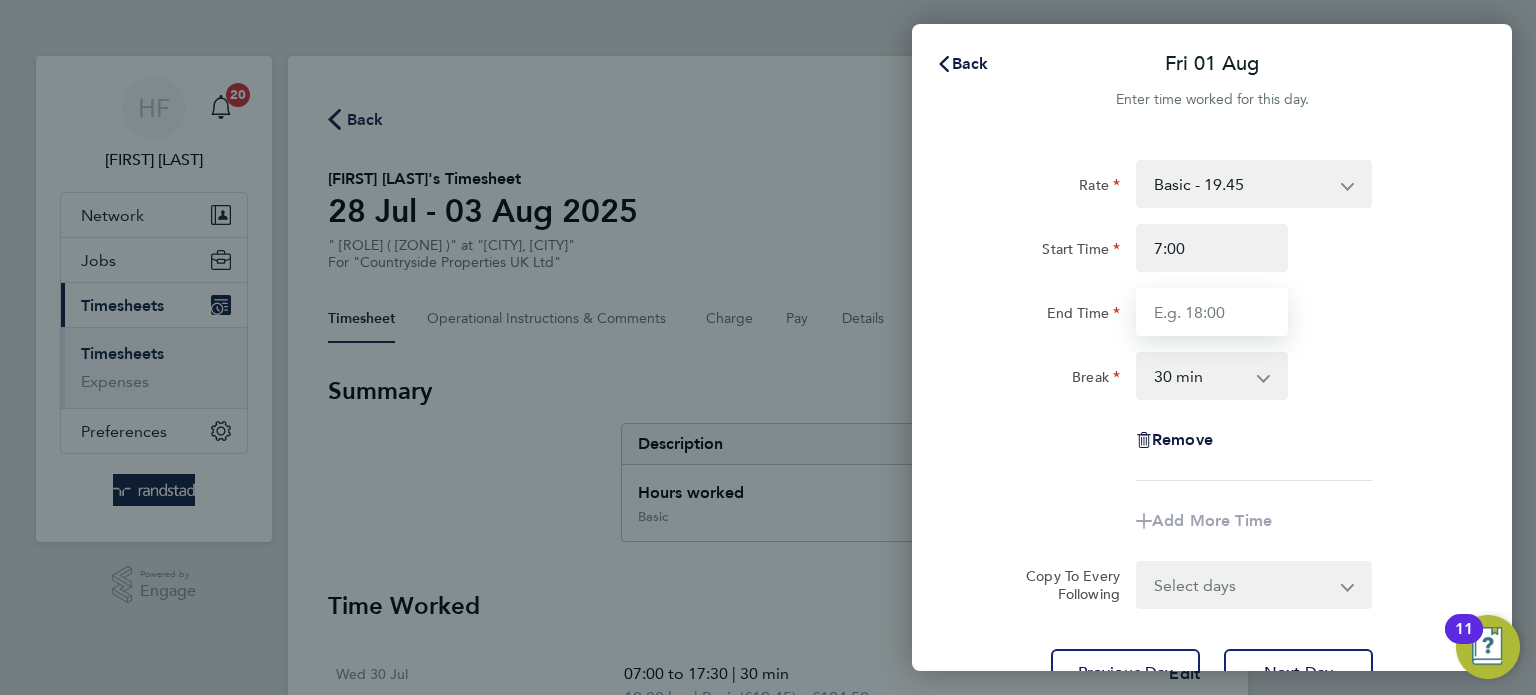 type on "07:00" 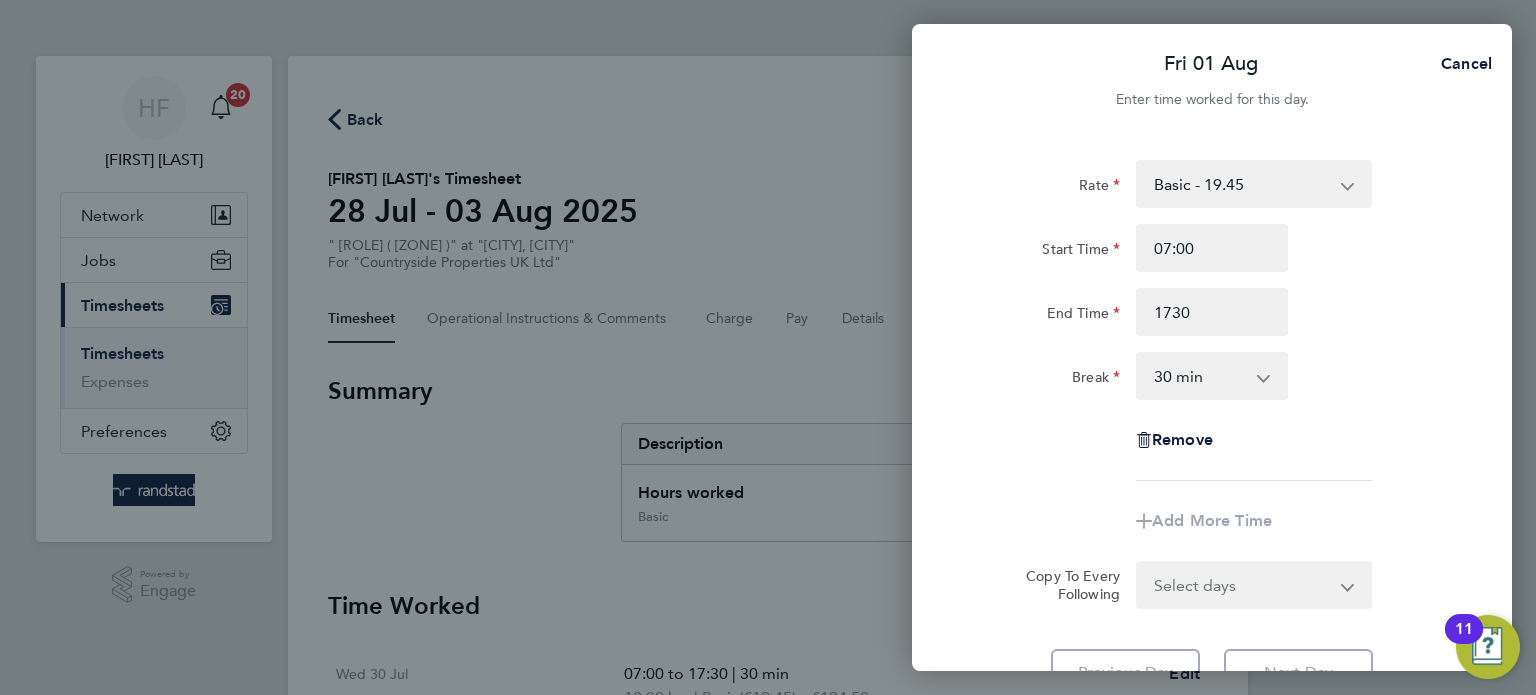 type on "17:30" 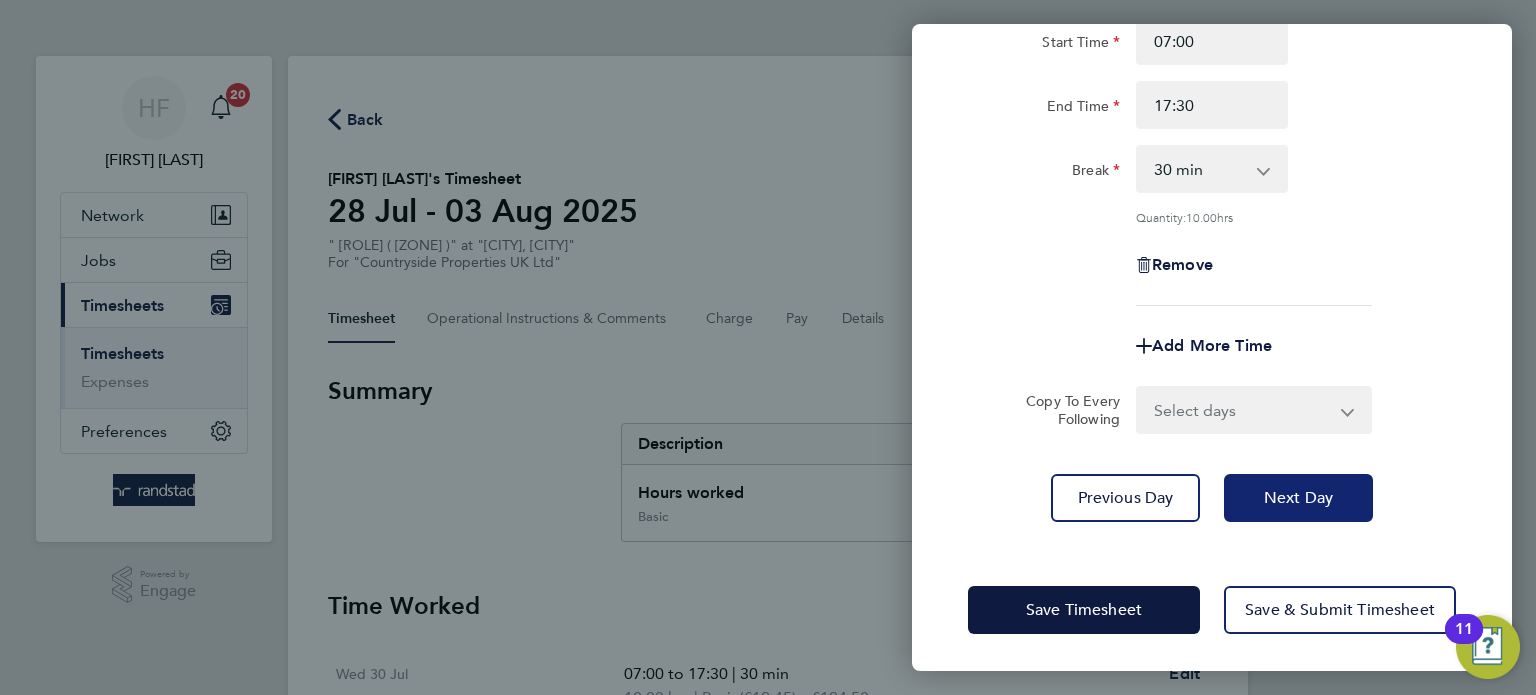 click on "Next Day" 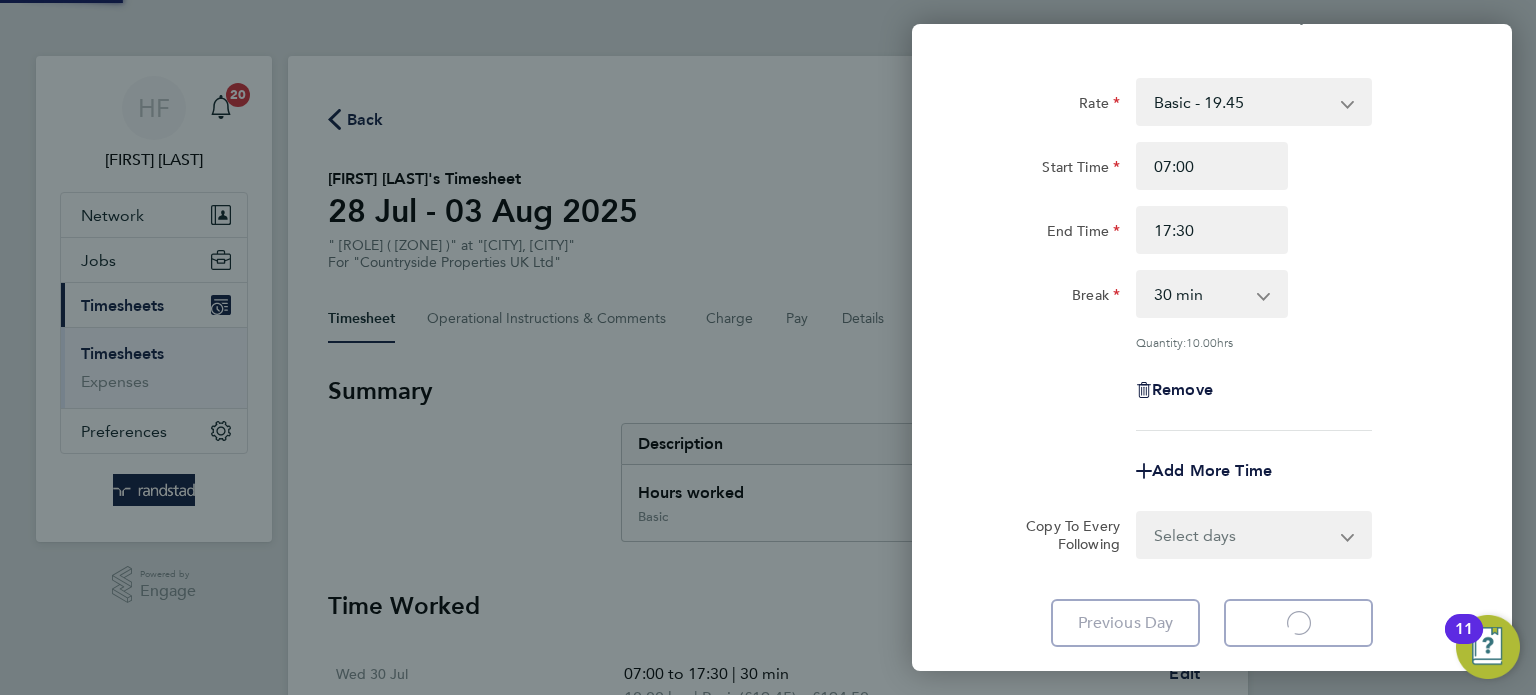 scroll, scrollTop: 0, scrollLeft: 0, axis: both 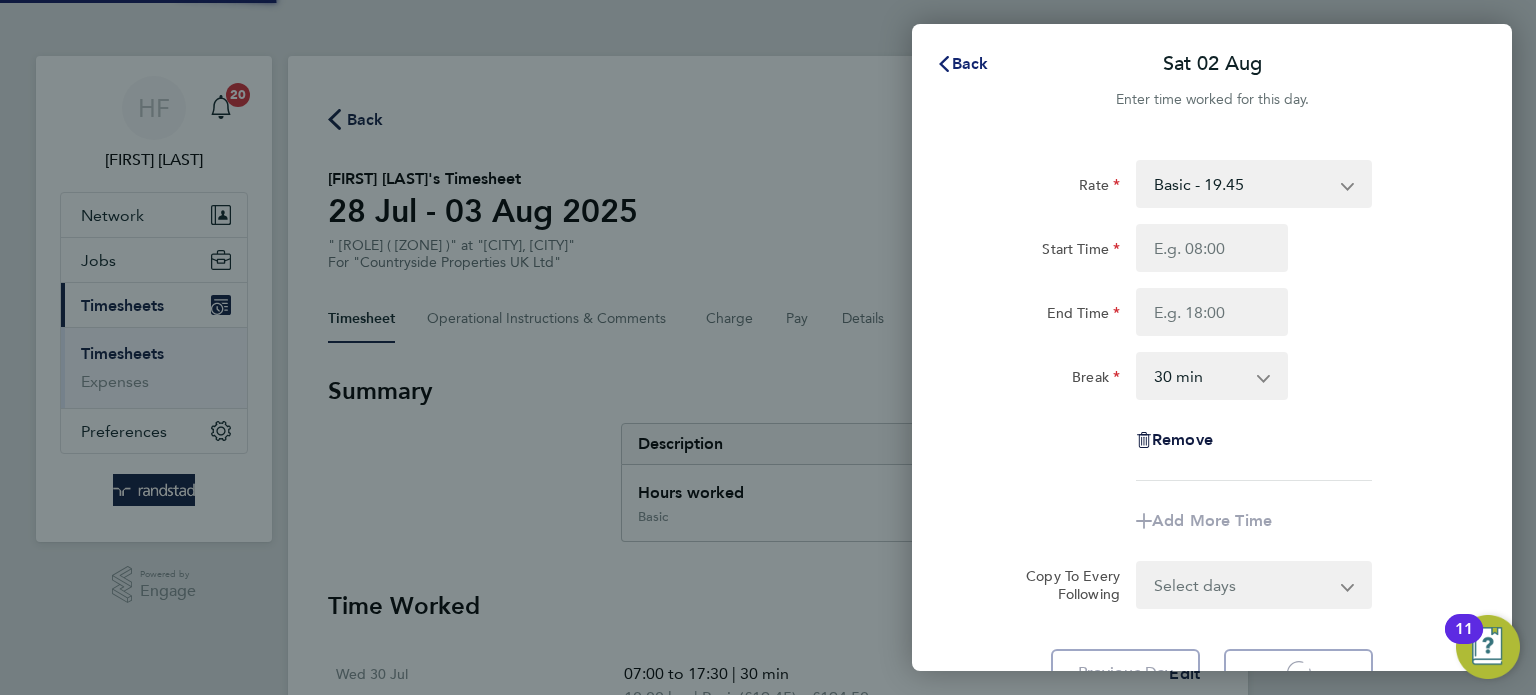 select on "30" 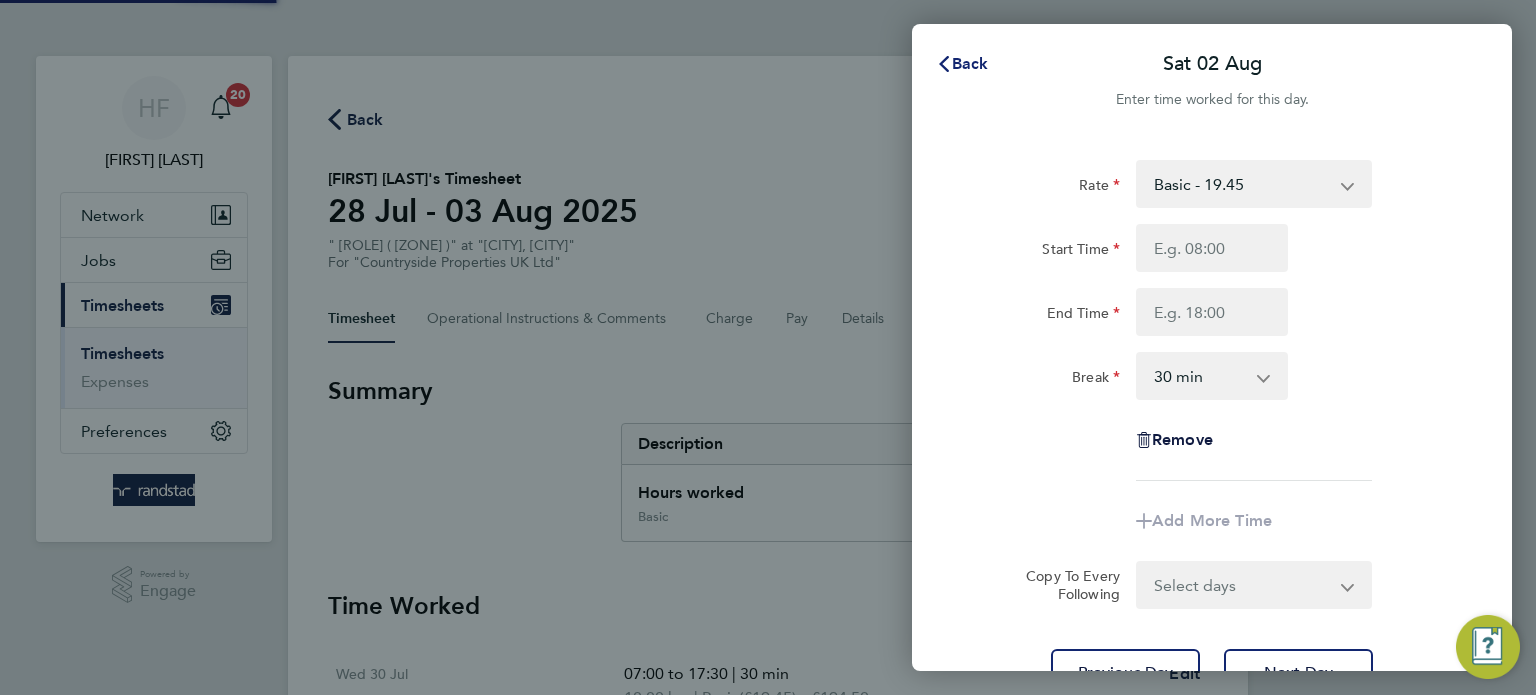 click on "Back" 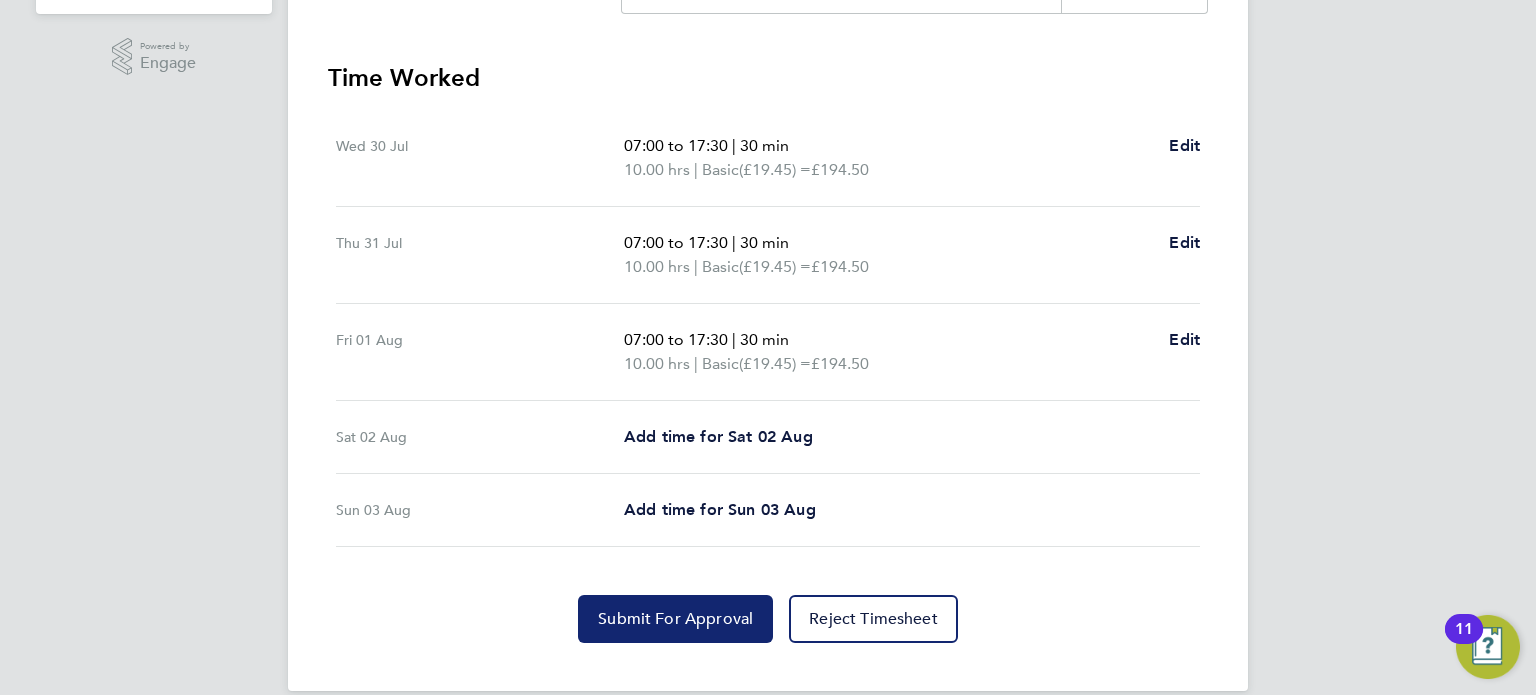 scroll, scrollTop: 552, scrollLeft: 0, axis: vertical 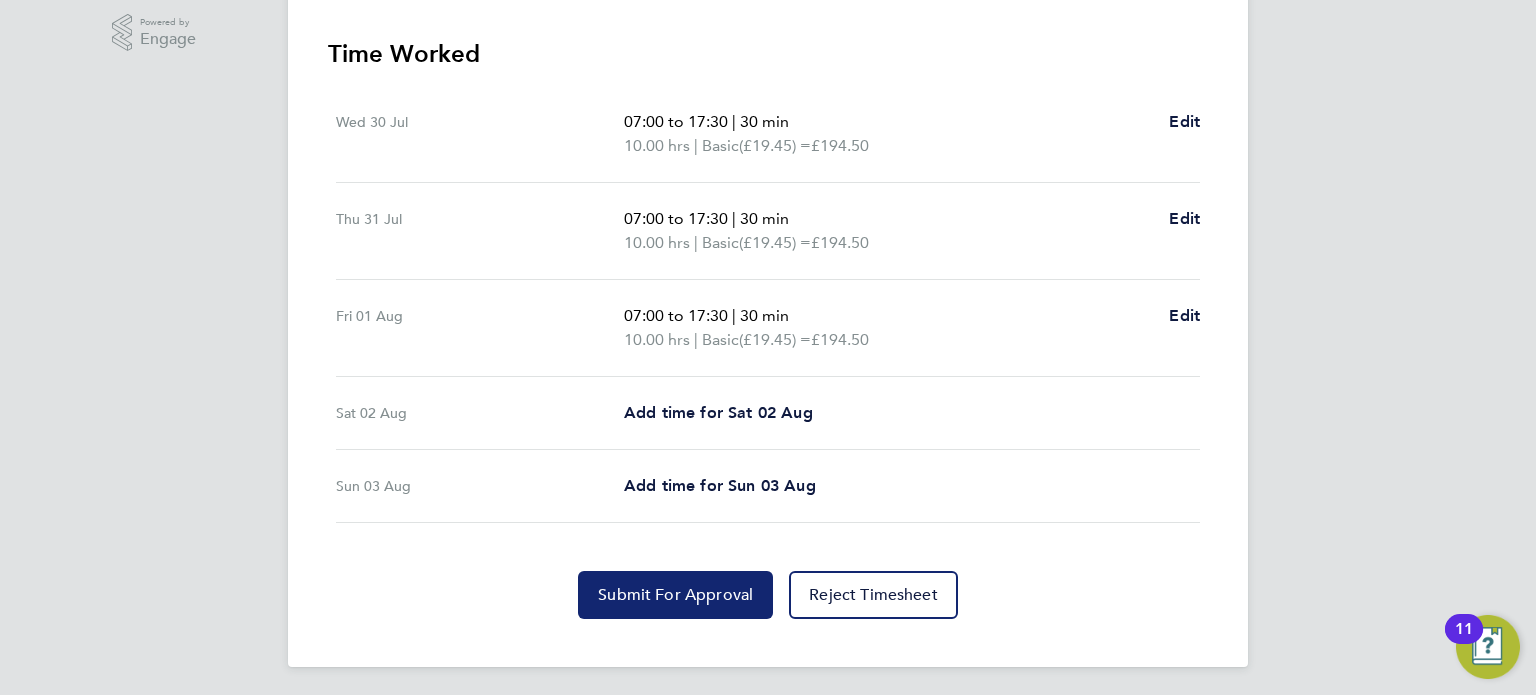 click on "Submit For Approval" 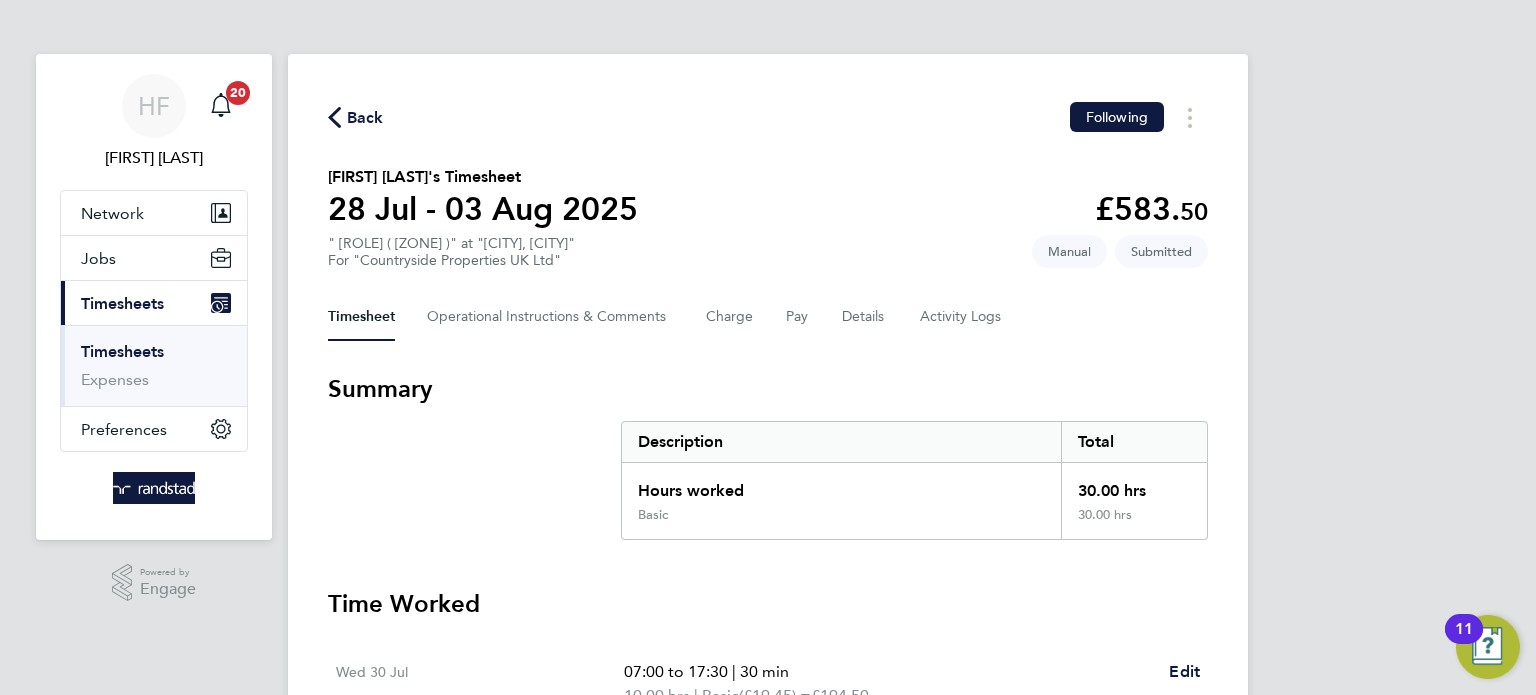 scroll, scrollTop: 0, scrollLeft: 0, axis: both 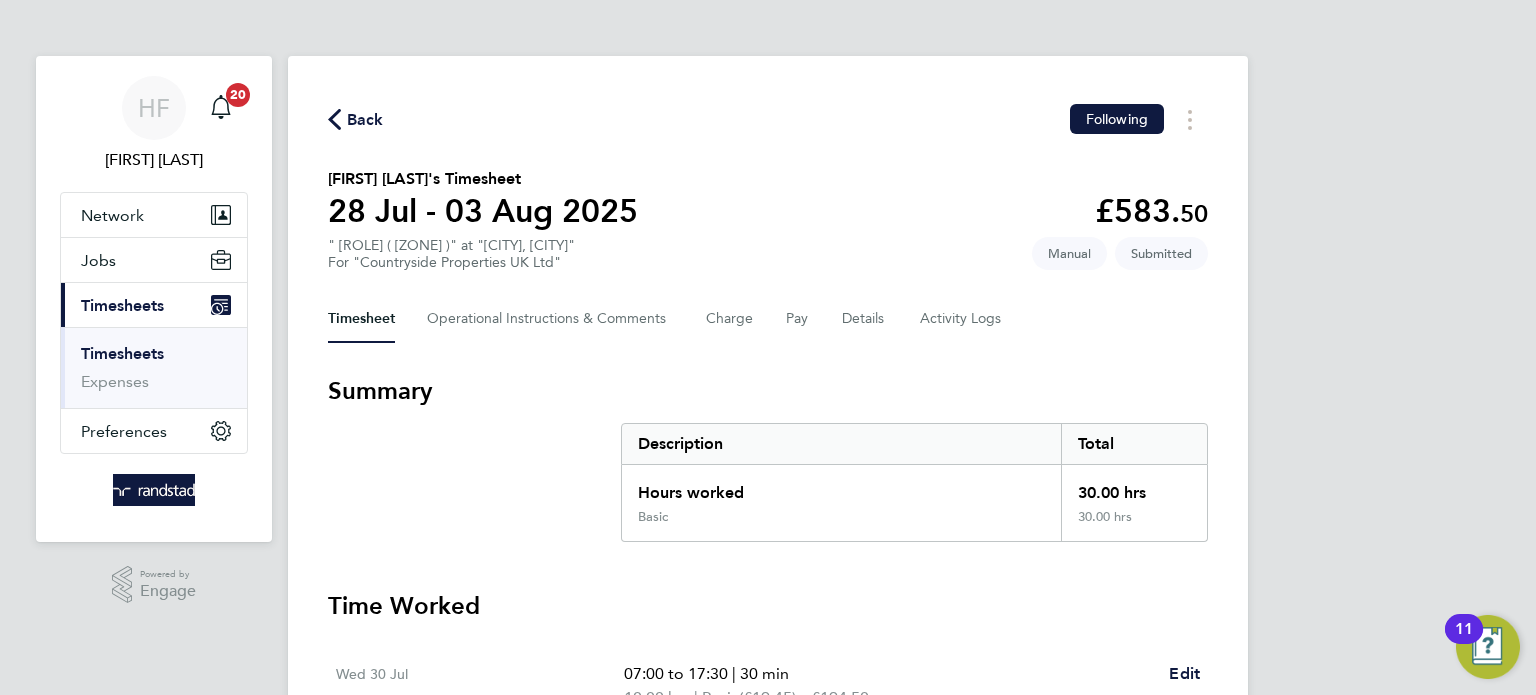 click on "Timesheets" at bounding box center (122, 353) 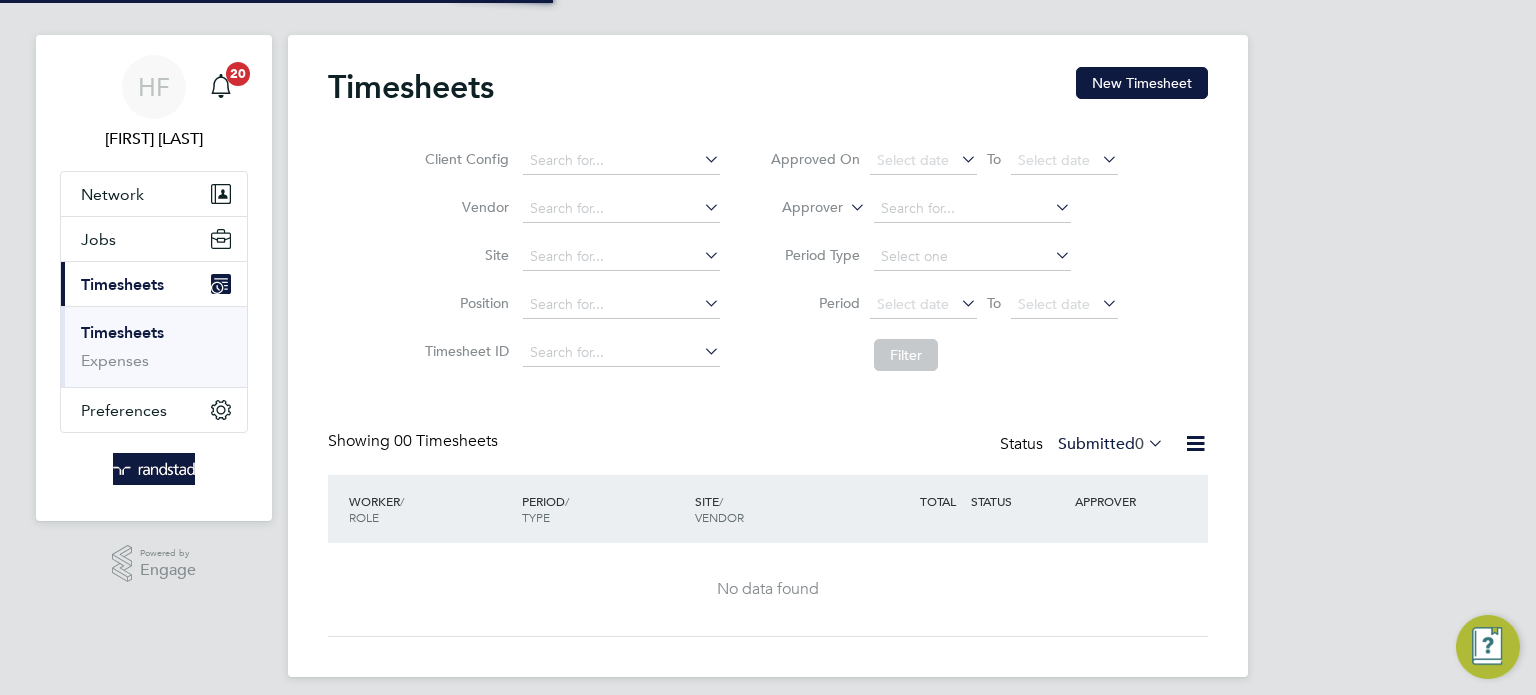 scroll, scrollTop: 0, scrollLeft: 0, axis: both 